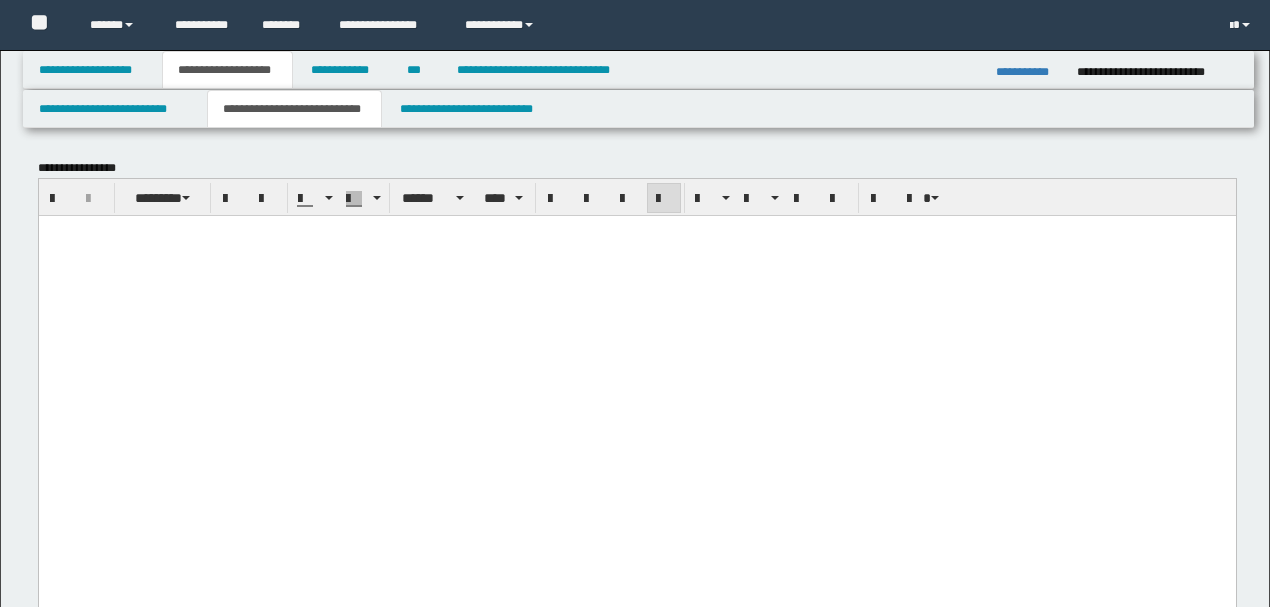 scroll, scrollTop: 733, scrollLeft: 0, axis: vertical 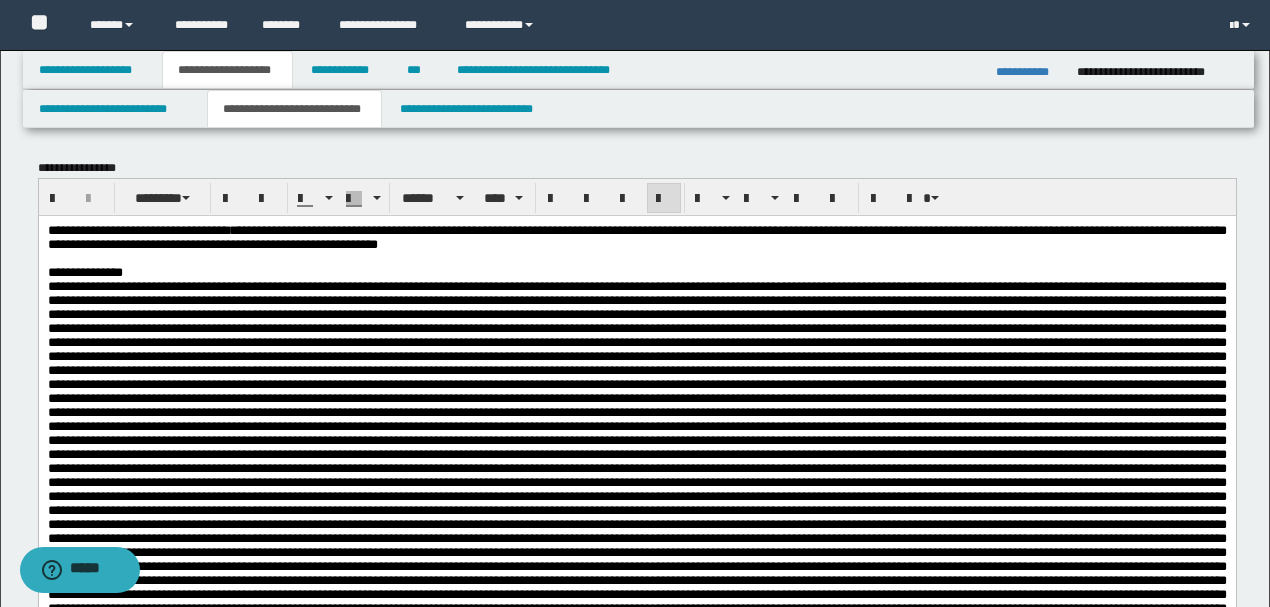 click on "**********" at bounding box center (636, 236) 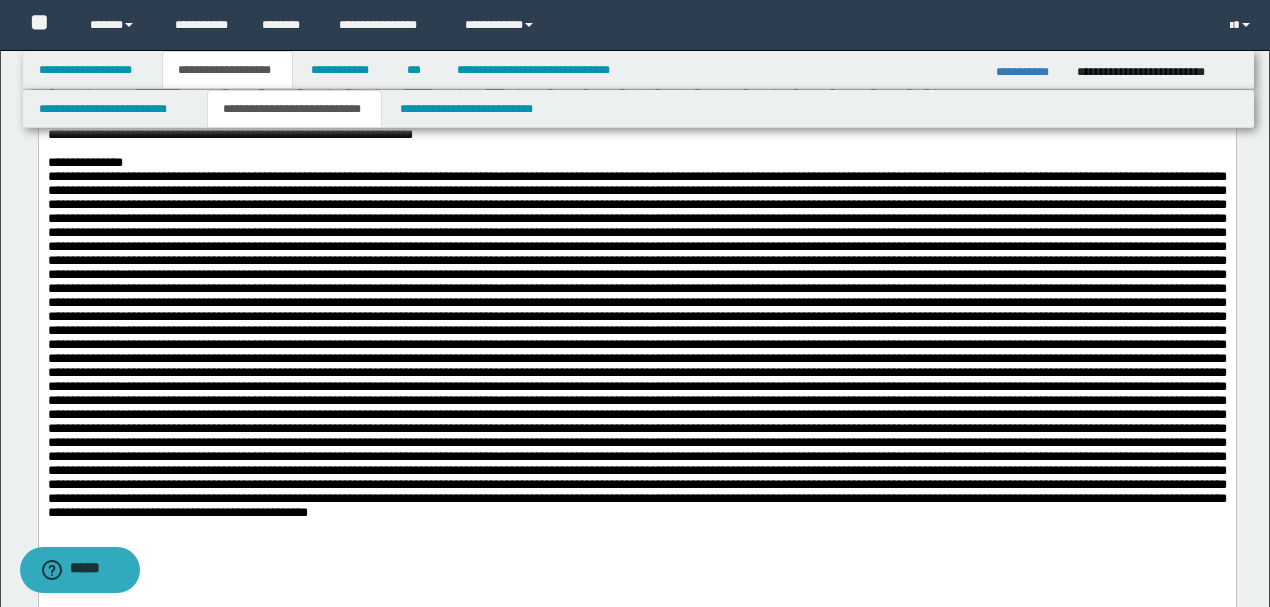 scroll, scrollTop: 133, scrollLeft: 0, axis: vertical 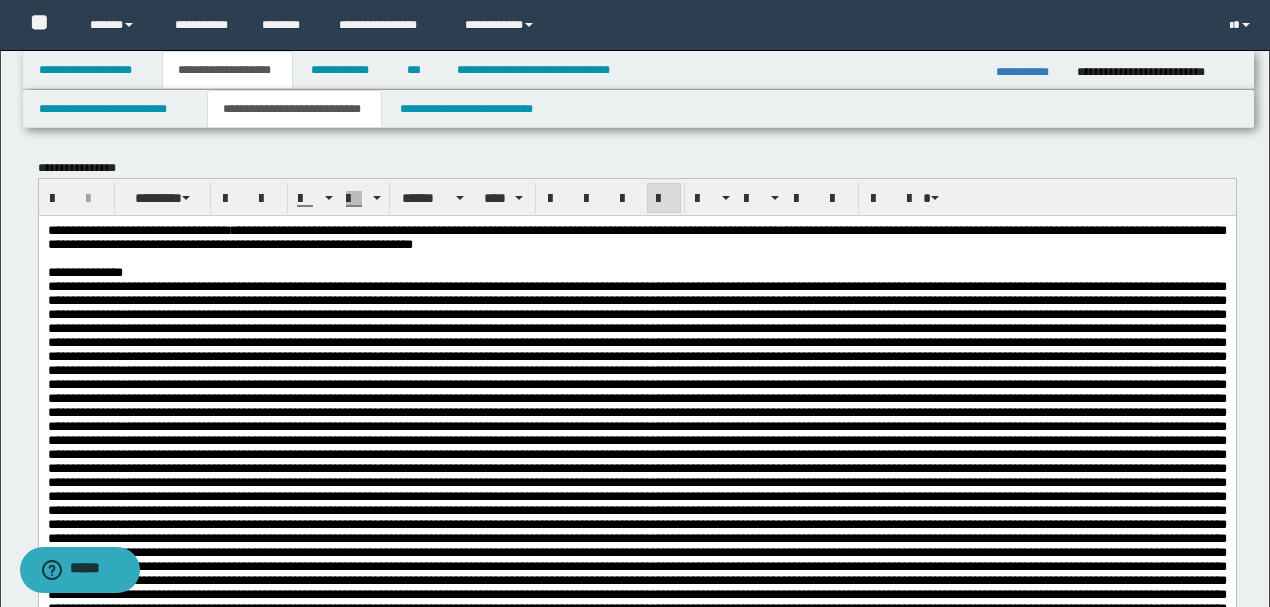 click at bounding box center [636, 453] 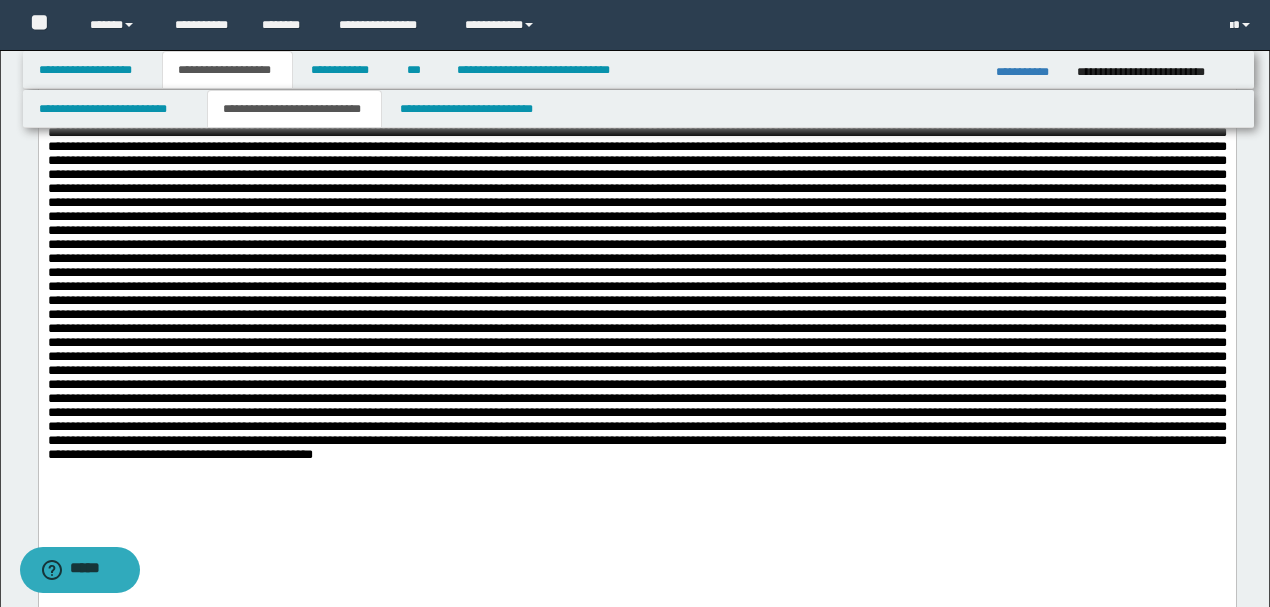 scroll, scrollTop: 200, scrollLeft: 0, axis: vertical 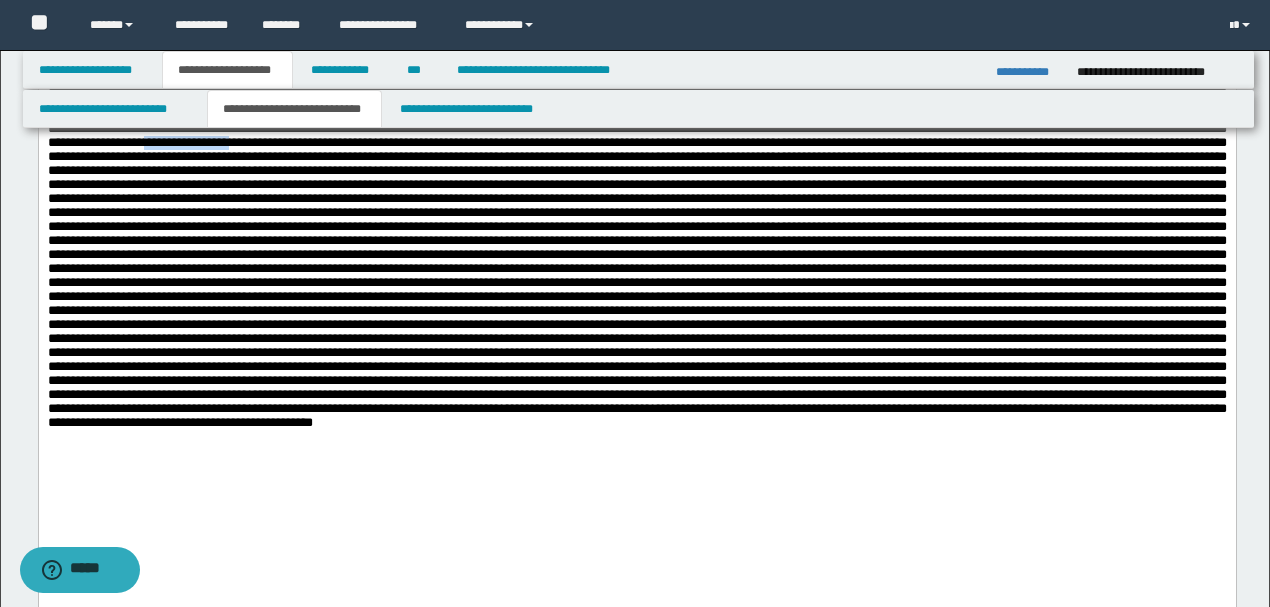 drag, startPoint x: 986, startPoint y: 162, endPoint x: 1089, endPoint y: 165, distance: 103.04368 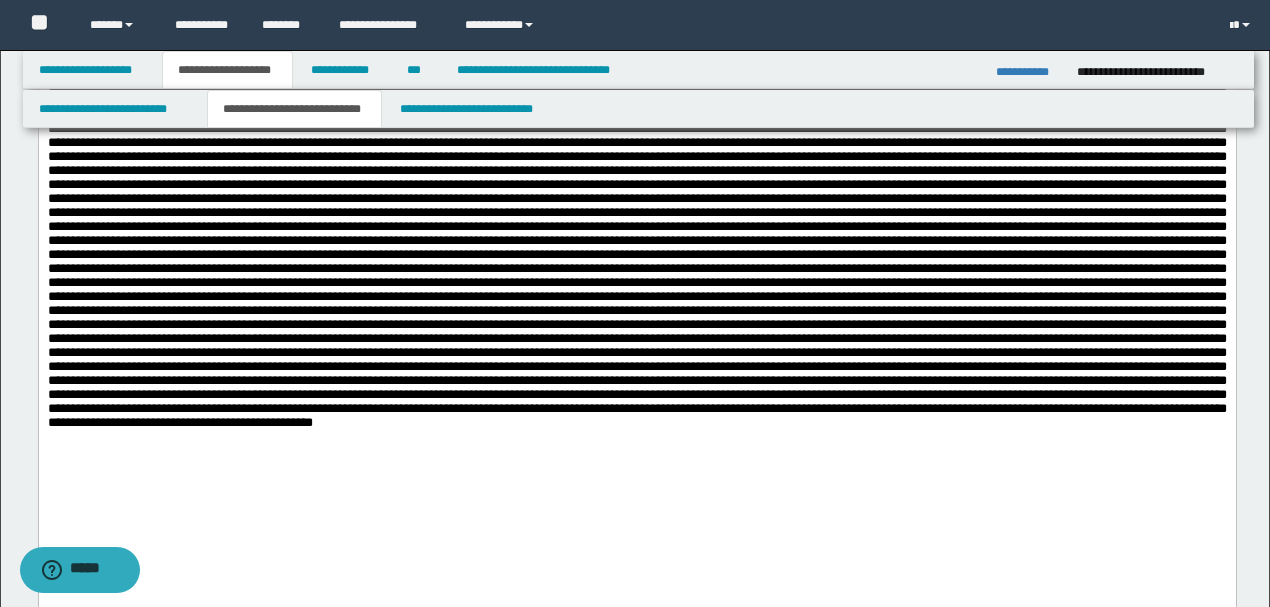 click at bounding box center [636, 253] 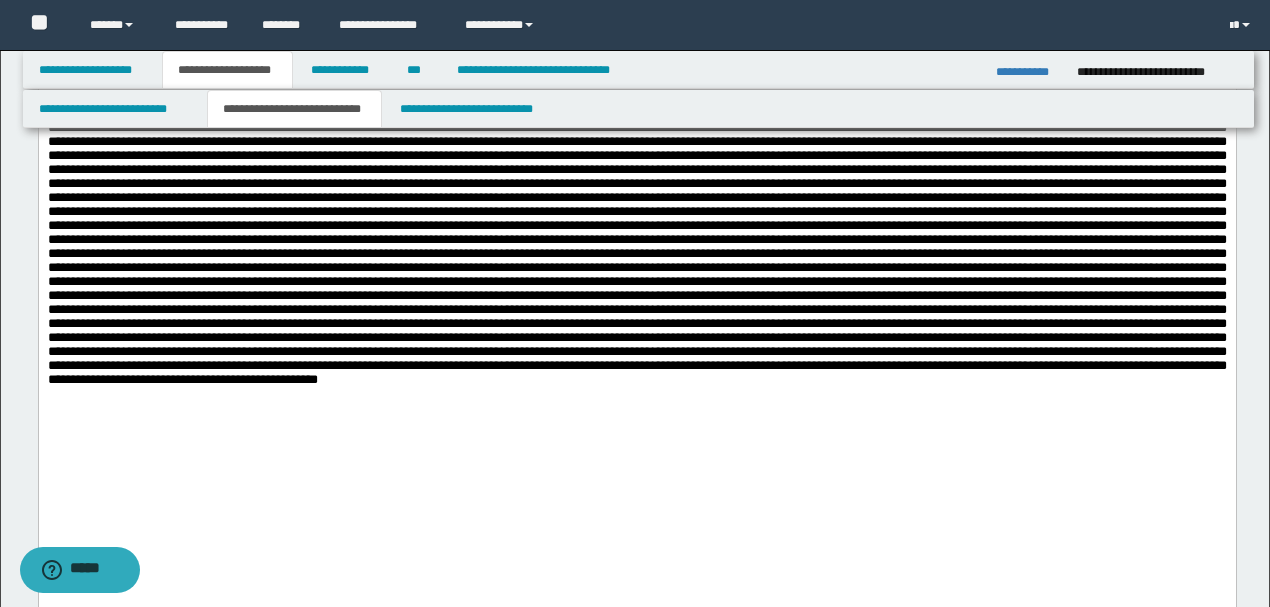 scroll, scrollTop: 266, scrollLeft: 0, axis: vertical 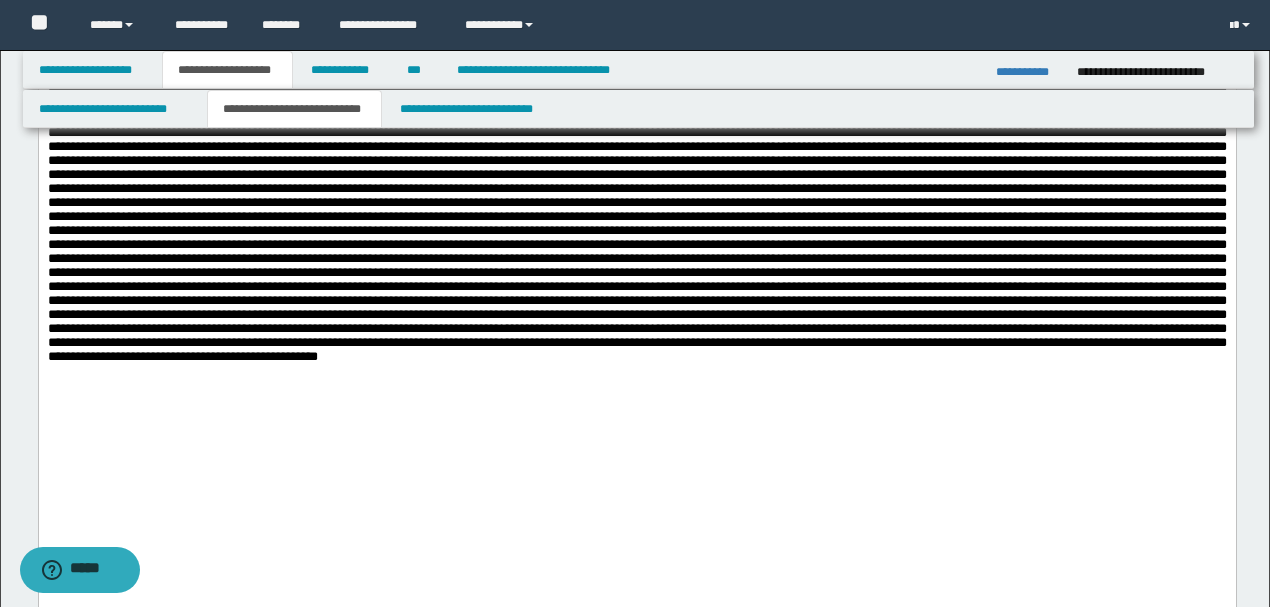 click at bounding box center [636, 188] 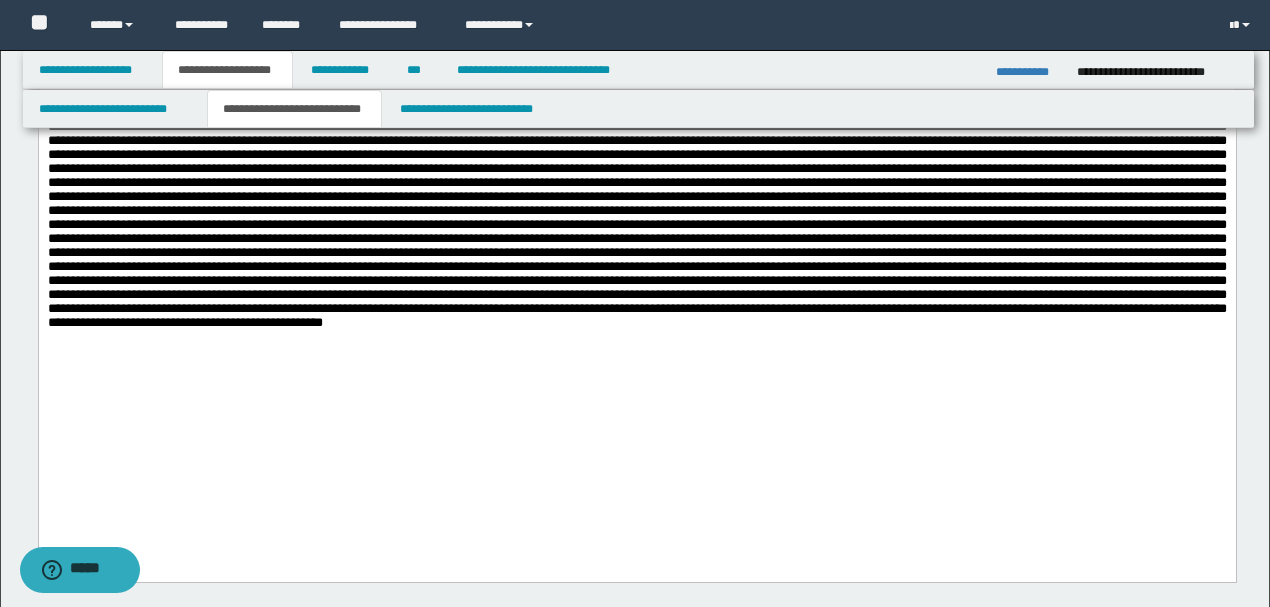 scroll, scrollTop: 333, scrollLeft: 0, axis: vertical 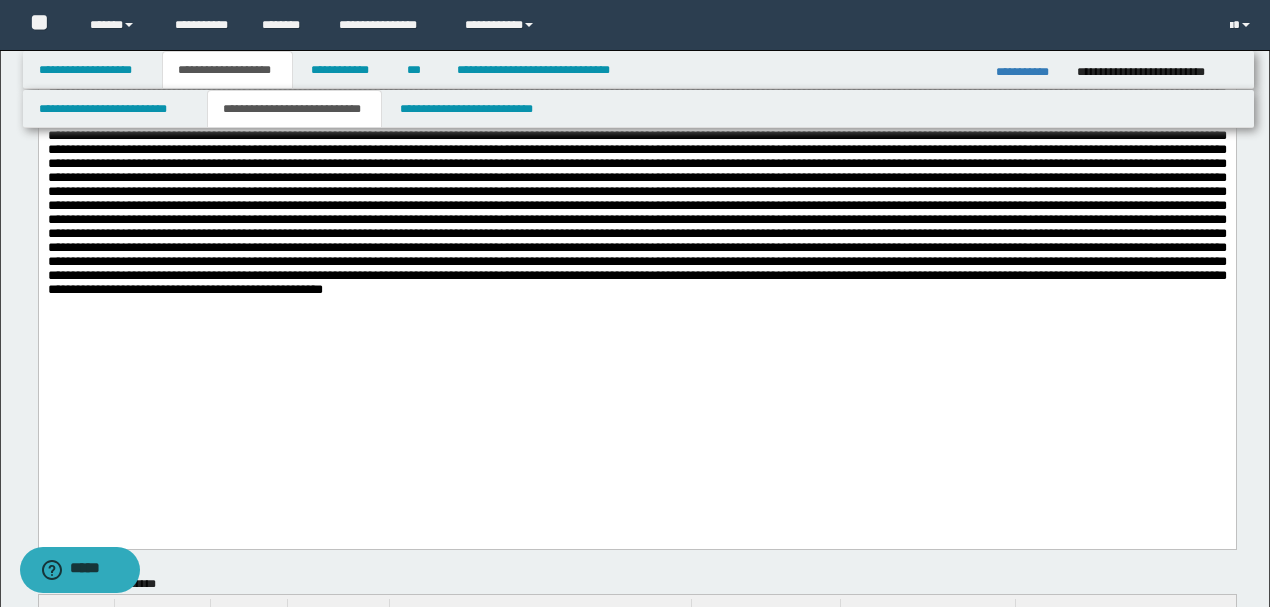 click at bounding box center (636, 121) 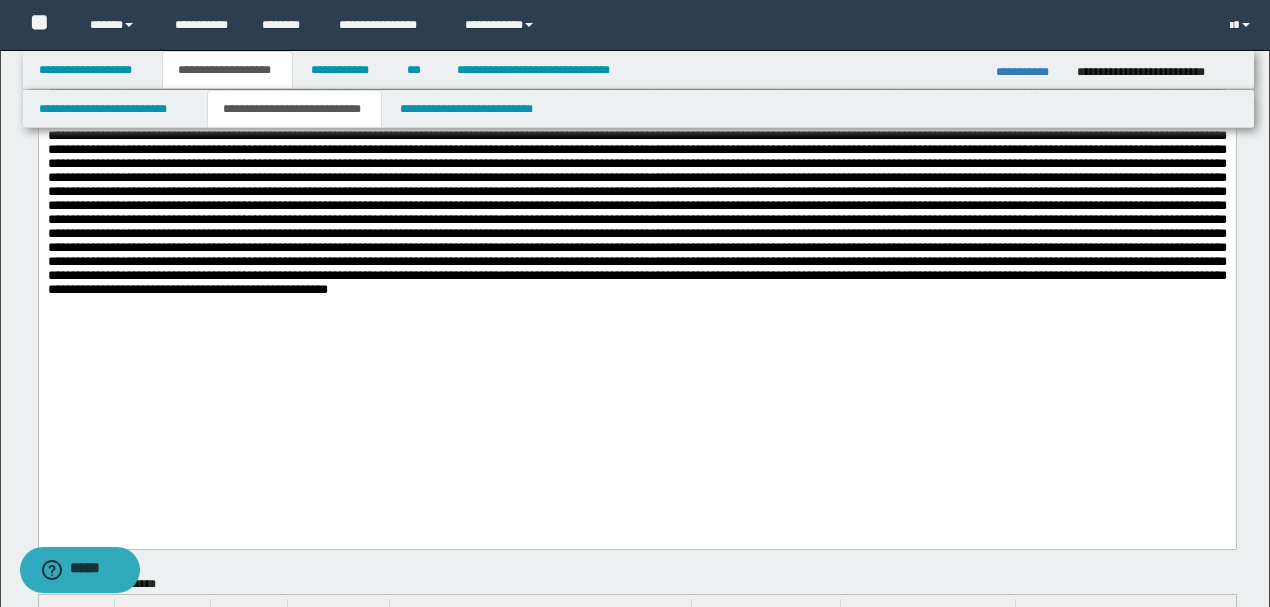 click at bounding box center [636, 121] 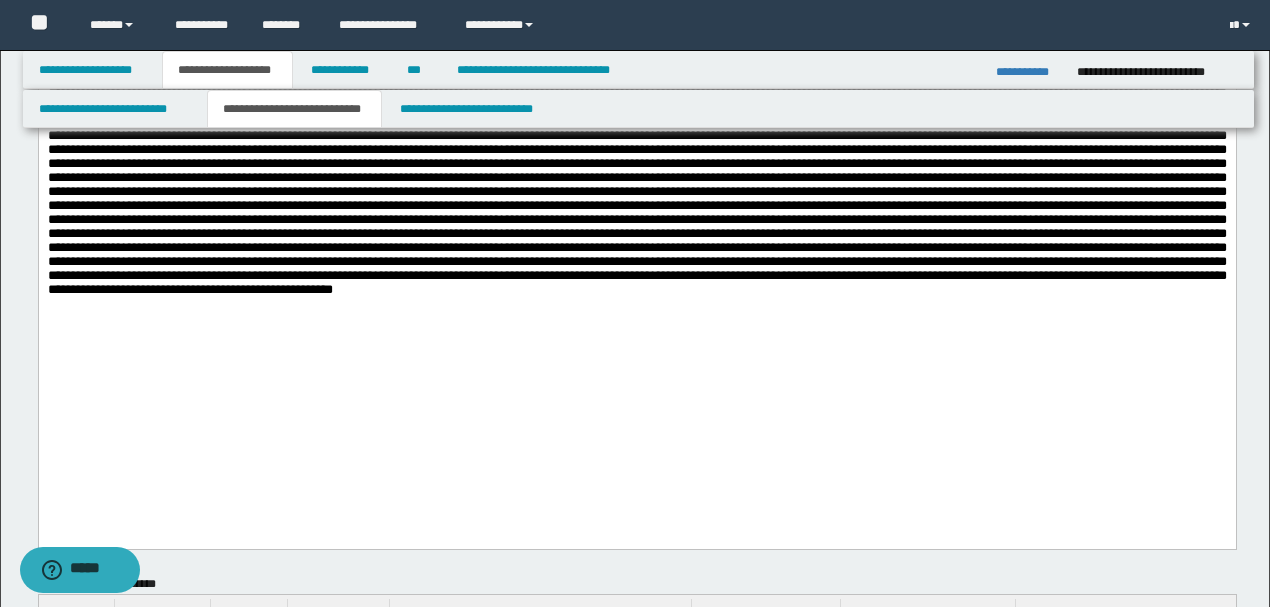 click at bounding box center (636, 121) 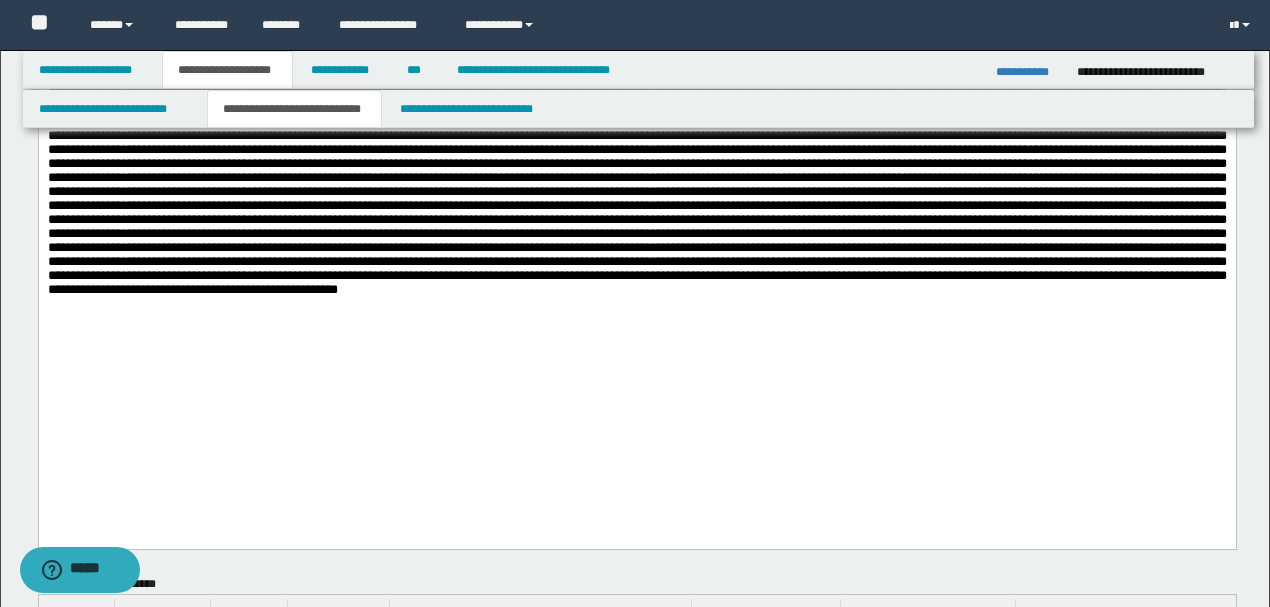 click at bounding box center (636, 121) 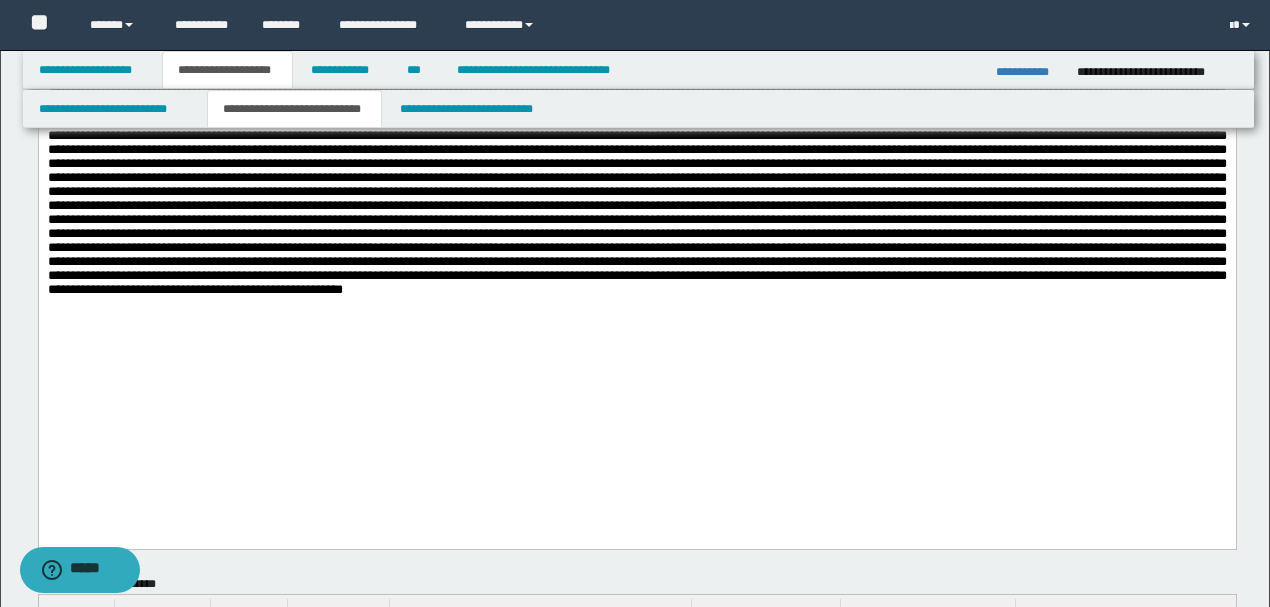drag, startPoint x: 954, startPoint y: 431, endPoint x: 985, endPoint y: 464, distance: 45.276924 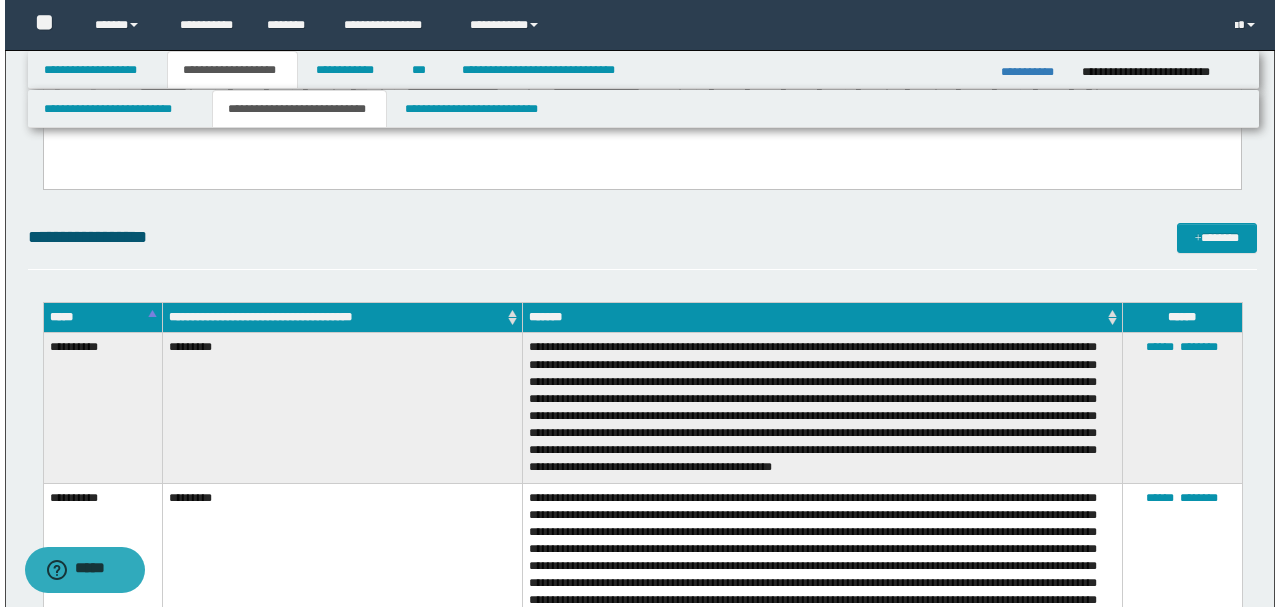 scroll, scrollTop: 866, scrollLeft: 0, axis: vertical 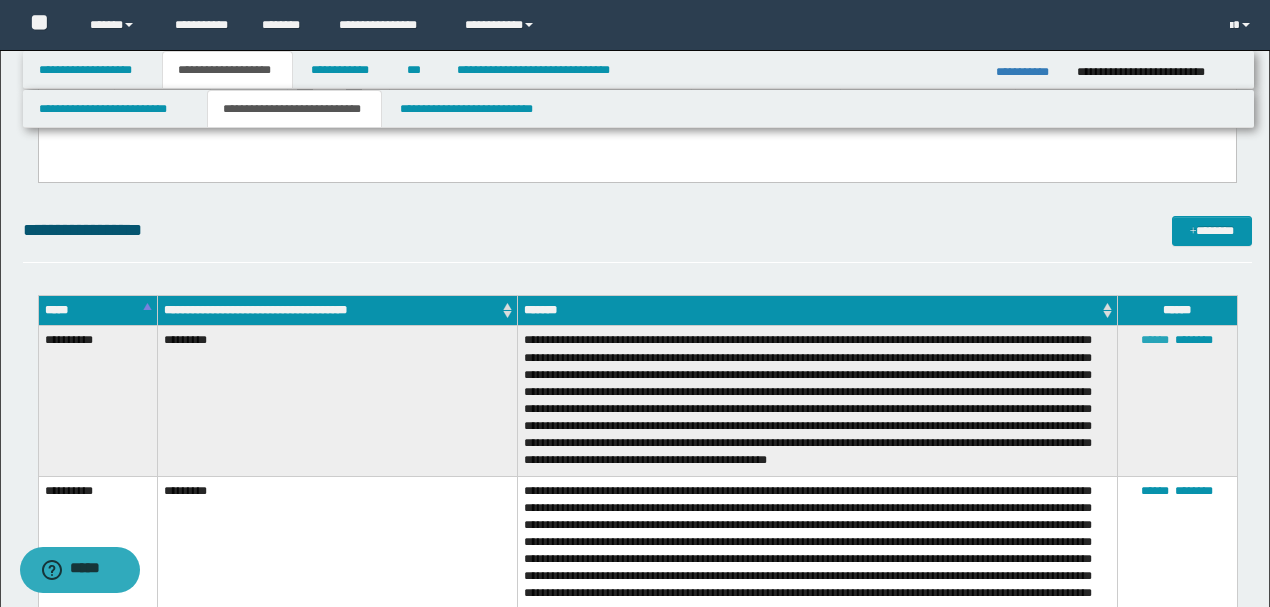 click on "******" at bounding box center (1155, 340) 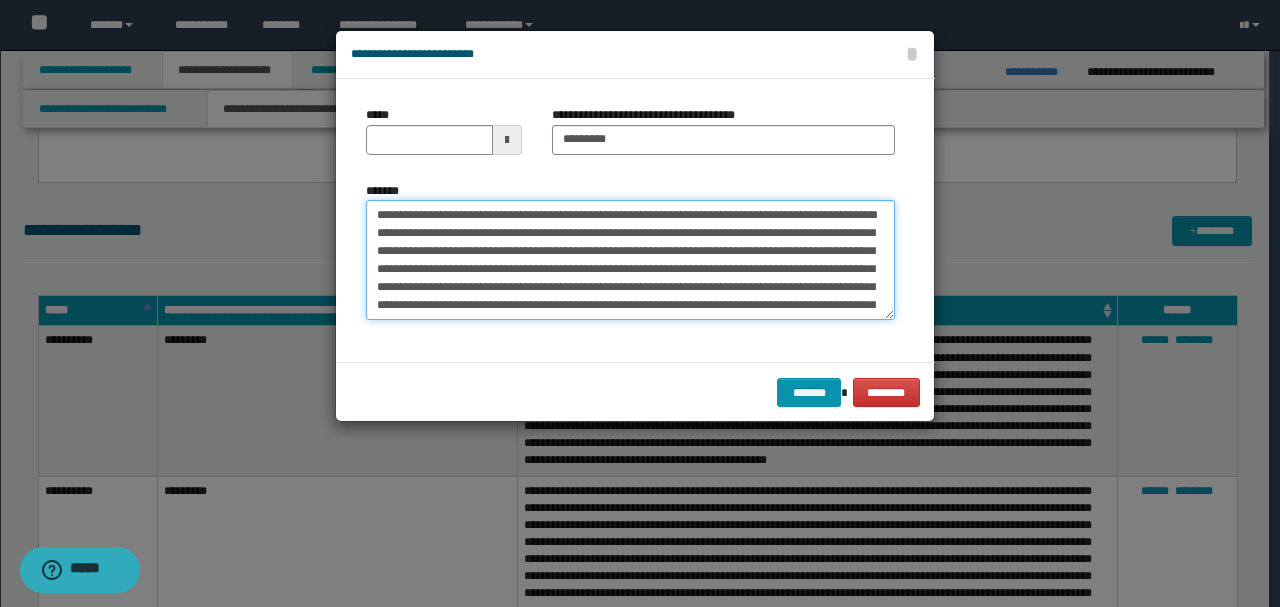 click on "**********" at bounding box center (630, 260) 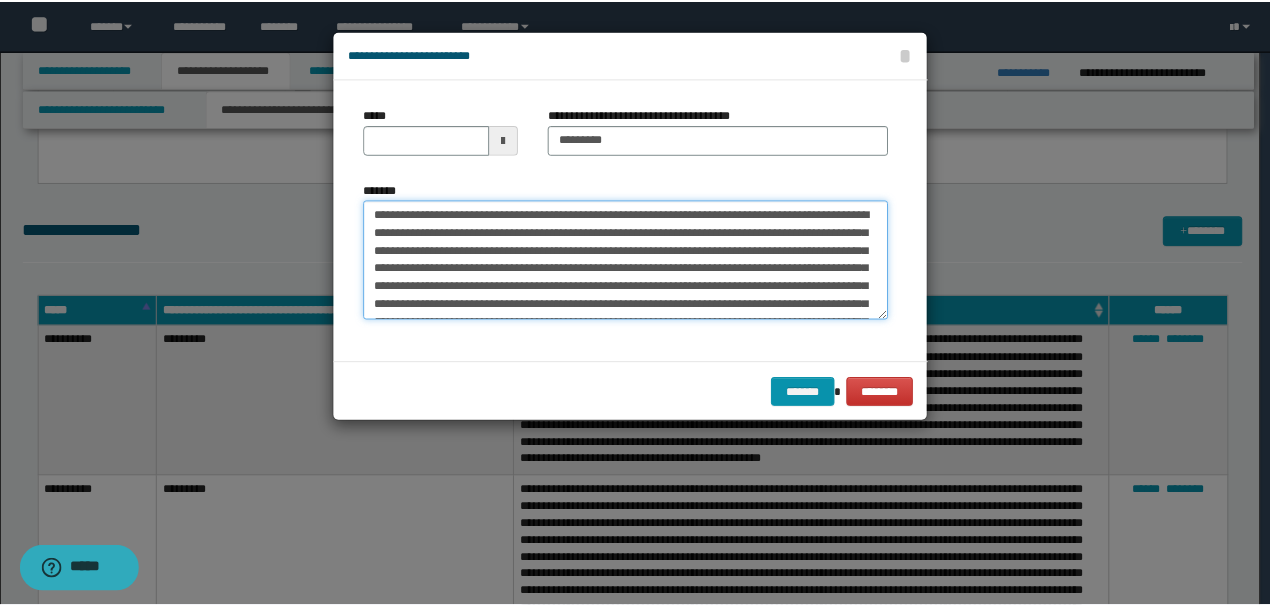 scroll, scrollTop: 66, scrollLeft: 0, axis: vertical 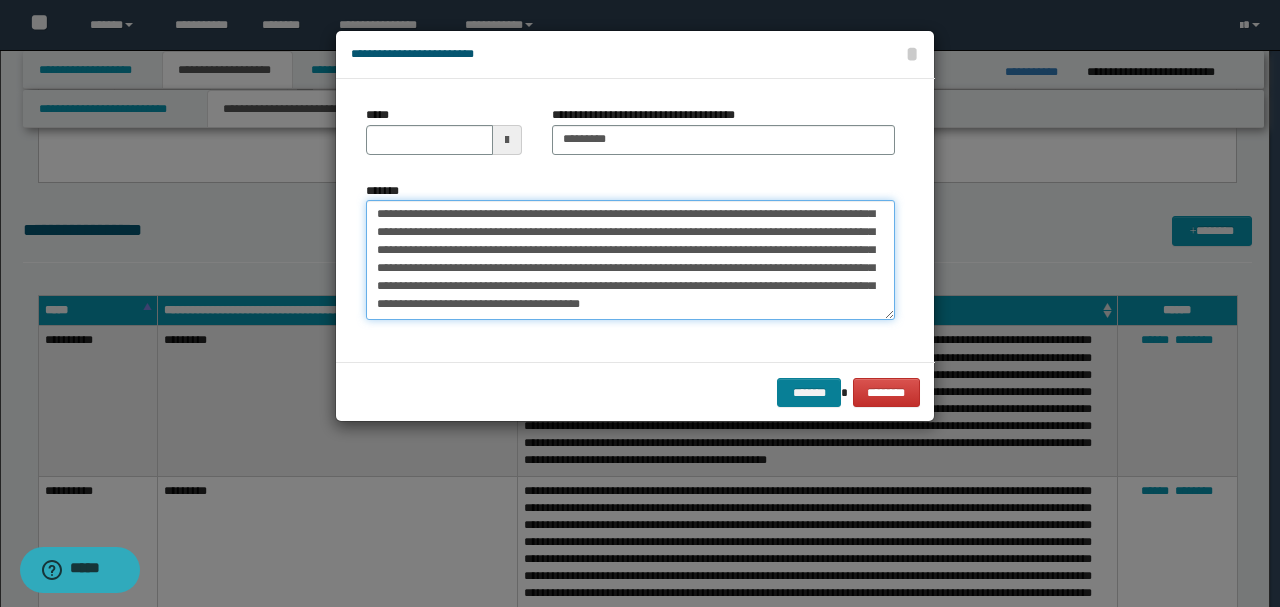 type on "**********" 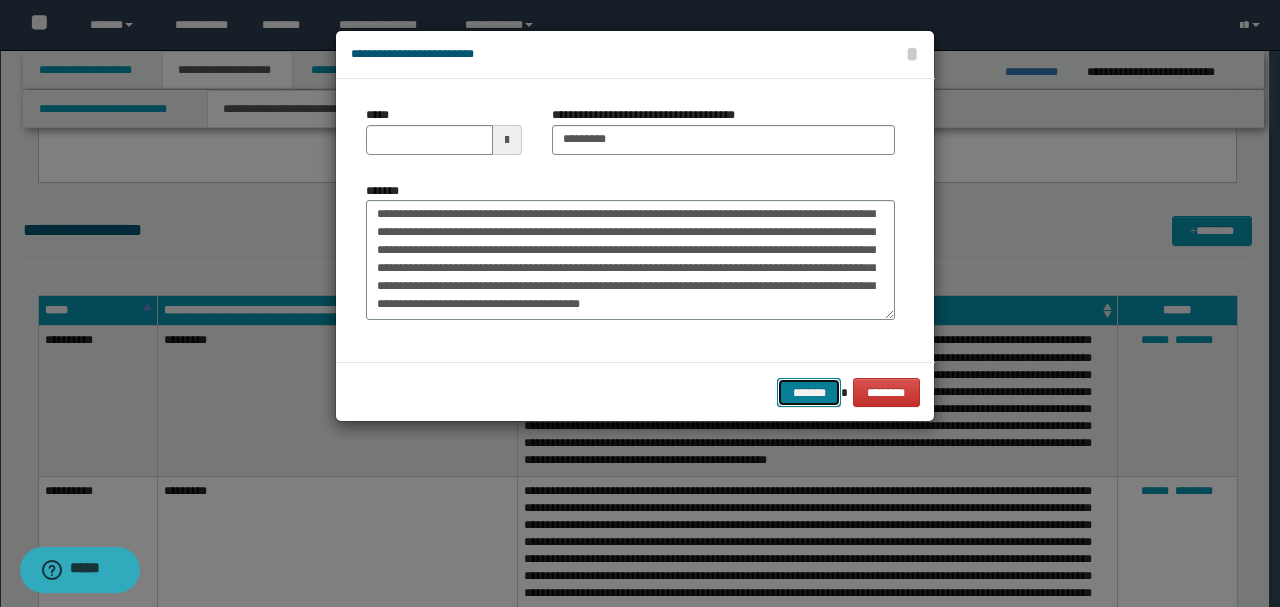 click on "*******" at bounding box center (809, 392) 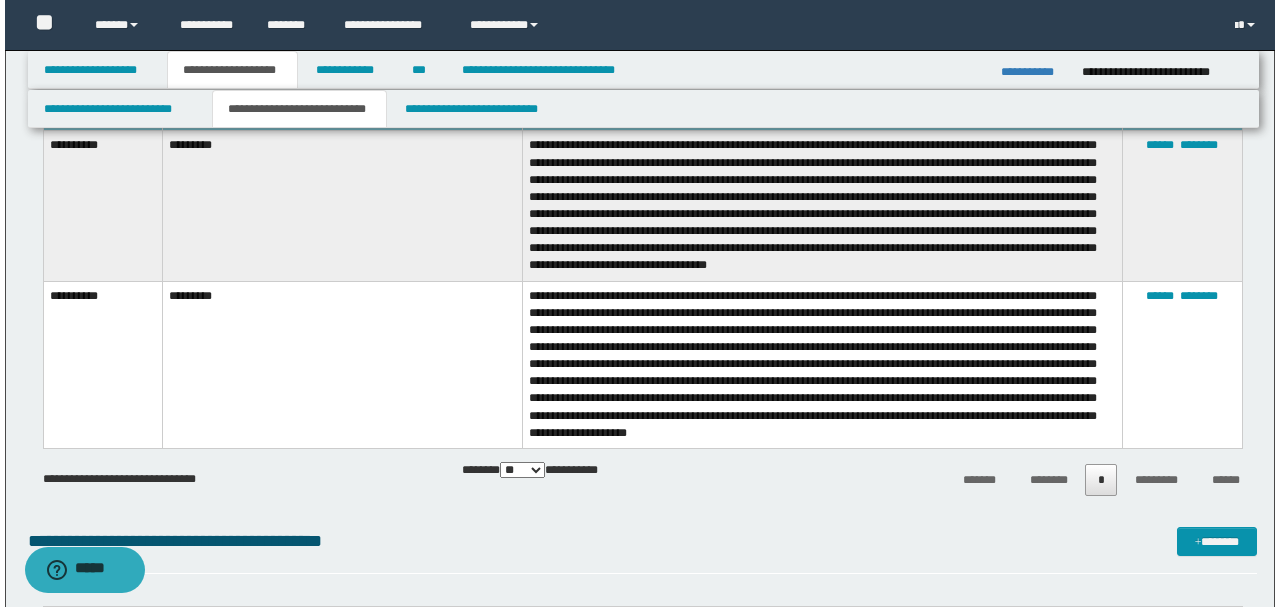 scroll, scrollTop: 1066, scrollLeft: 0, axis: vertical 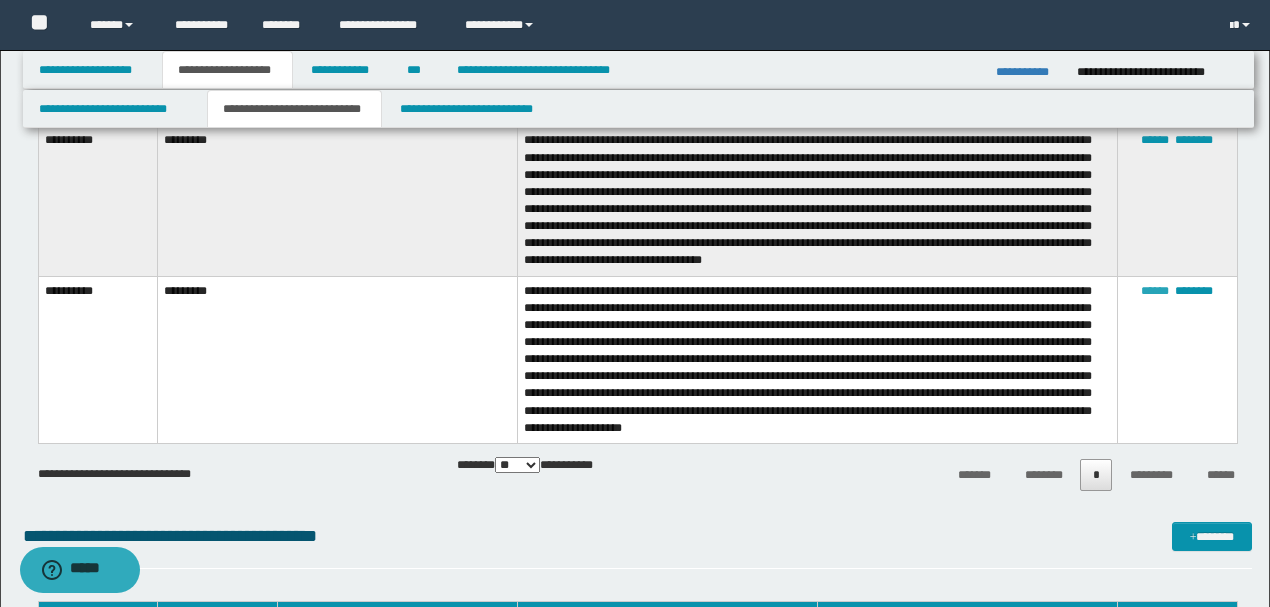 click on "******" at bounding box center [1155, 291] 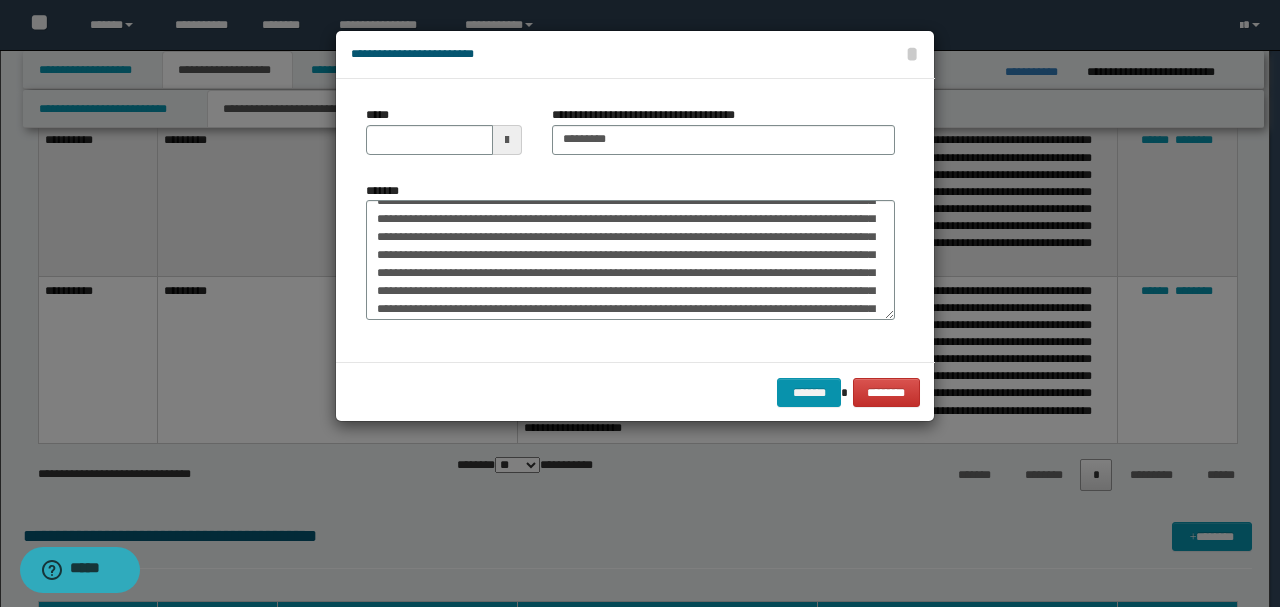 scroll, scrollTop: 0, scrollLeft: 0, axis: both 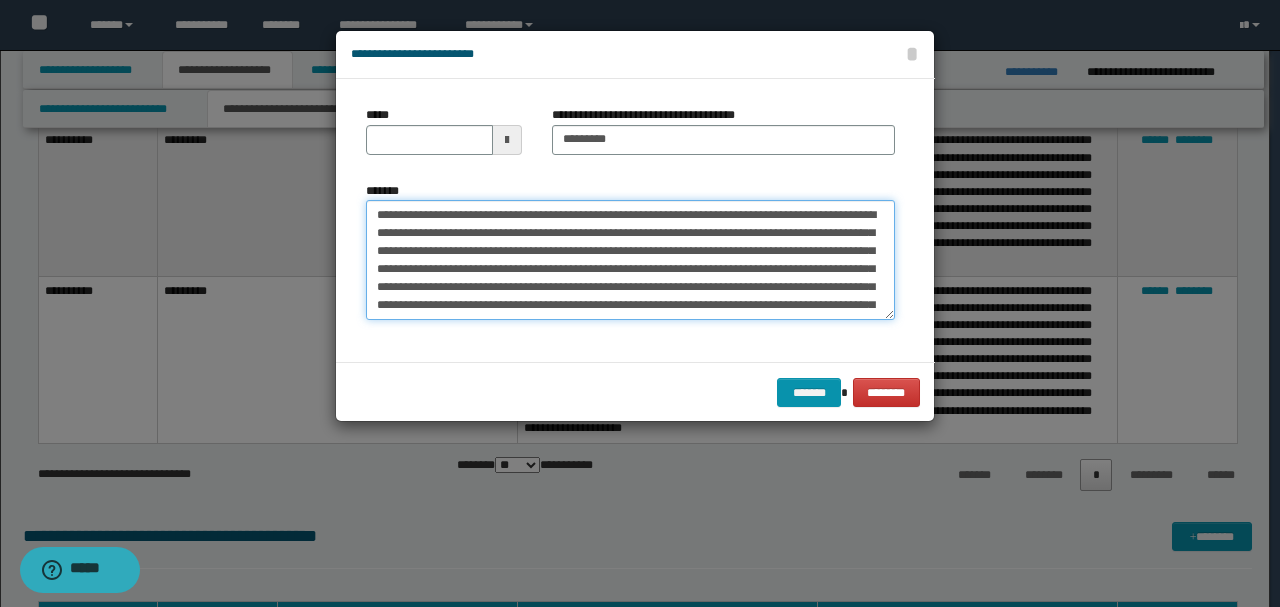 click on "**********" at bounding box center [630, 259] 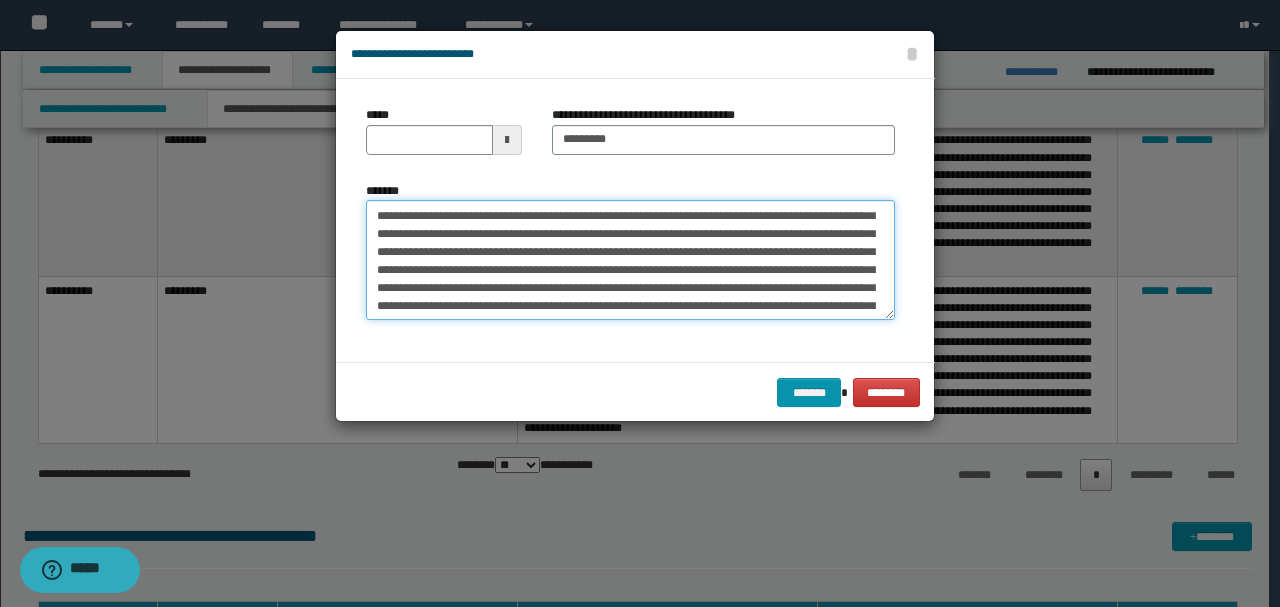 scroll, scrollTop: 66, scrollLeft: 0, axis: vertical 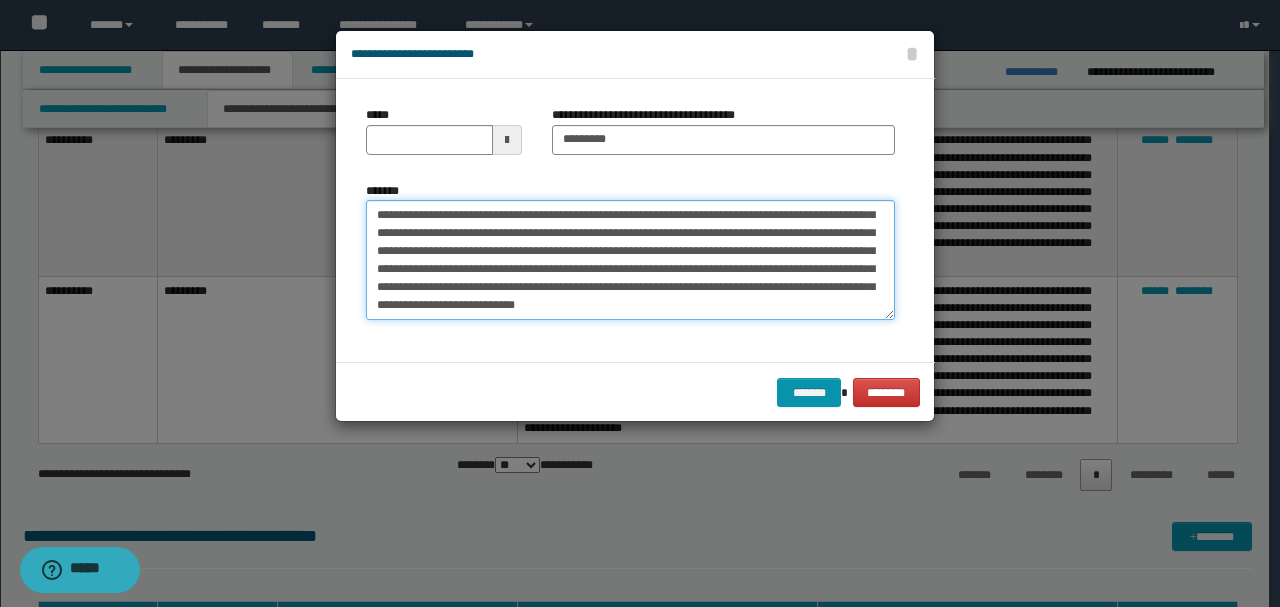 drag, startPoint x: 737, startPoint y: 221, endPoint x: 609, endPoint y: 269, distance: 136.70406 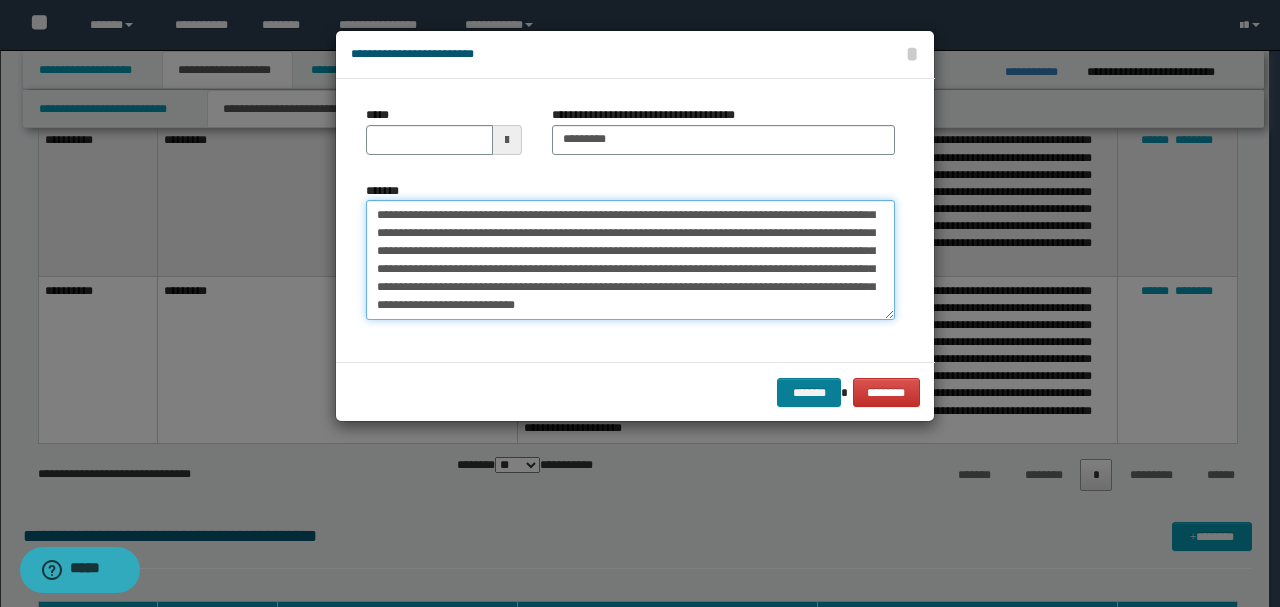 type on "**********" 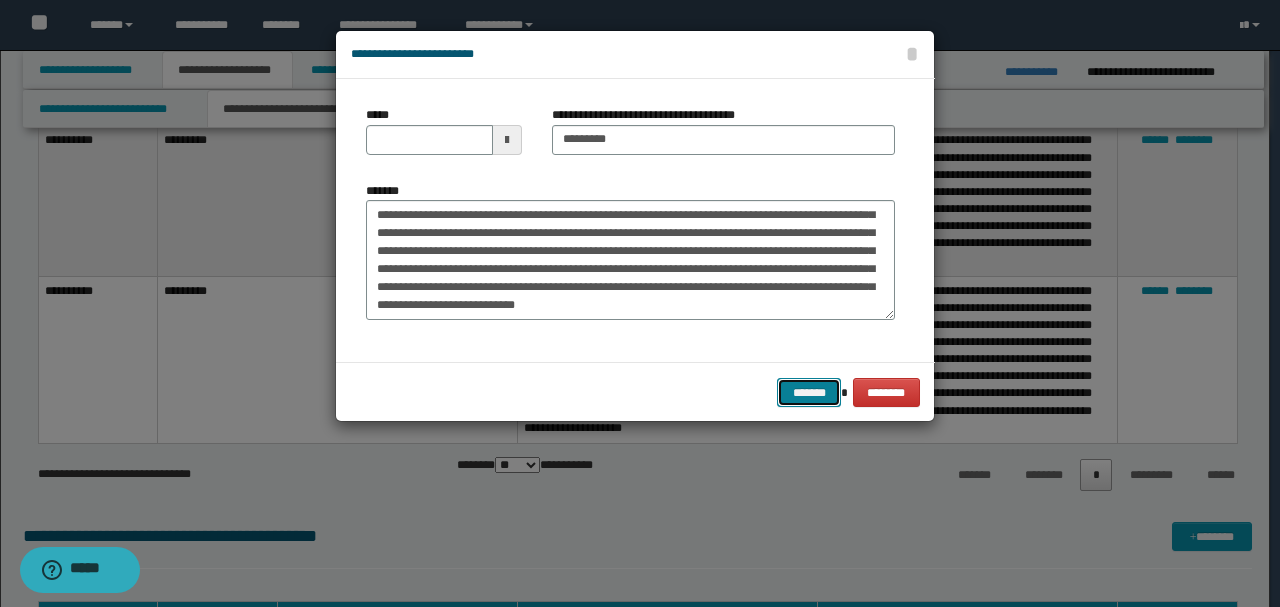 click on "*******" at bounding box center (809, 392) 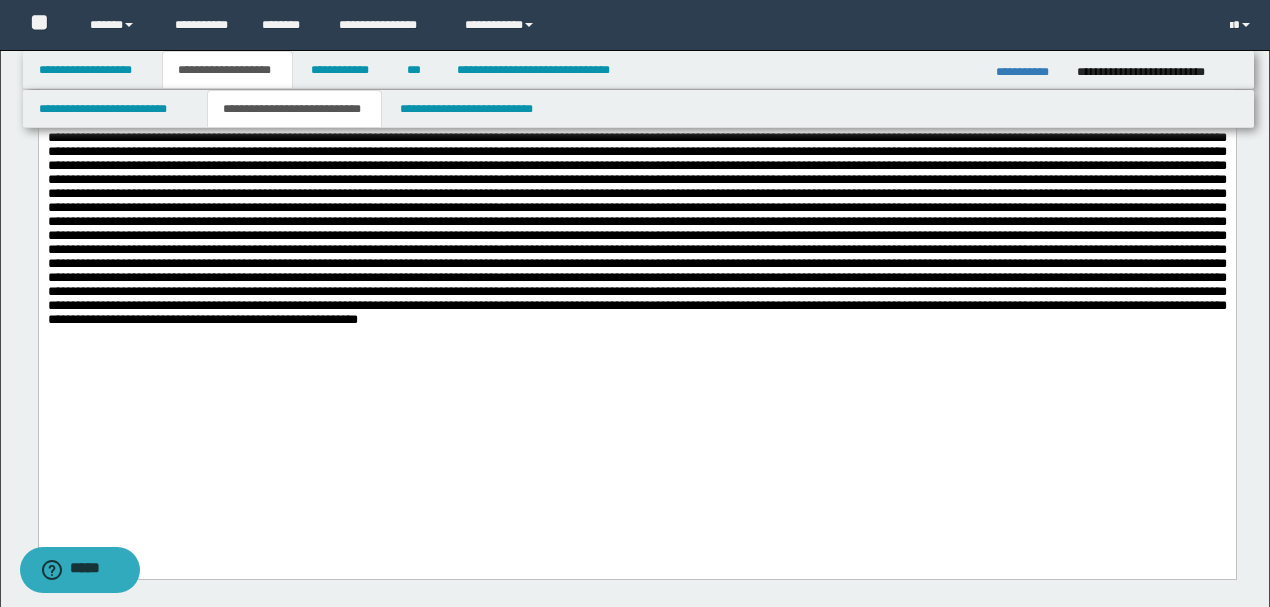 scroll, scrollTop: 333, scrollLeft: 0, axis: vertical 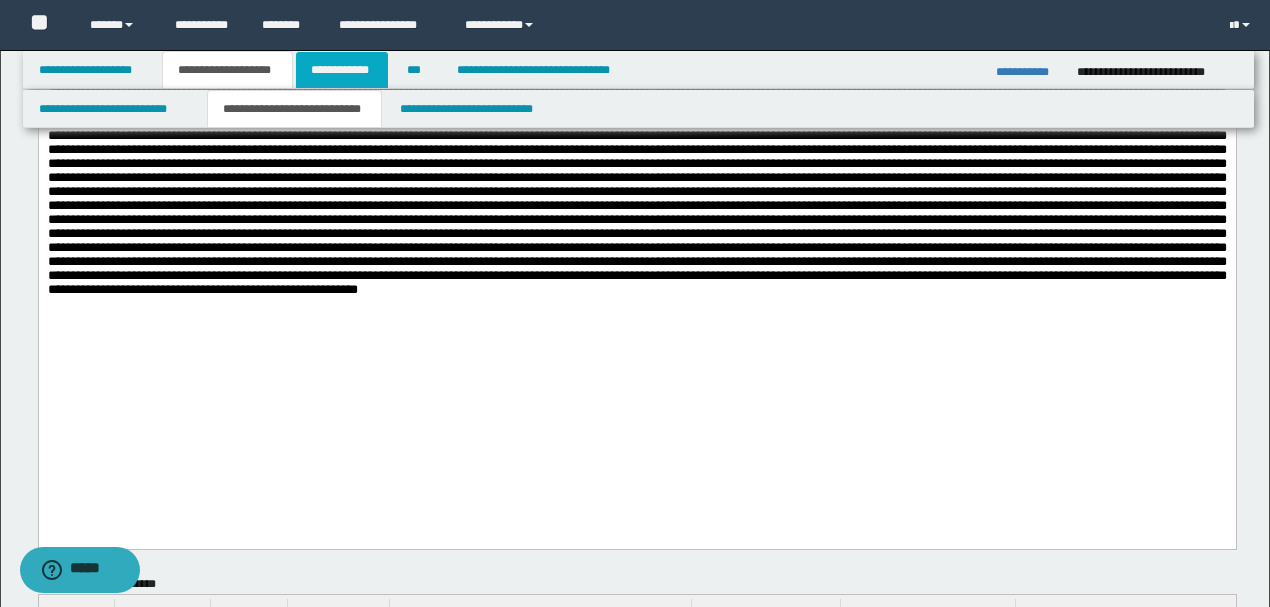 click on "**********" at bounding box center [342, 70] 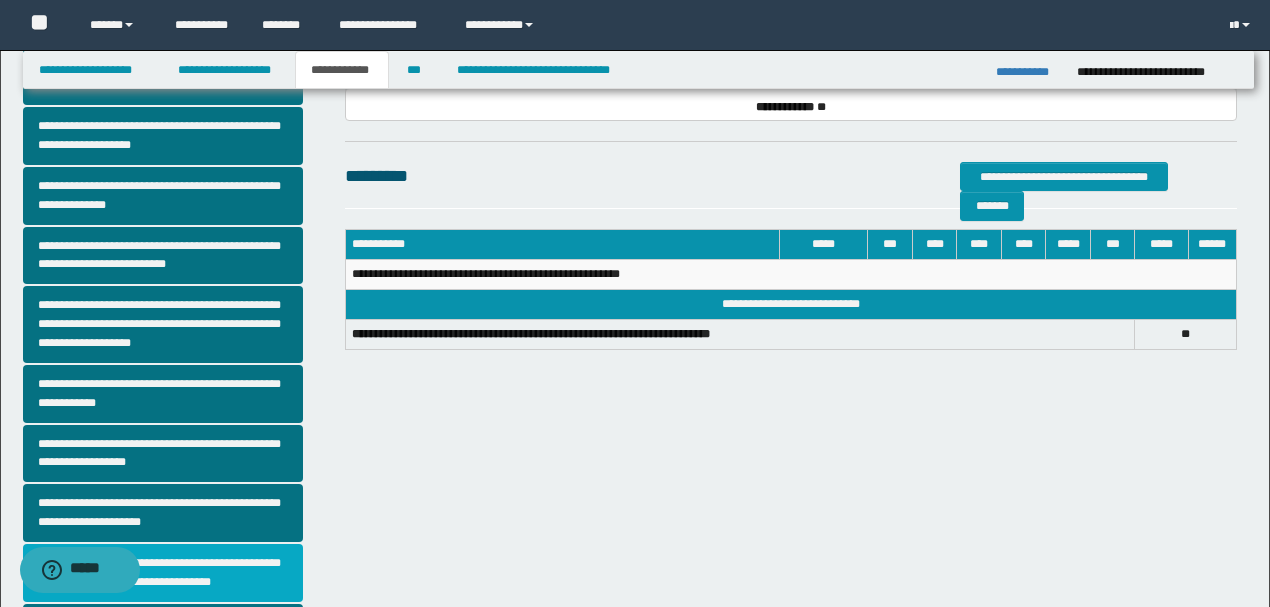scroll, scrollTop: 541, scrollLeft: 0, axis: vertical 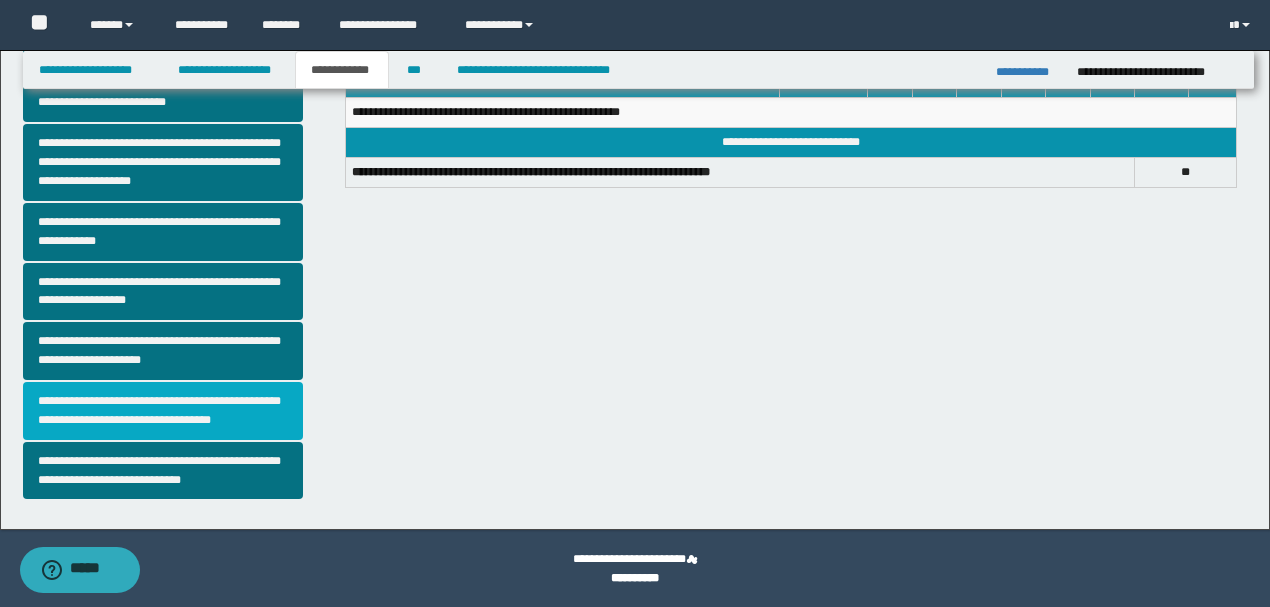 click on "**********" at bounding box center [163, 411] 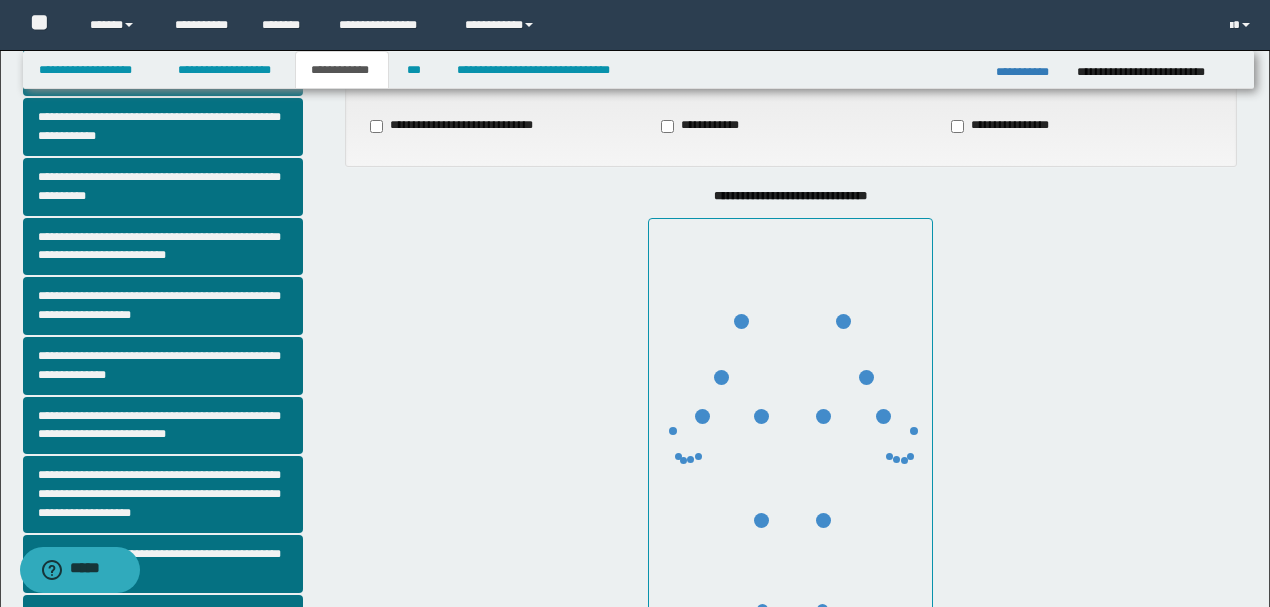 scroll, scrollTop: 266, scrollLeft: 0, axis: vertical 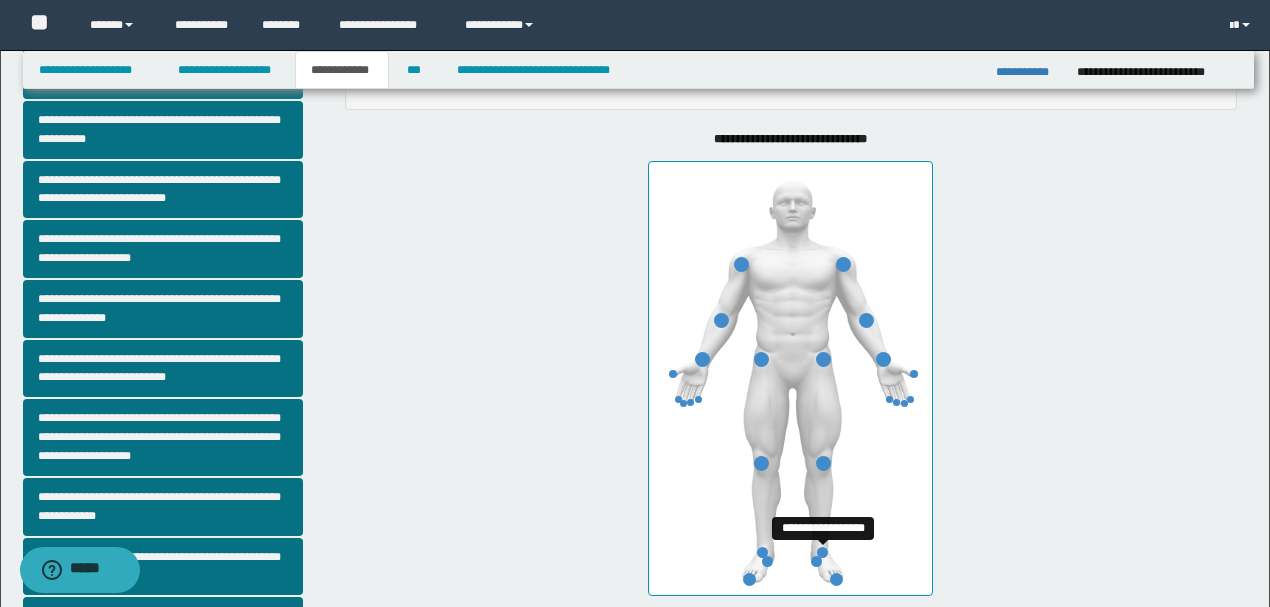 click at bounding box center (822, 552) 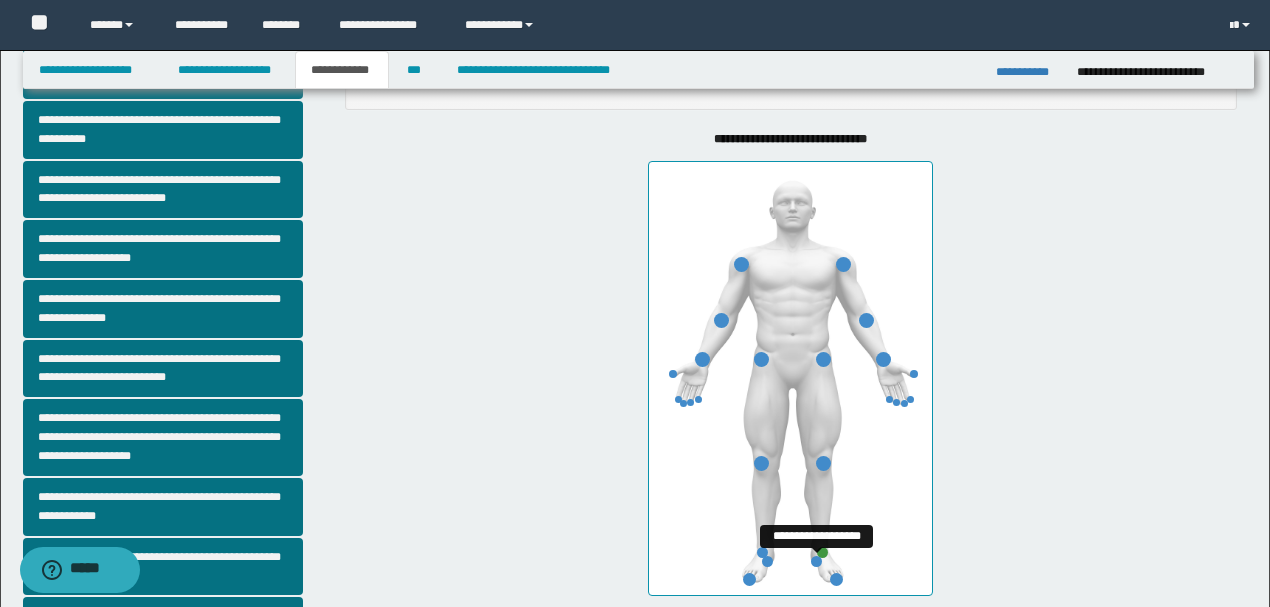 click at bounding box center [816, 561] 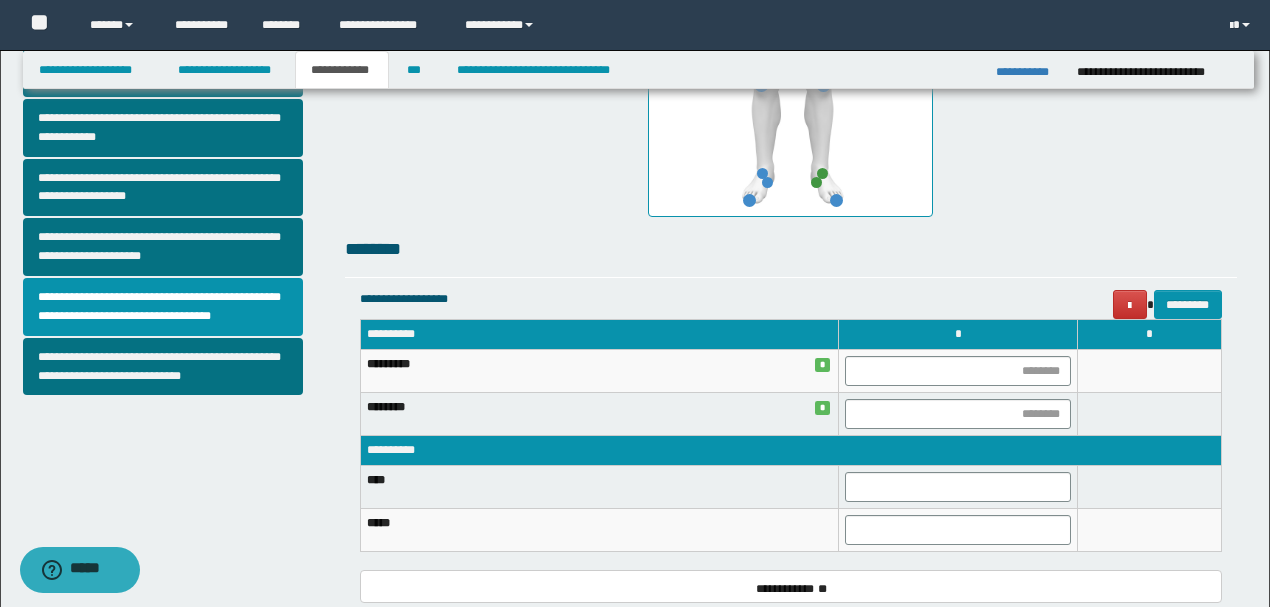 scroll, scrollTop: 733, scrollLeft: 0, axis: vertical 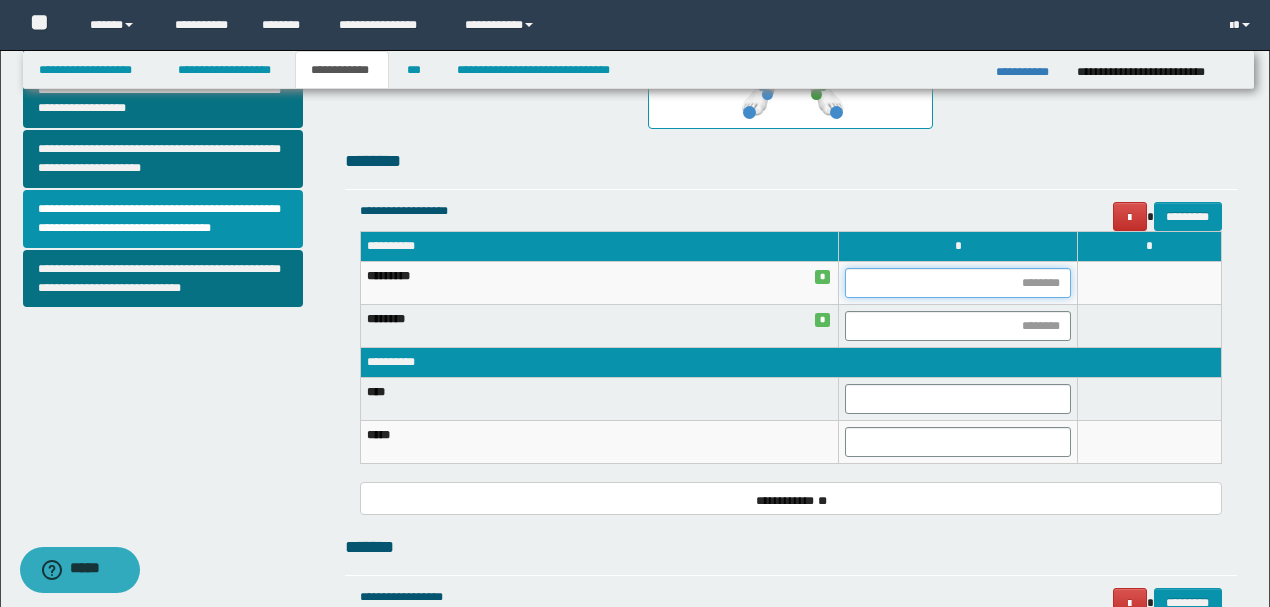 click at bounding box center (958, 283) 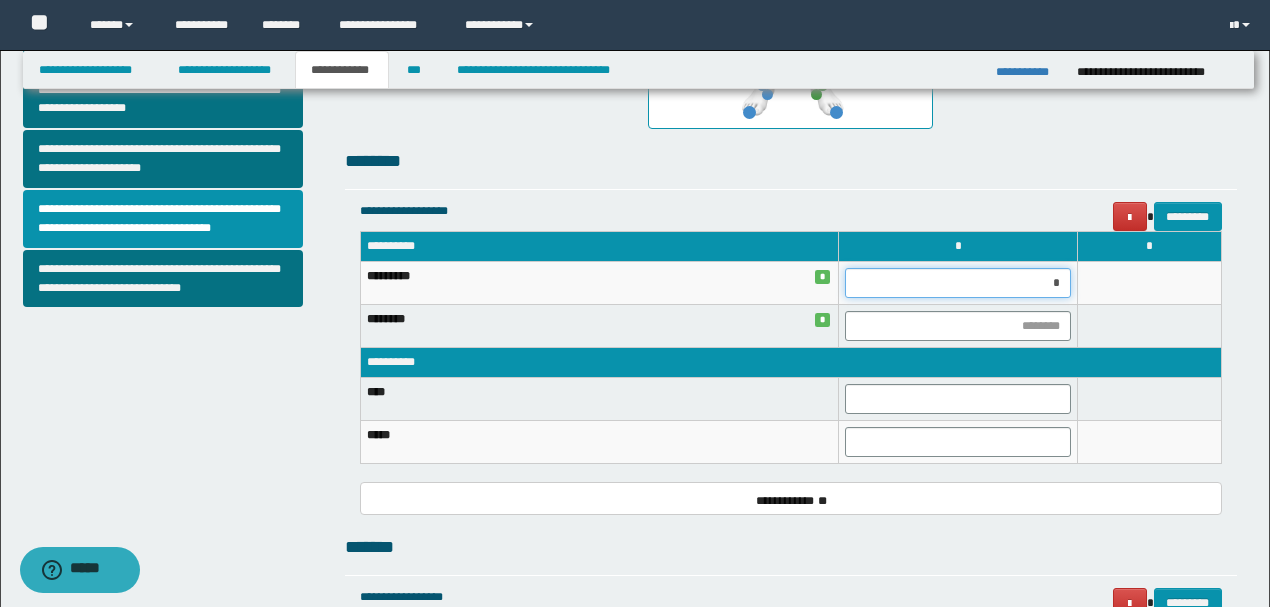 type on "**" 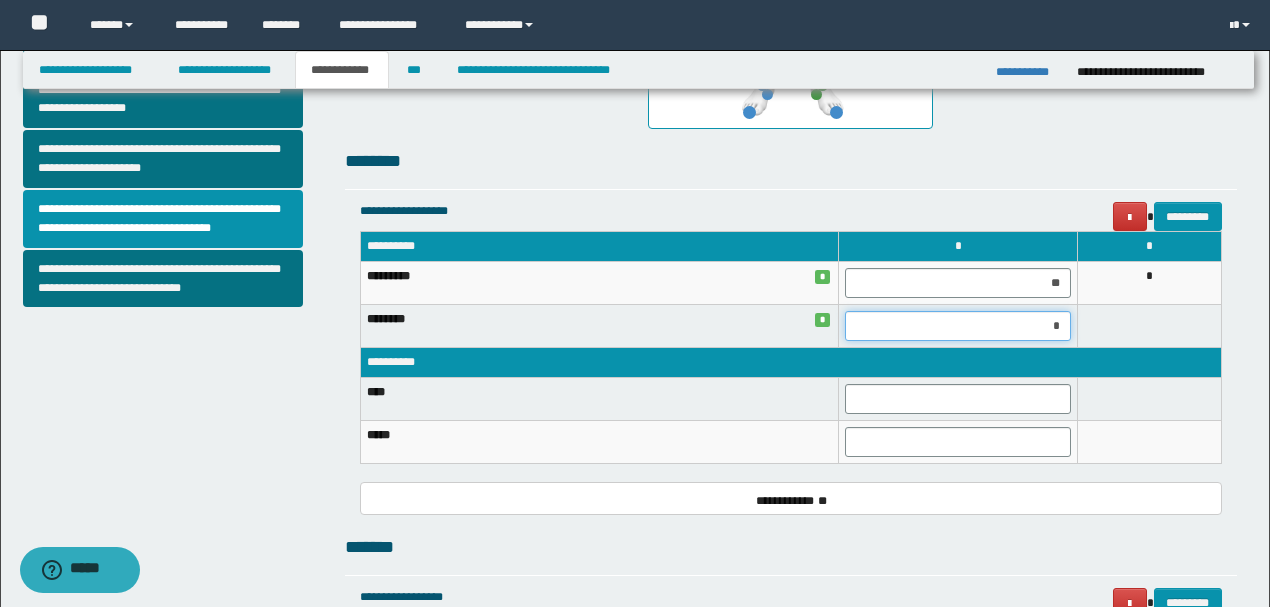type on "**" 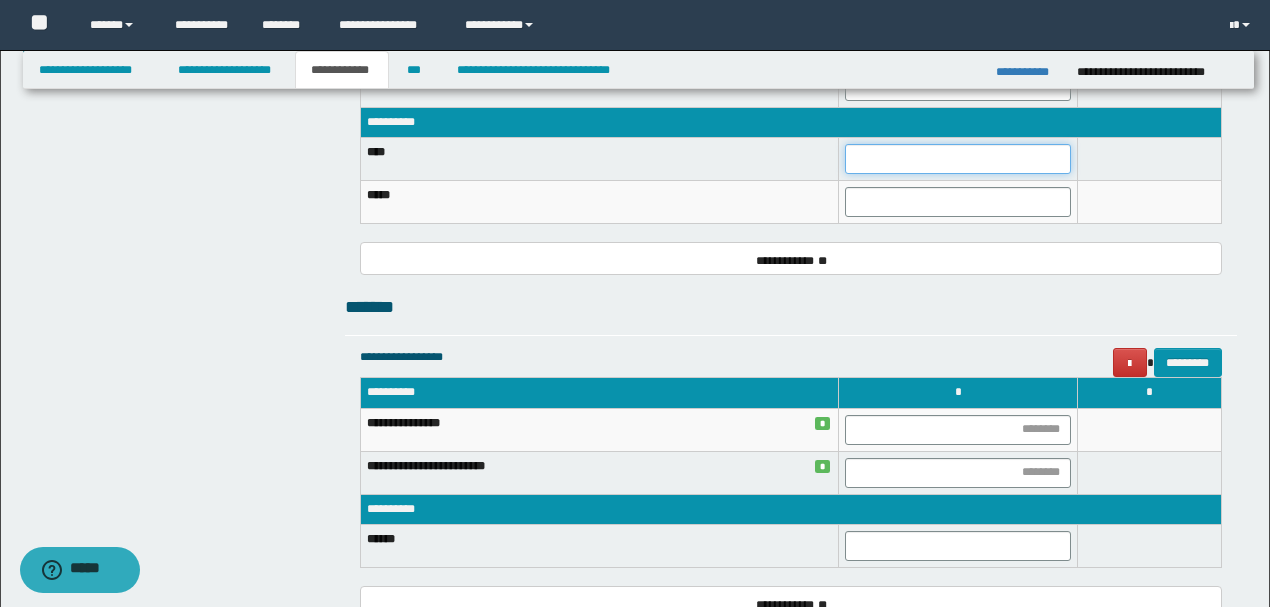 scroll, scrollTop: 1000, scrollLeft: 0, axis: vertical 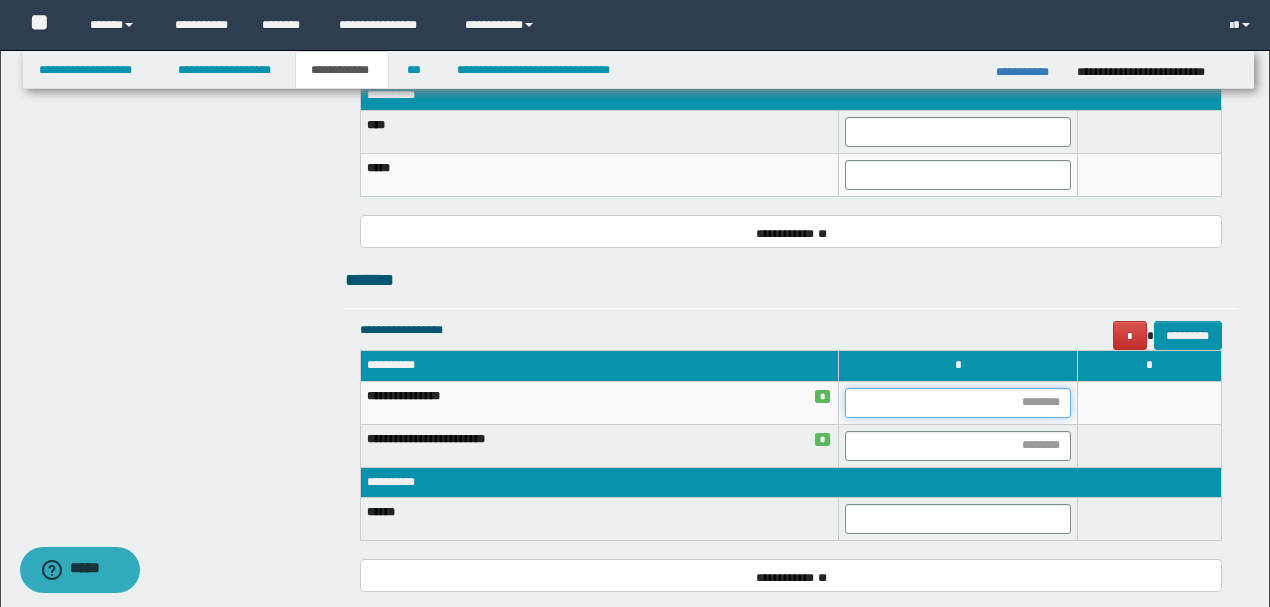 click at bounding box center [958, 403] 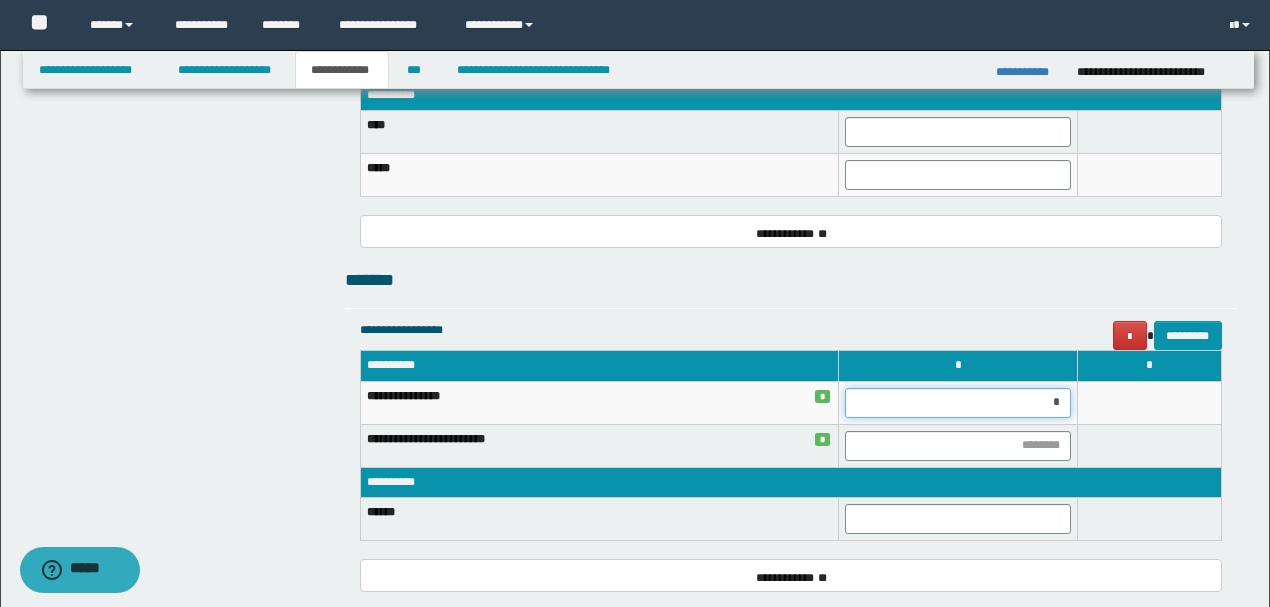 type on "**" 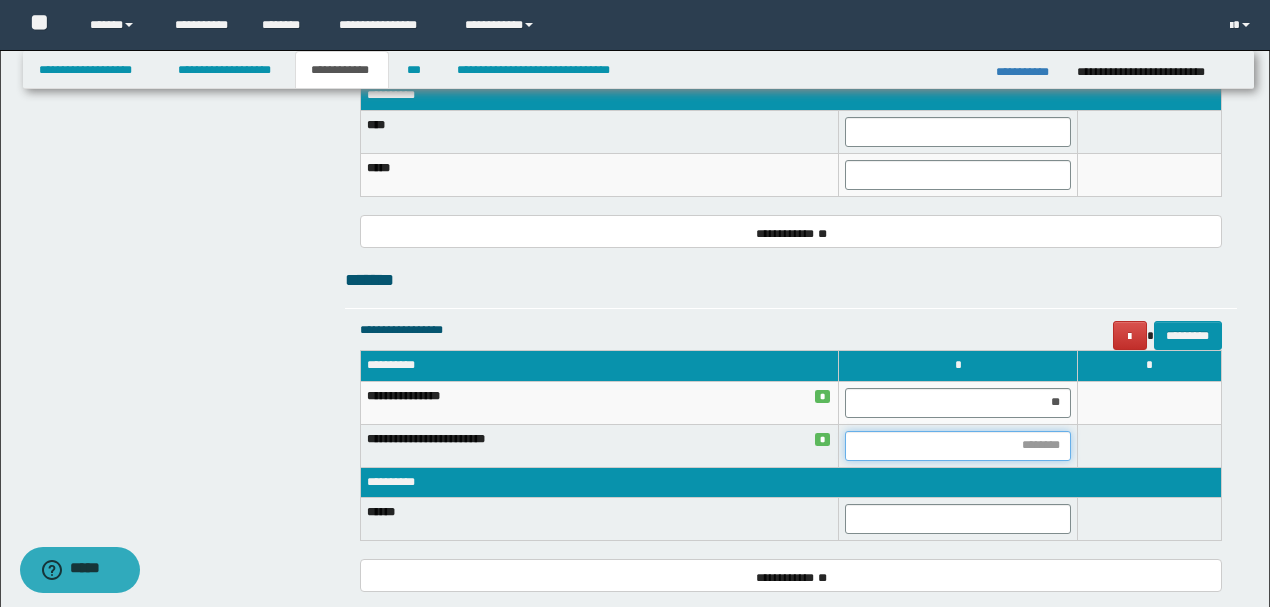click at bounding box center (958, 446) 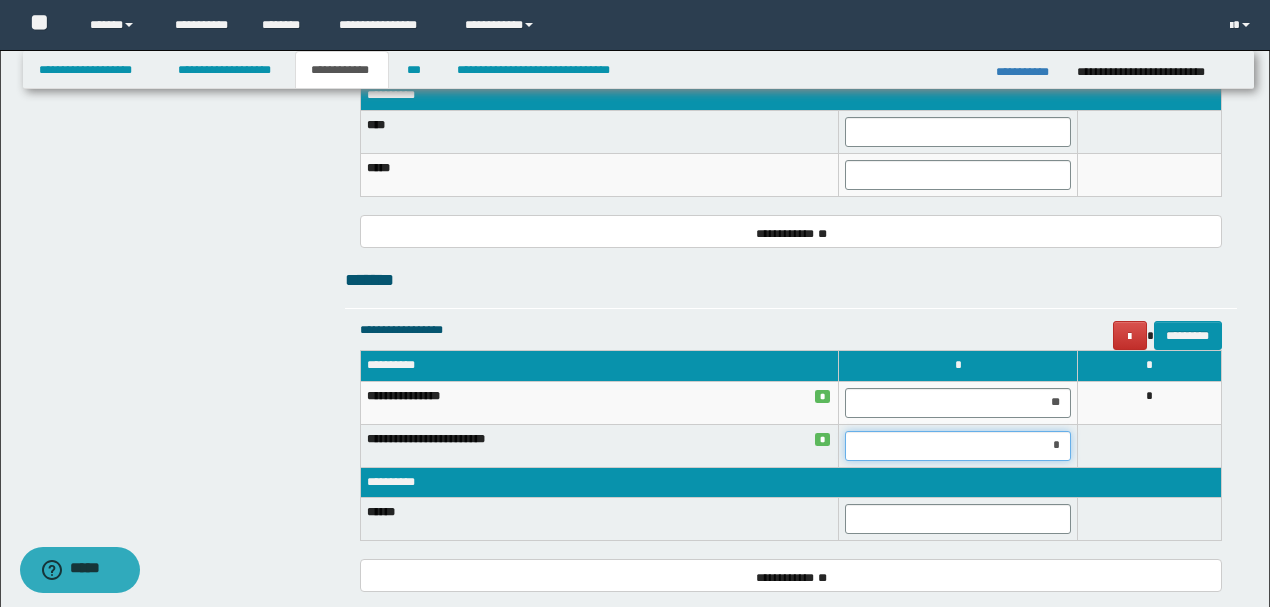 type on "**" 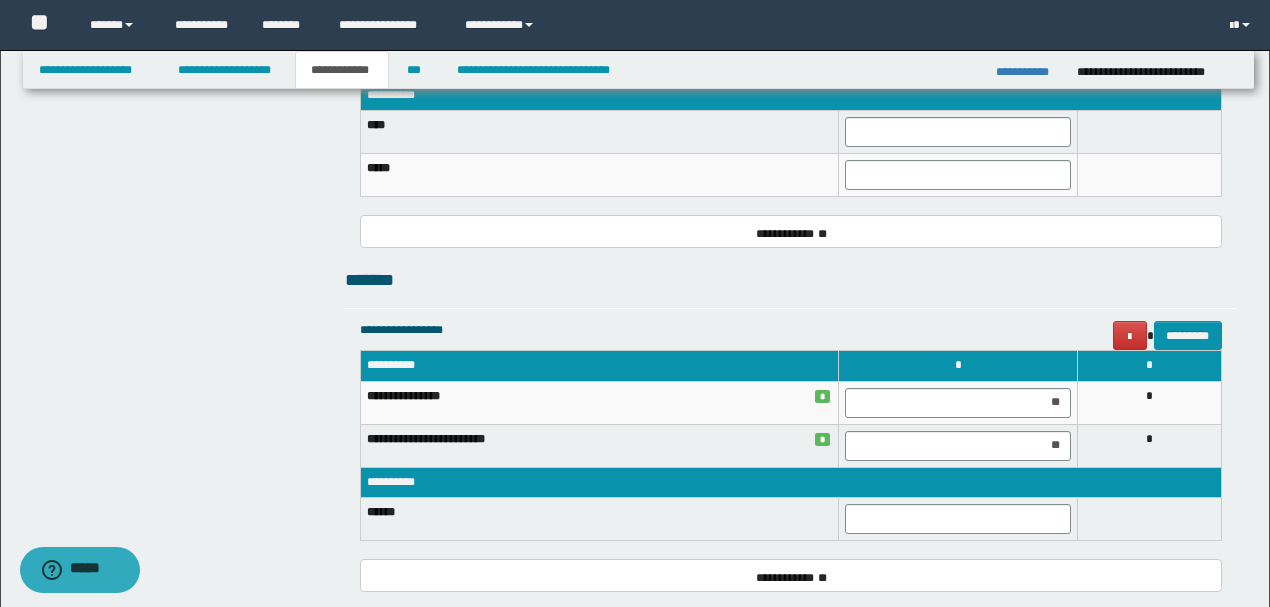 click at bounding box center (1150, 518) 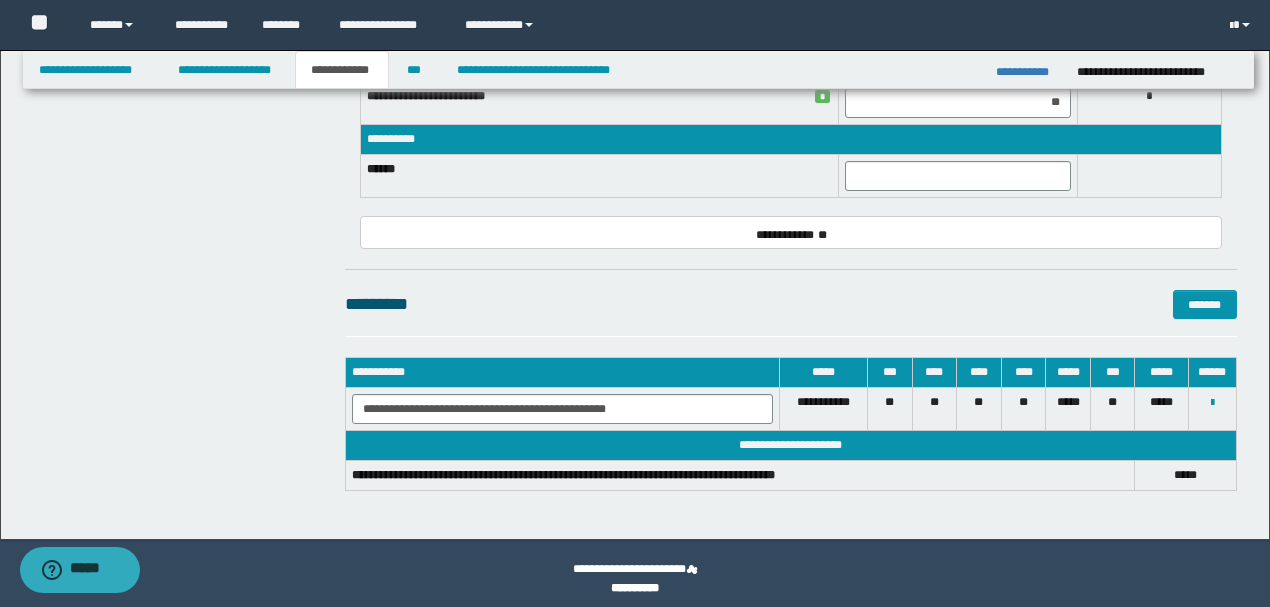 scroll, scrollTop: 1353, scrollLeft: 0, axis: vertical 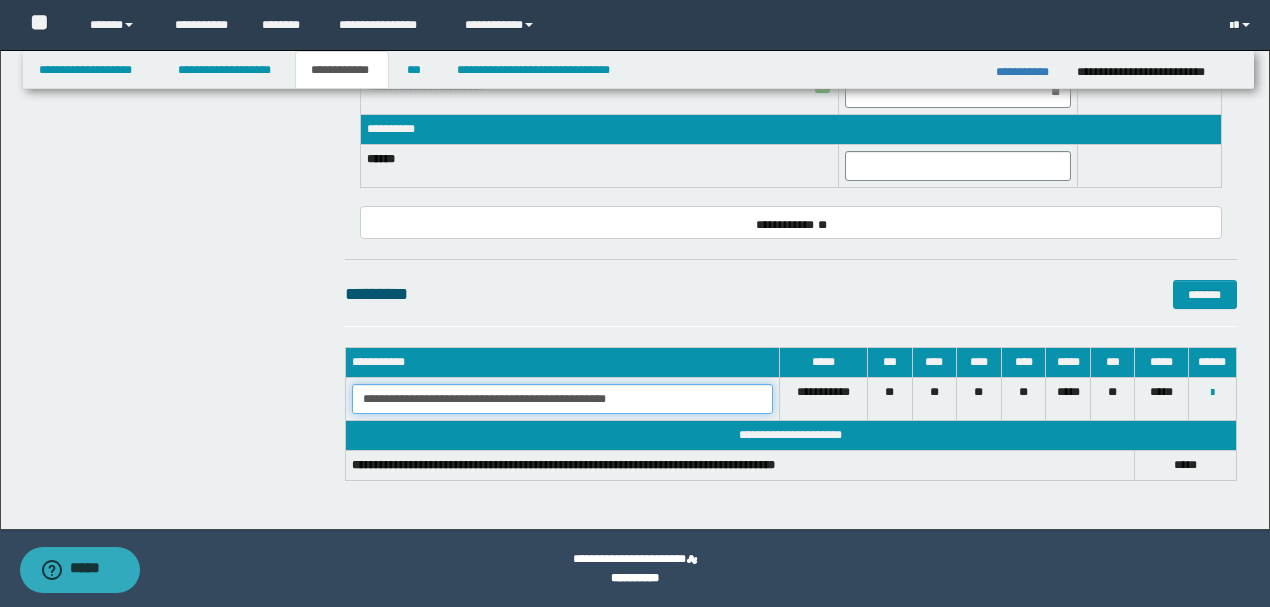 drag, startPoint x: 648, startPoint y: 397, endPoint x: 263, endPoint y: 366, distance: 386.24603 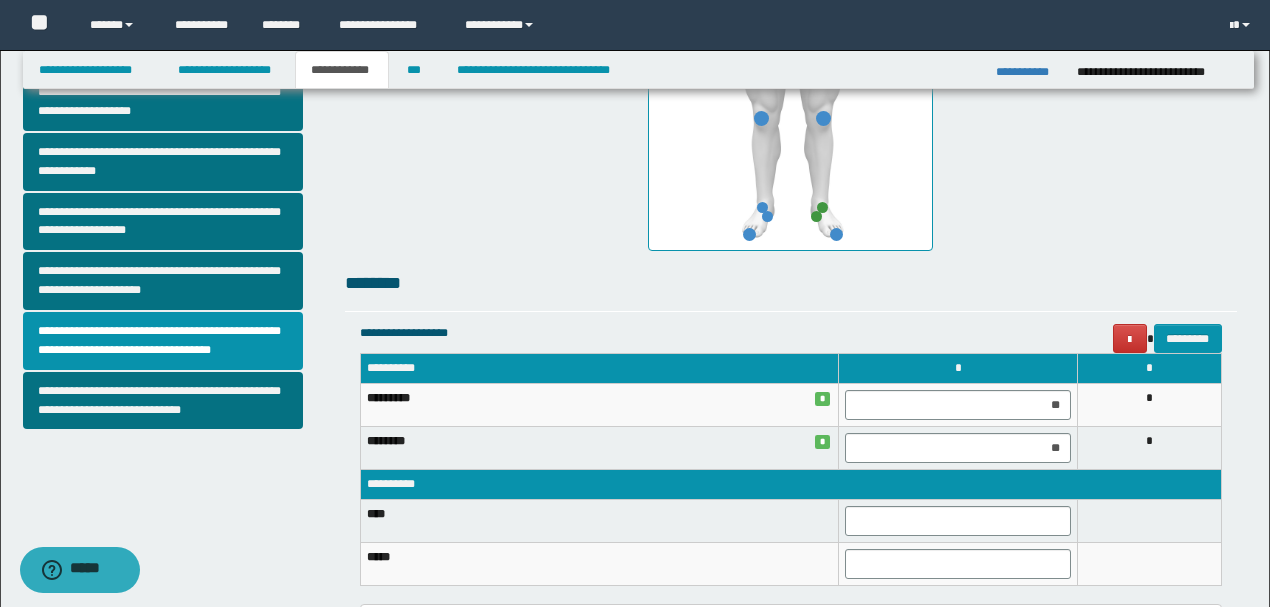scroll, scrollTop: 553, scrollLeft: 0, axis: vertical 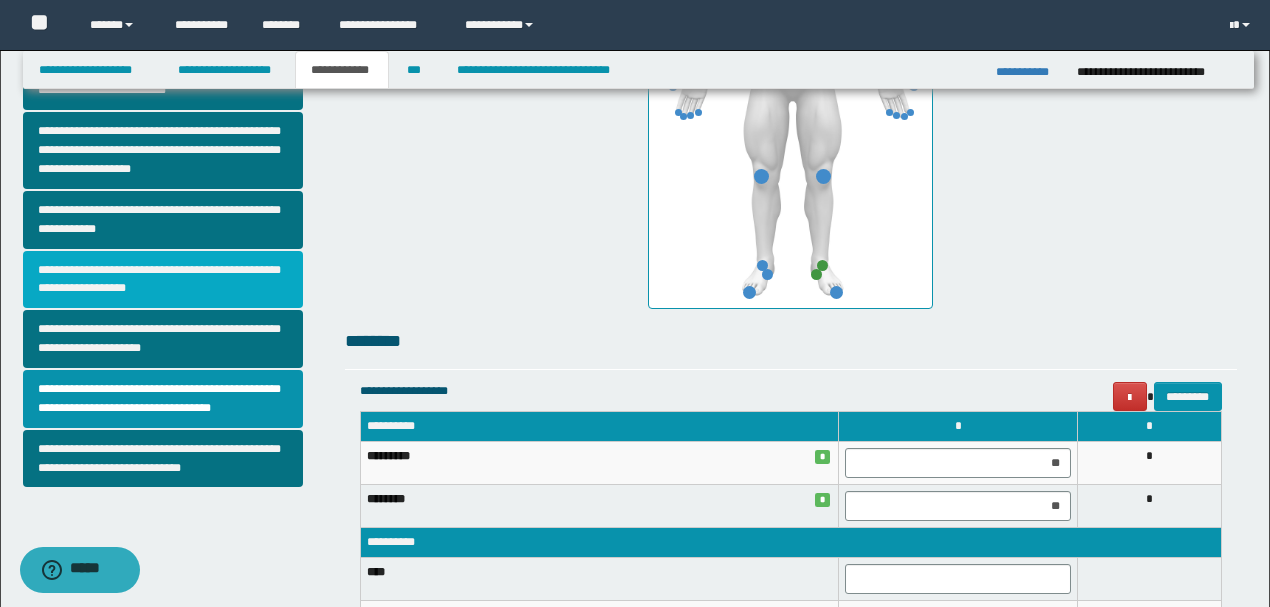 type on "**********" 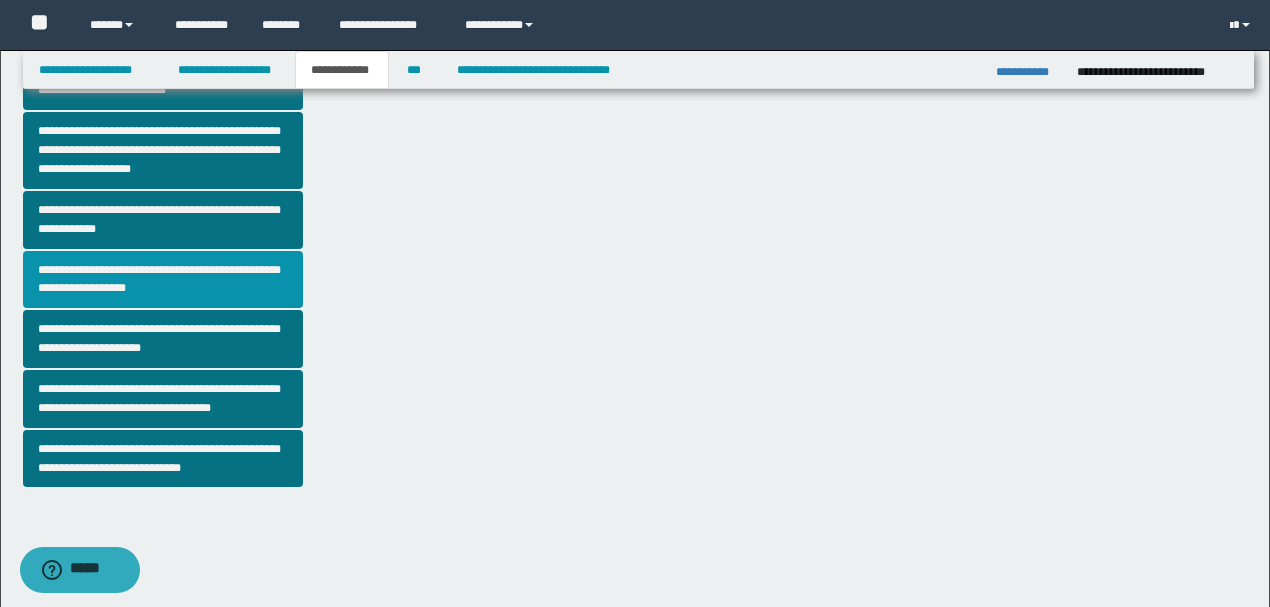 scroll, scrollTop: 0, scrollLeft: 0, axis: both 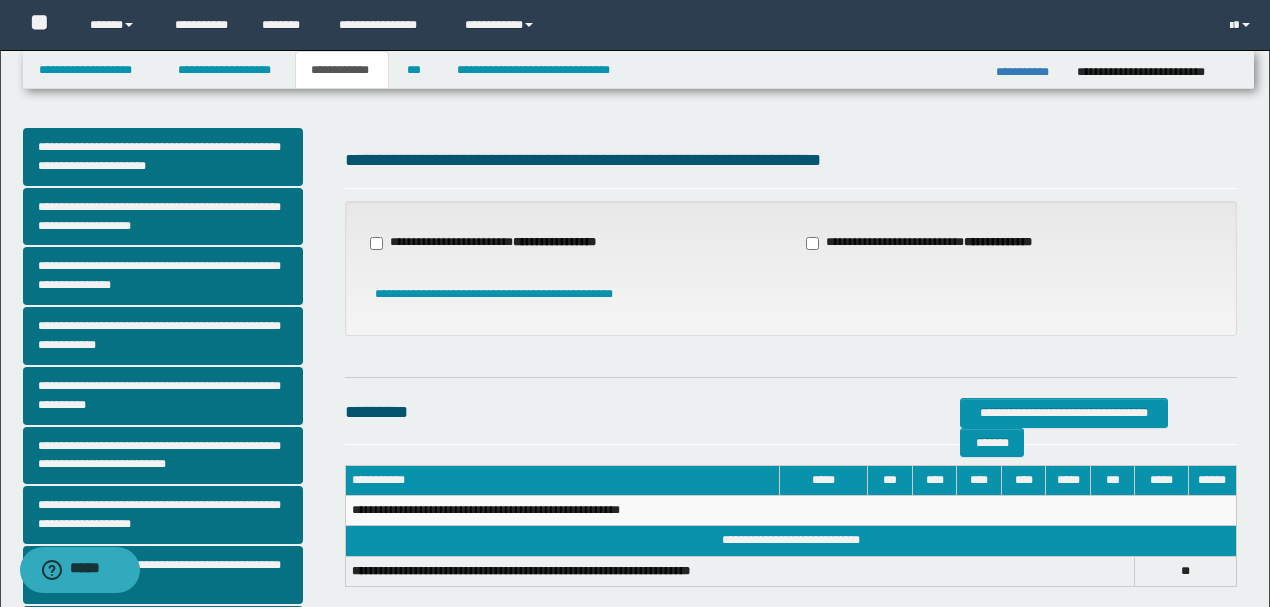 click on "**********" at bounding box center [495, 243] 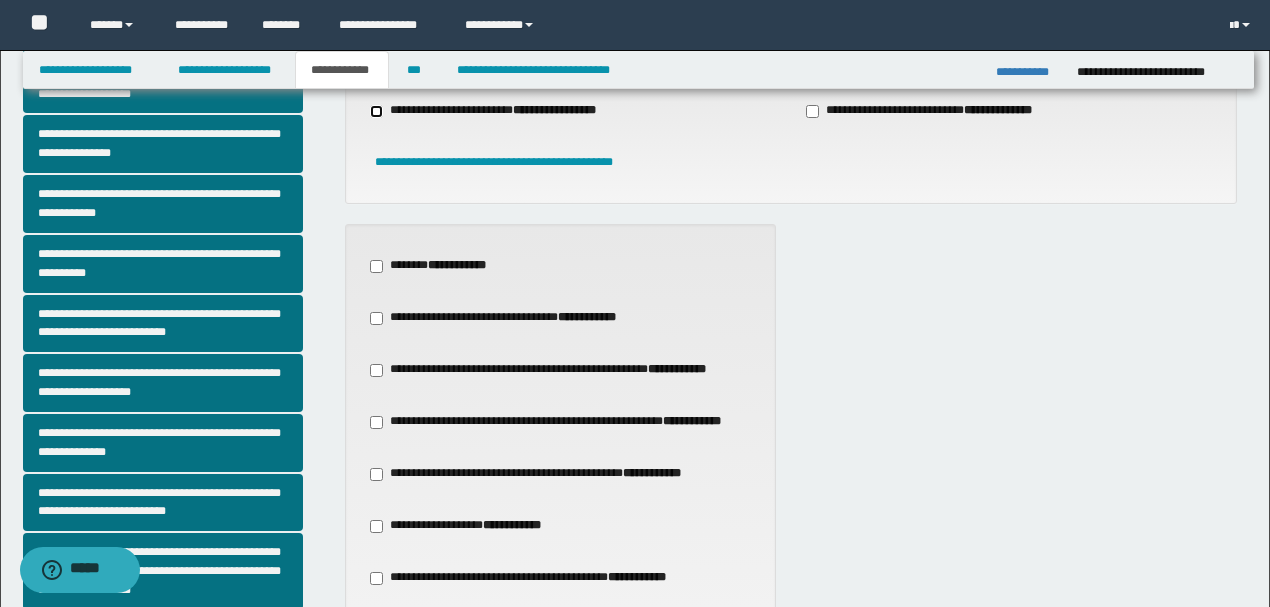 scroll, scrollTop: 133, scrollLeft: 0, axis: vertical 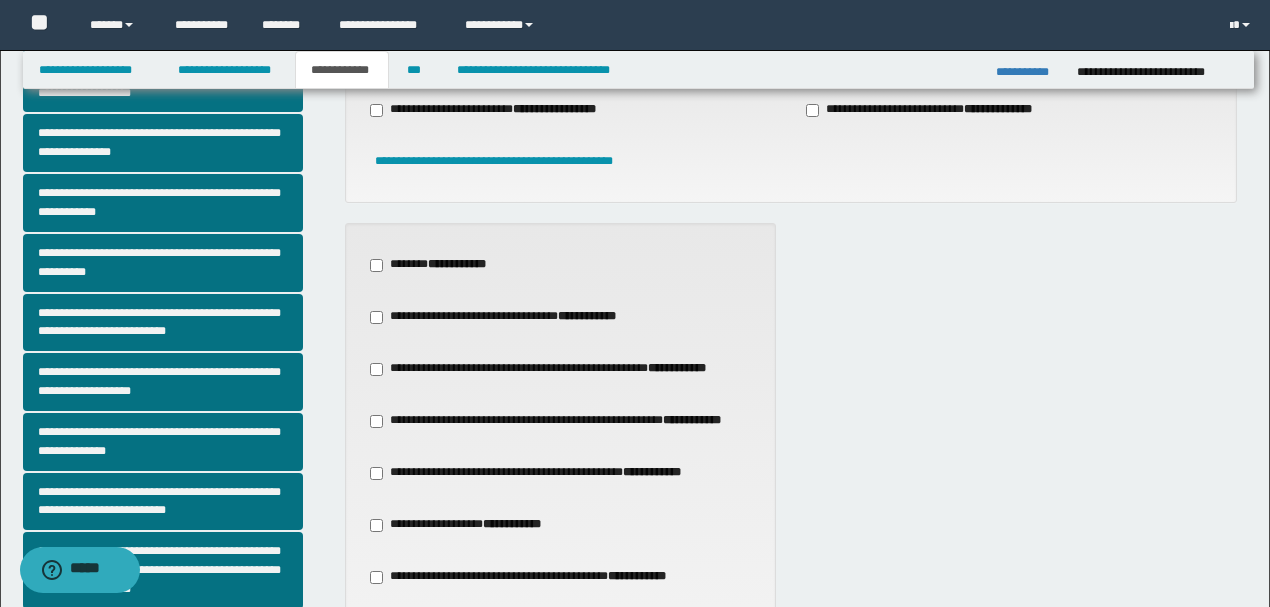 click on "**********" at bounding box center (538, 473) 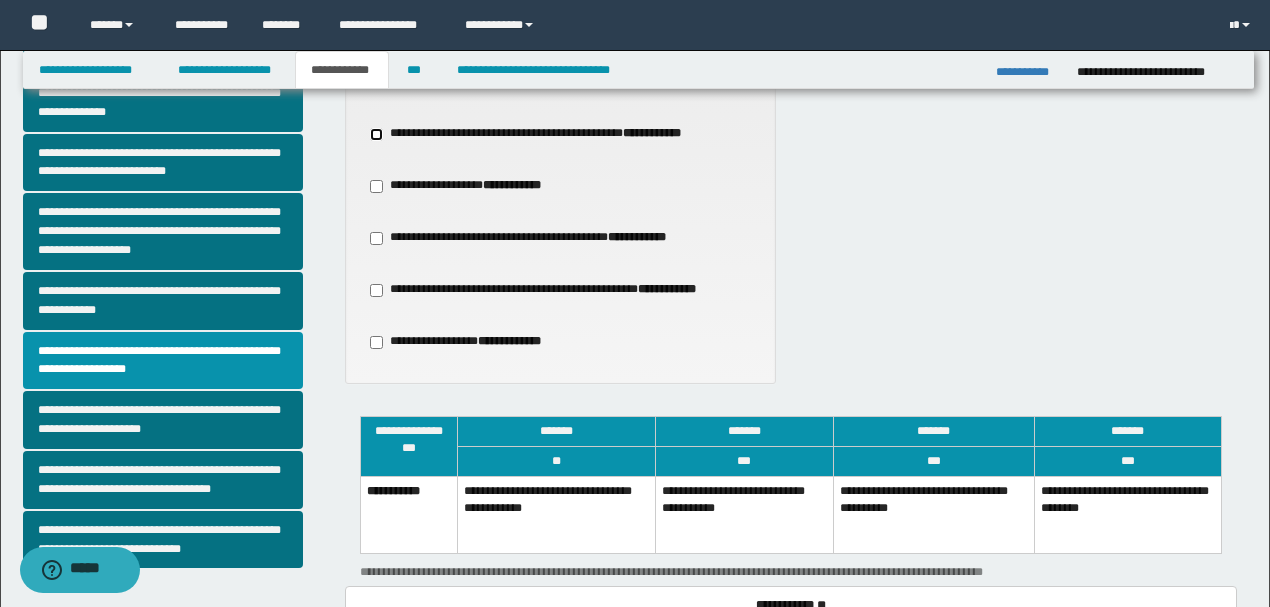 scroll, scrollTop: 533, scrollLeft: 0, axis: vertical 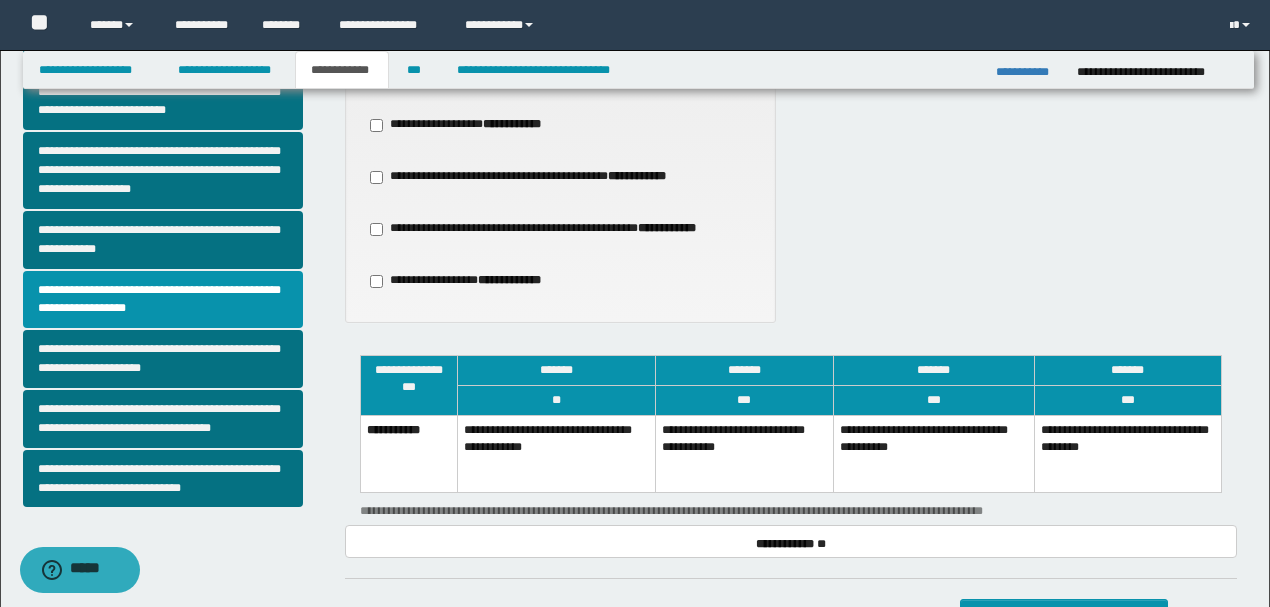 click on "**********" at bounding box center [744, 453] 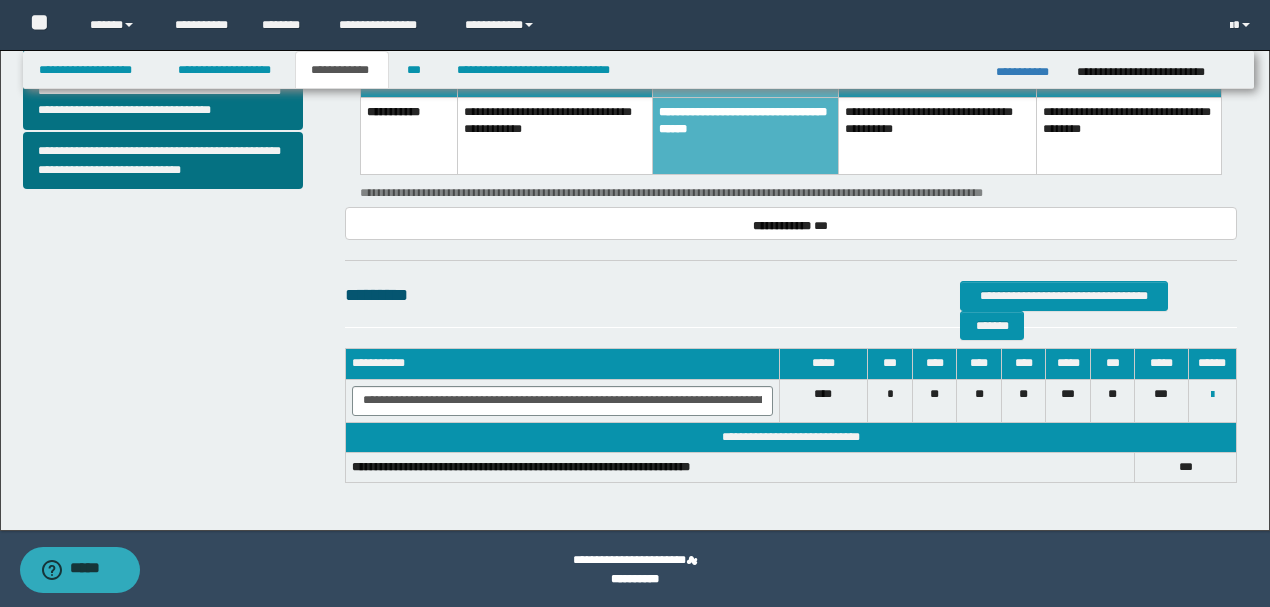scroll, scrollTop: 852, scrollLeft: 0, axis: vertical 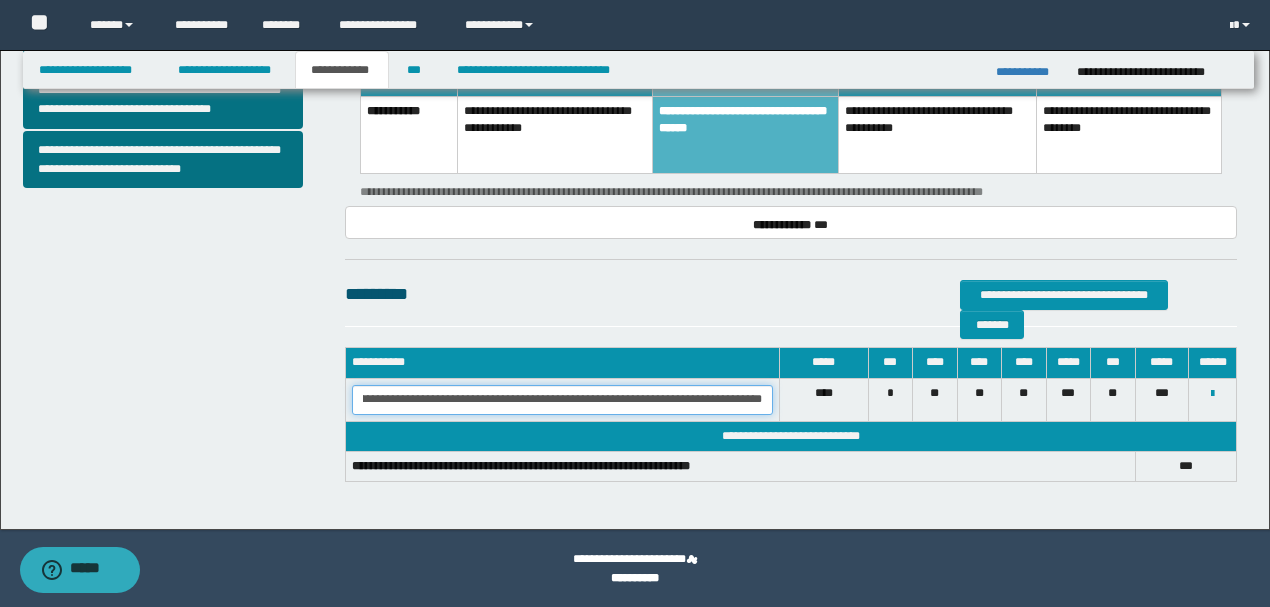 drag, startPoint x: 370, startPoint y: 398, endPoint x: 644, endPoint y: 386, distance: 274.26263 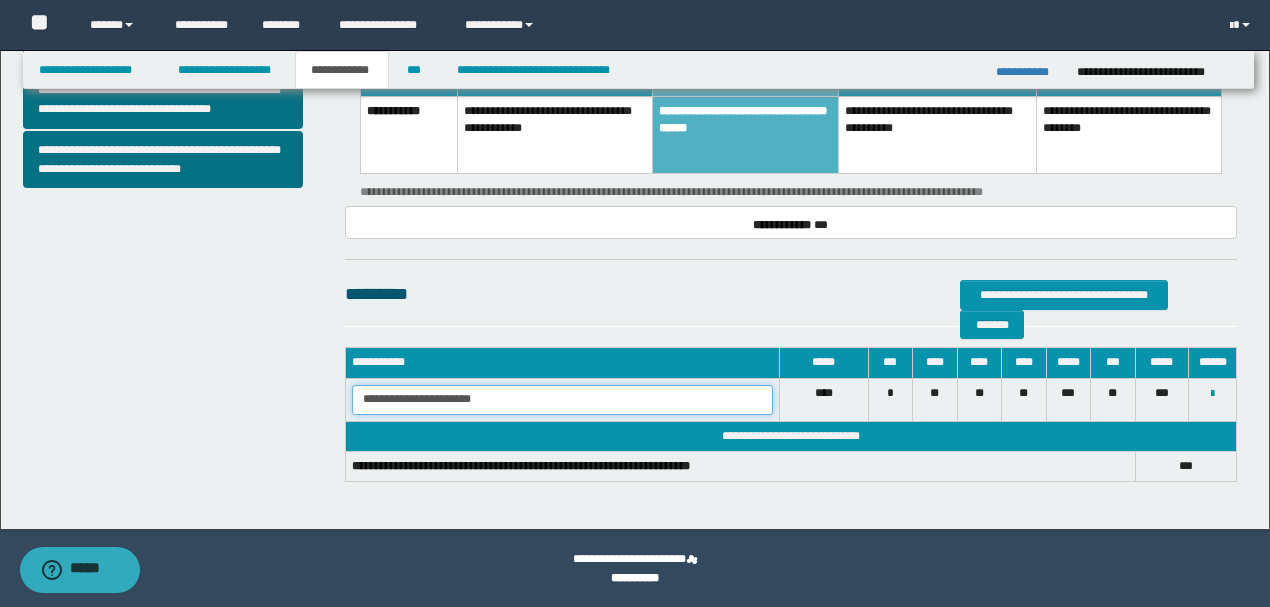 scroll, scrollTop: 0, scrollLeft: 0, axis: both 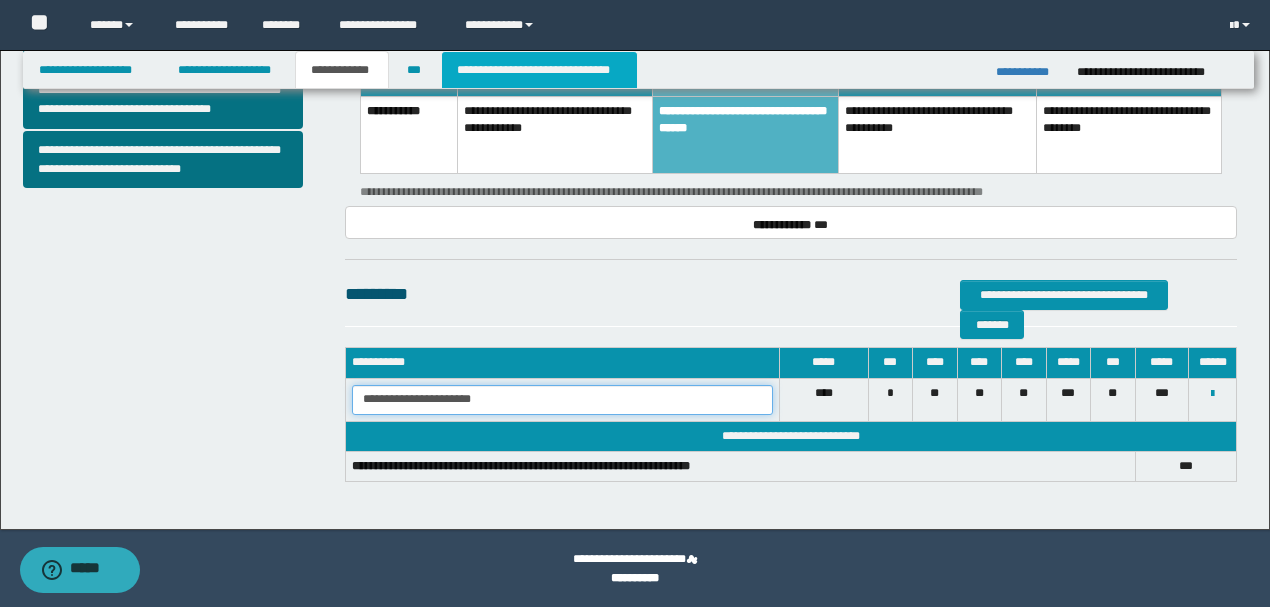 type on "**********" 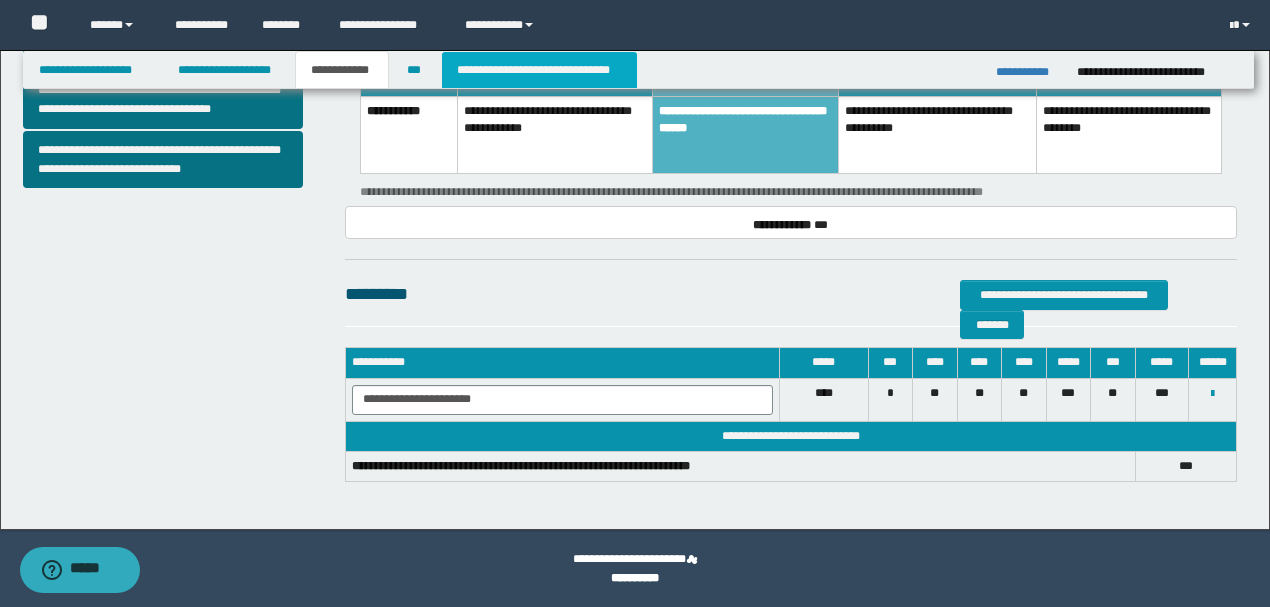 click on "**********" at bounding box center [539, 70] 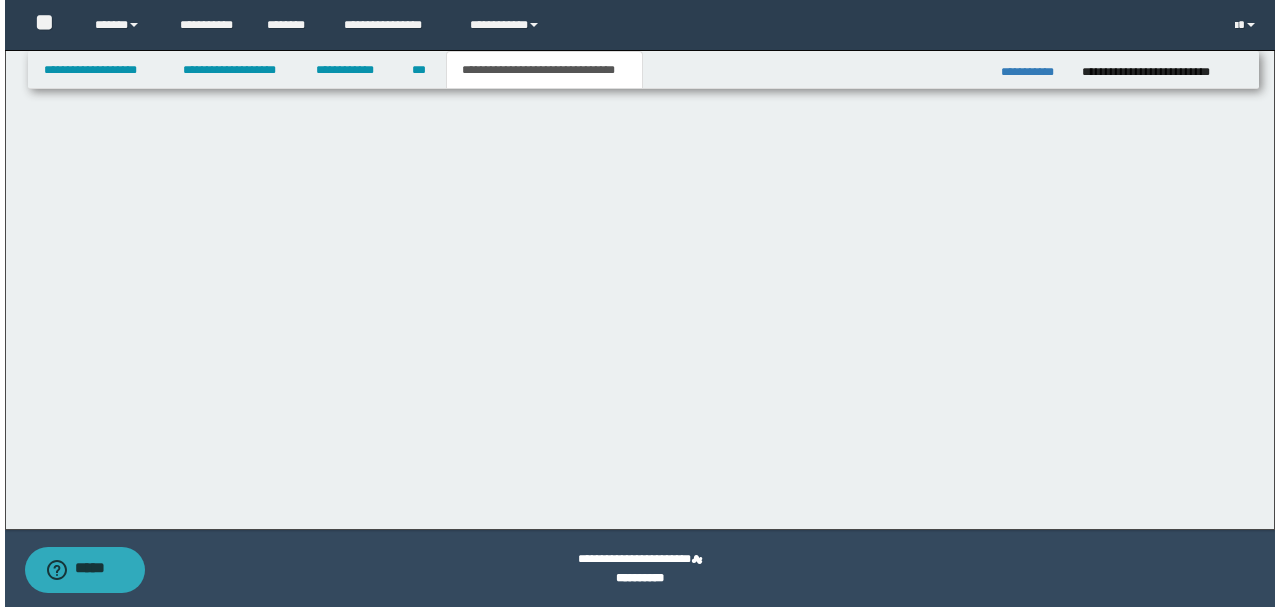 scroll, scrollTop: 0, scrollLeft: 0, axis: both 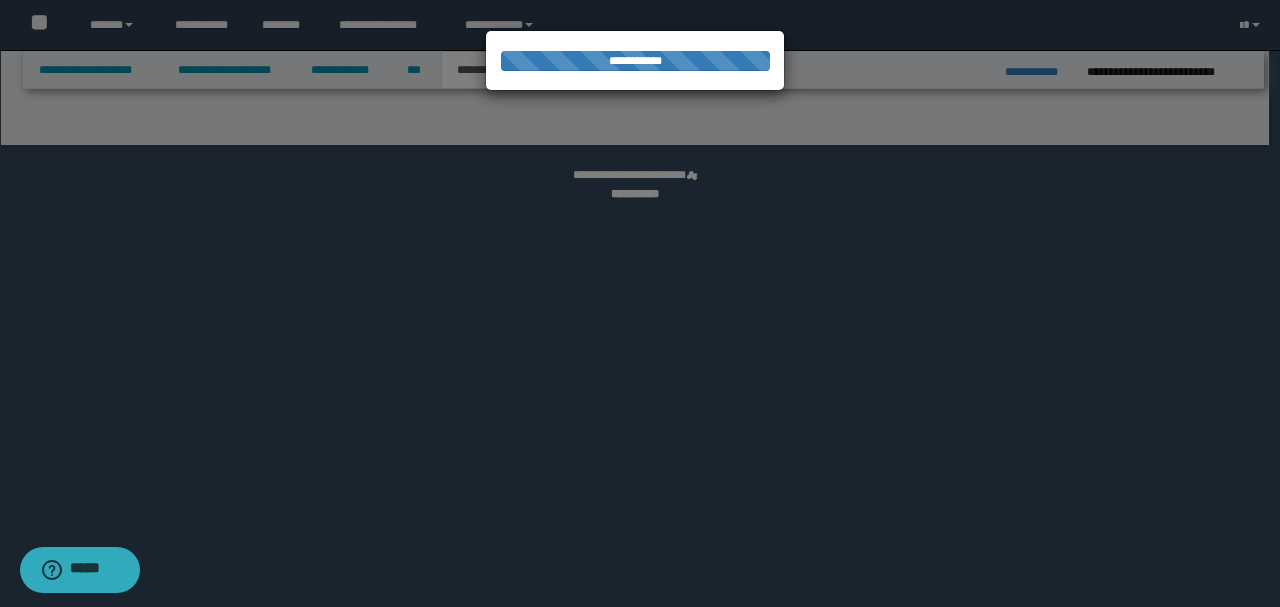 select on "*" 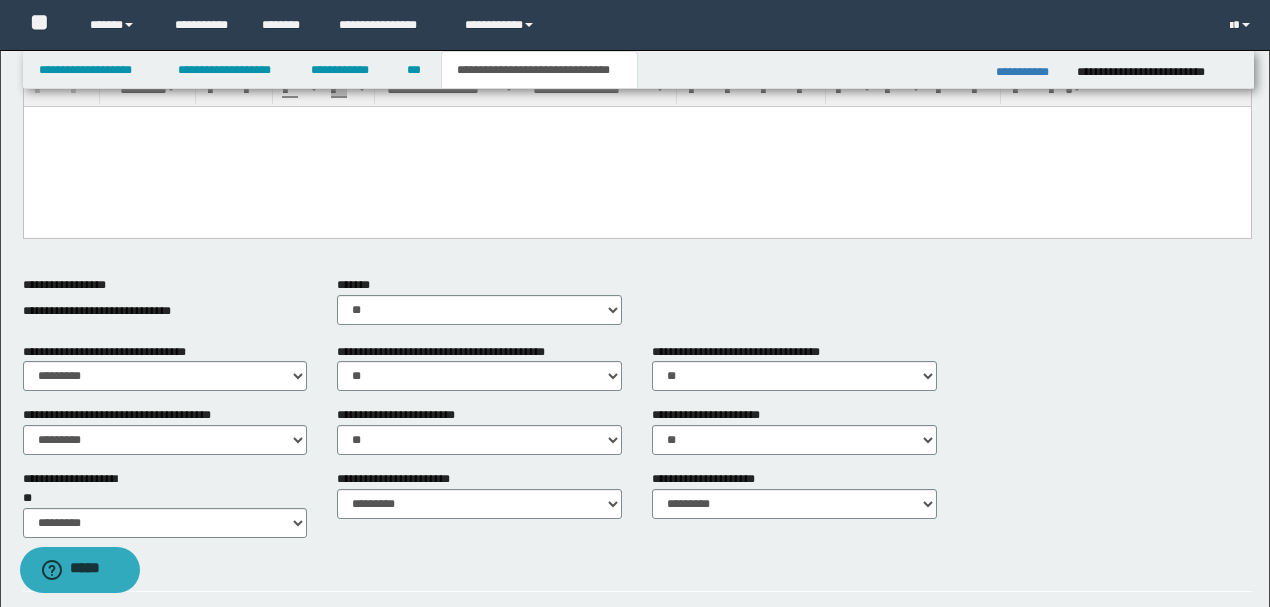 scroll, scrollTop: 533, scrollLeft: 0, axis: vertical 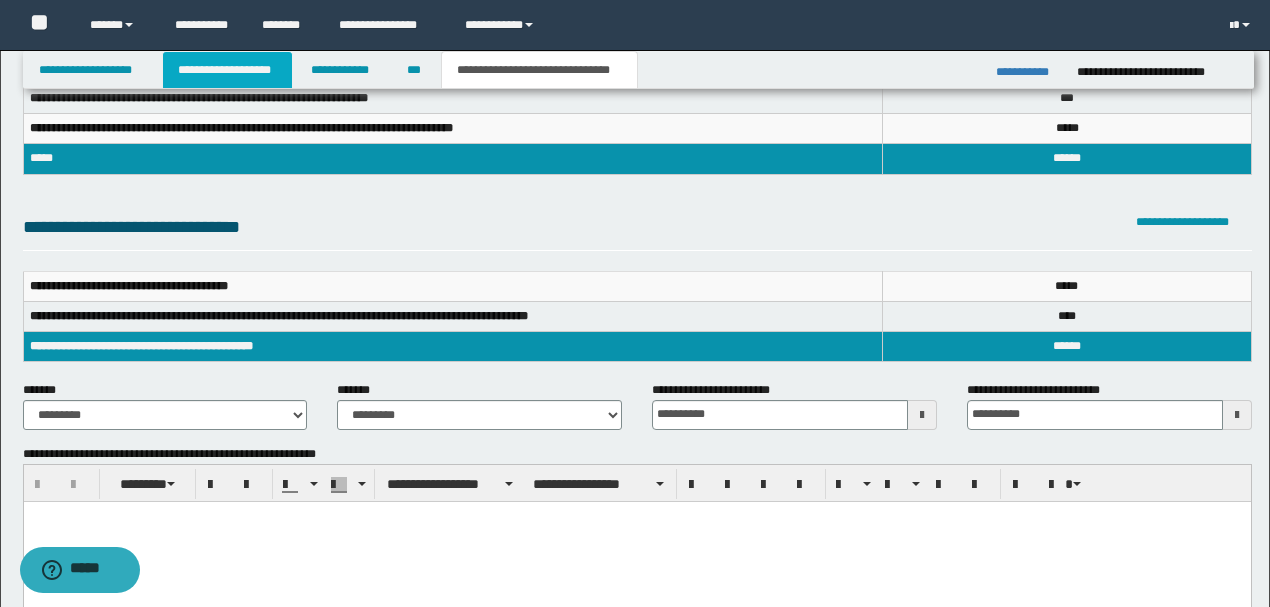 click on "**********" at bounding box center [227, 70] 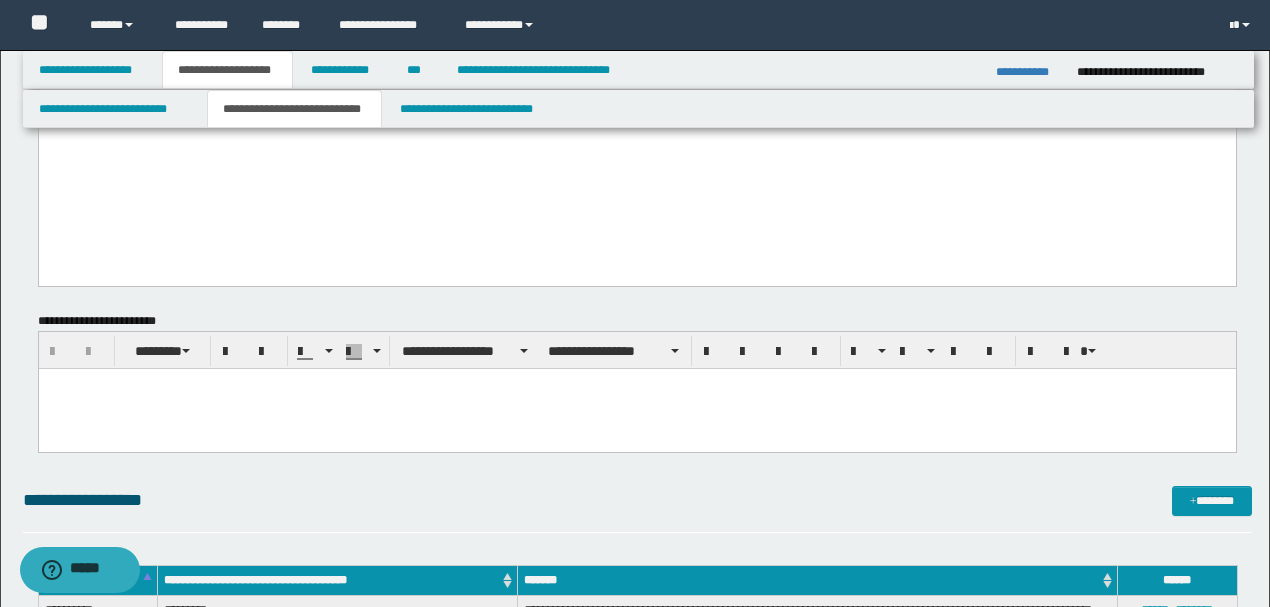 scroll, scrollTop: 630, scrollLeft: 0, axis: vertical 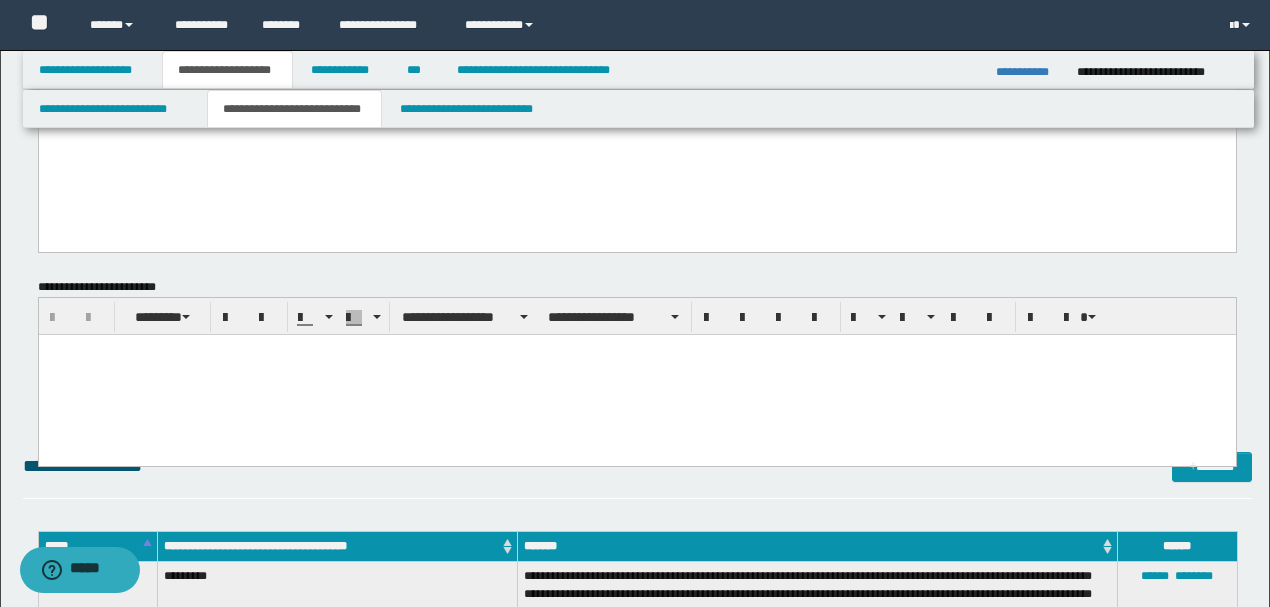 click at bounding box center (636, 350) 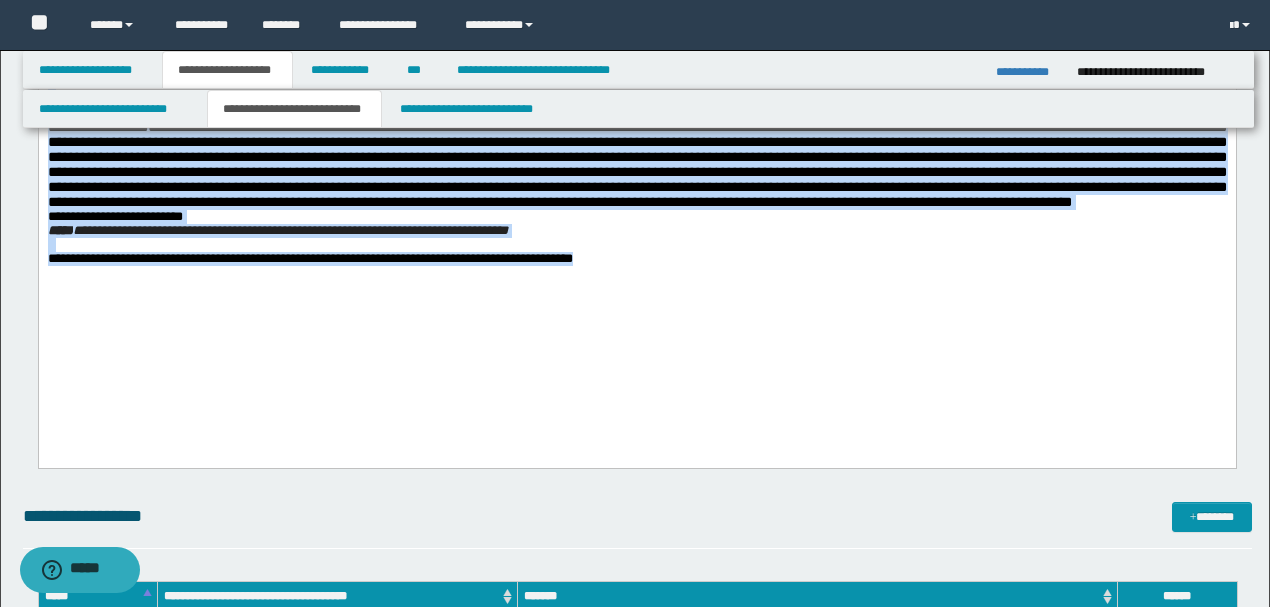 drag, startPoint x: 48, startPoint y: -119, endPoint x: 960, endPoint y: 412, distance: 1055.3223 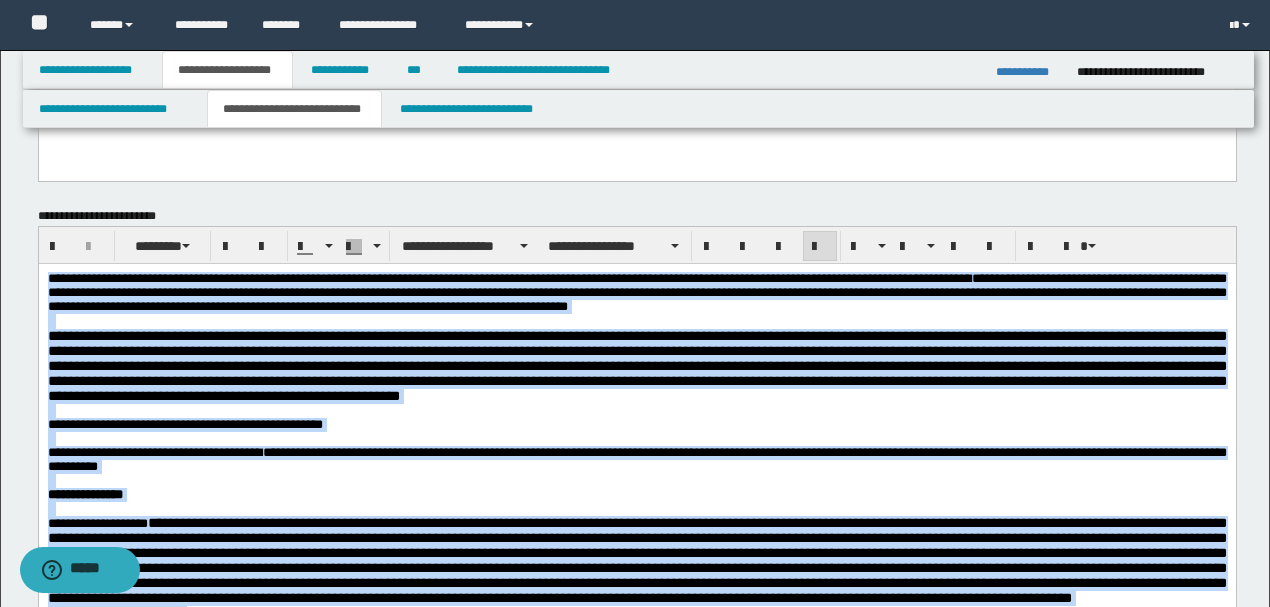 scroll, scrollTop: 630, scrollLeft: 0, axis: vertical 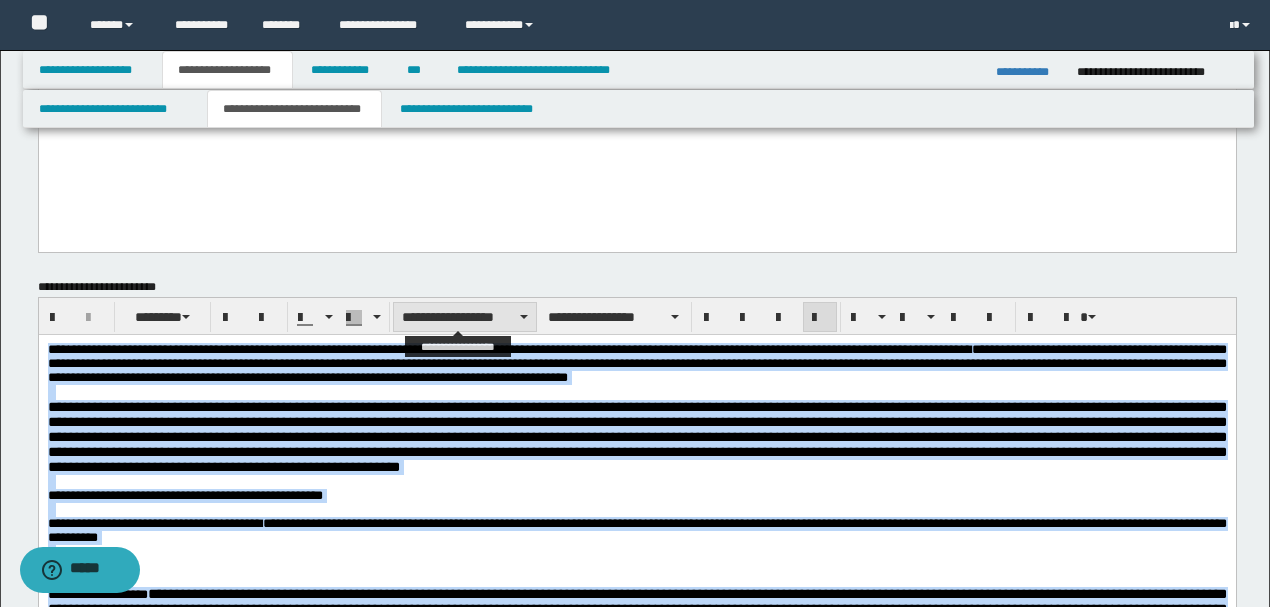 click on "**********" at bounding box center [465, 317] 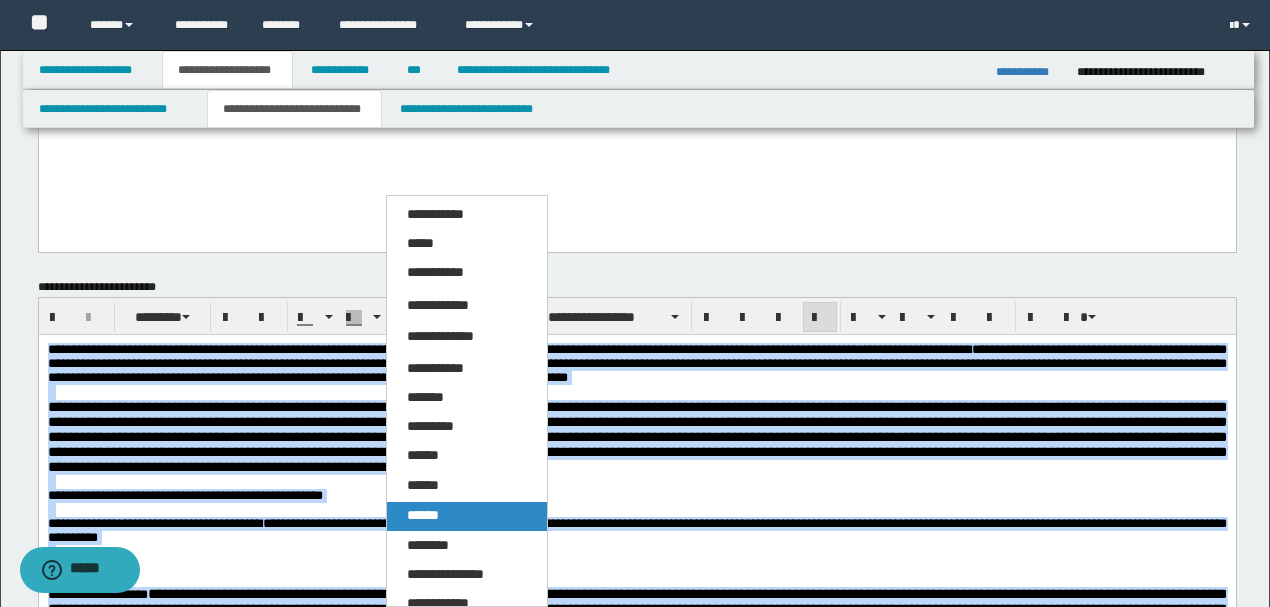 click on "******" at bounding box center (423, 515) 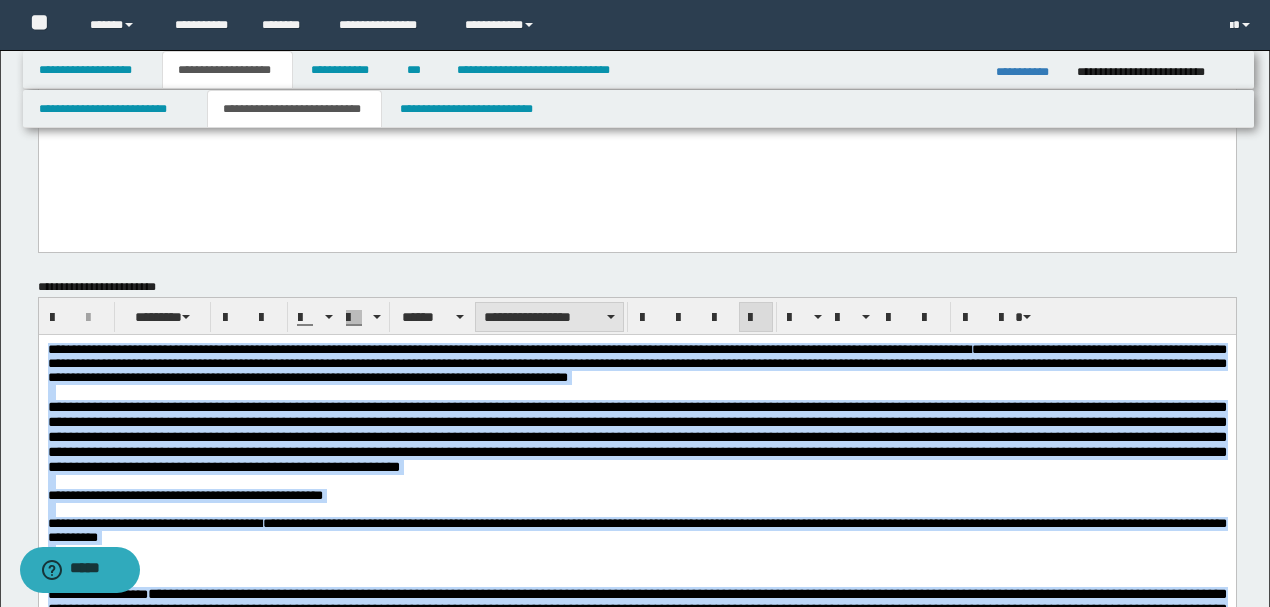 click on "**********" at bounding box center (549, 317) 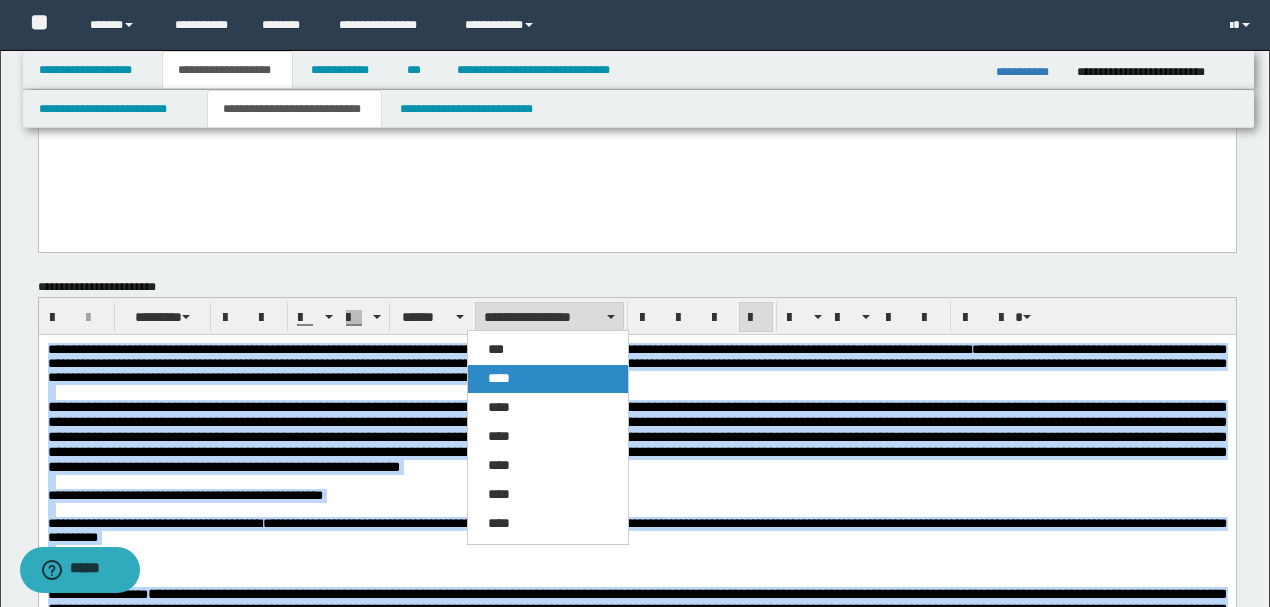 click on "****" at bounding box center (499, 378) 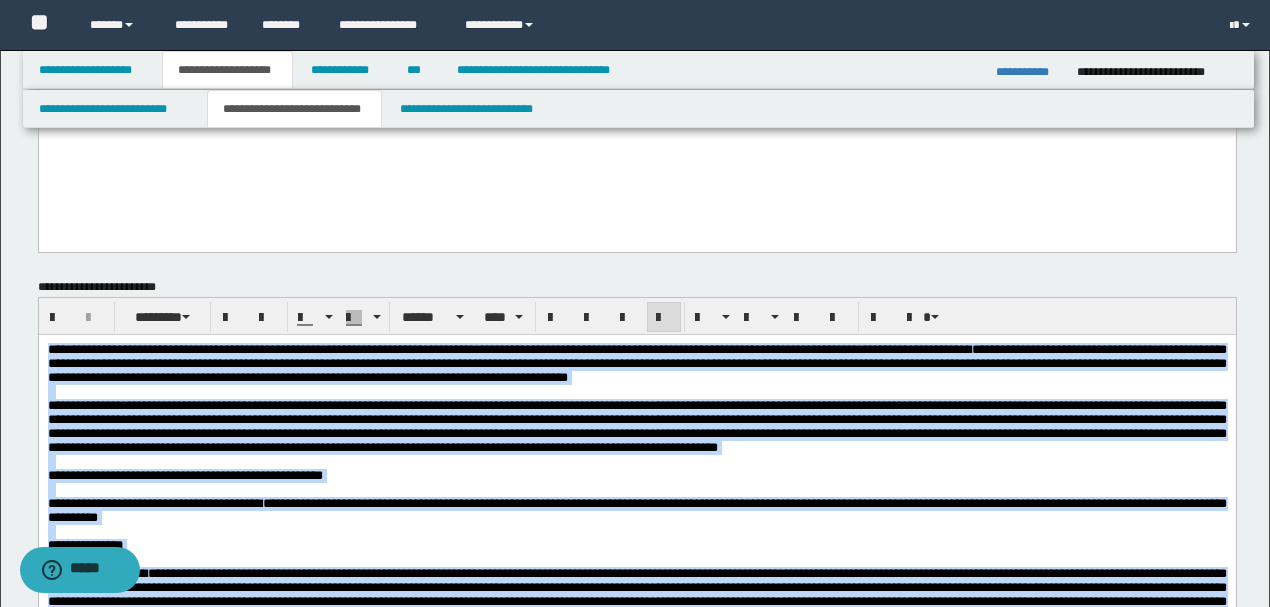 click on "**********" at bounding box center (636, 426) 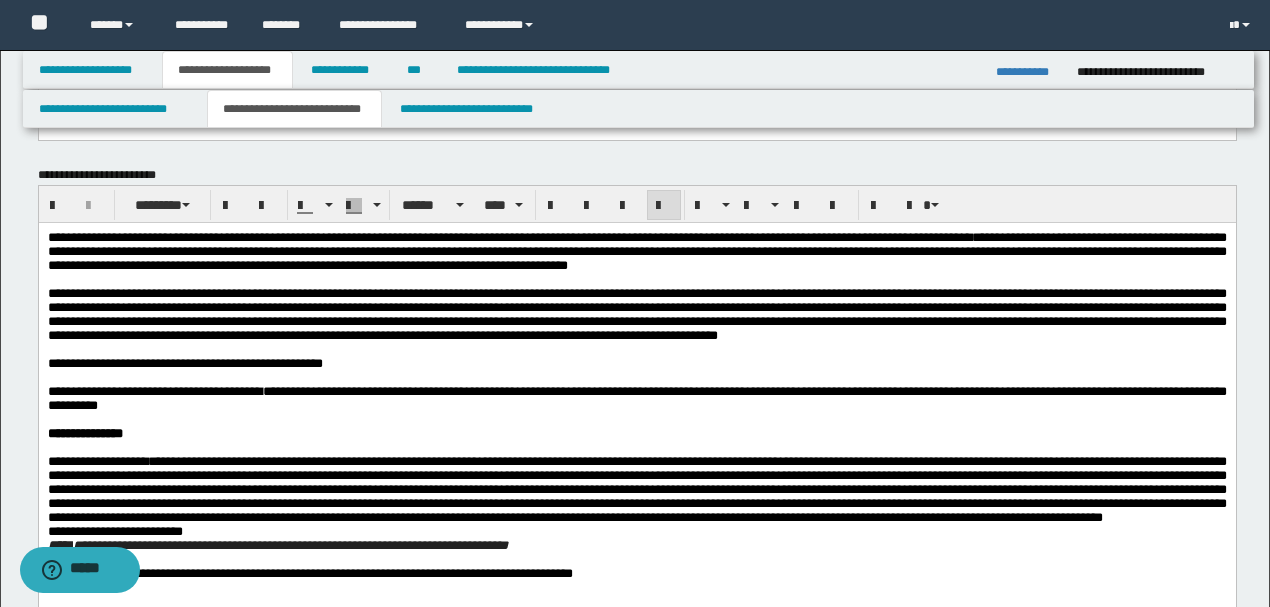 scroll, scrollTop: 764, scrollLeft: 0, axis: vertical 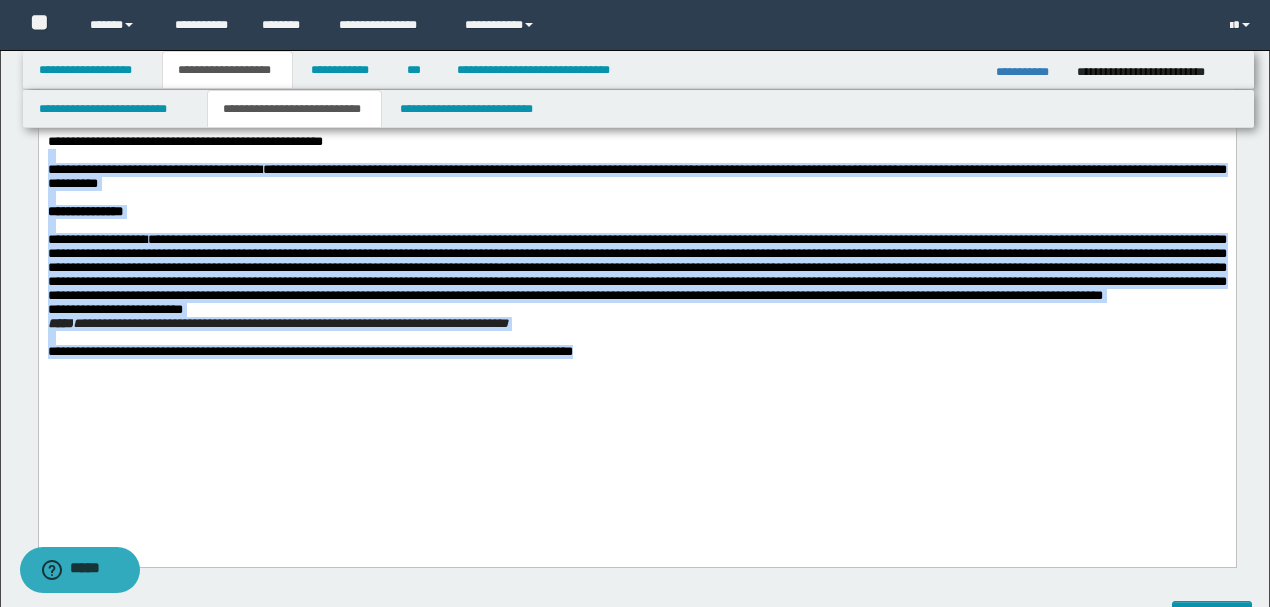 drag, startPoint x: 415, startPoint y: 180, endPoint x: 992, endPoint y: 554, distance: 687.60815 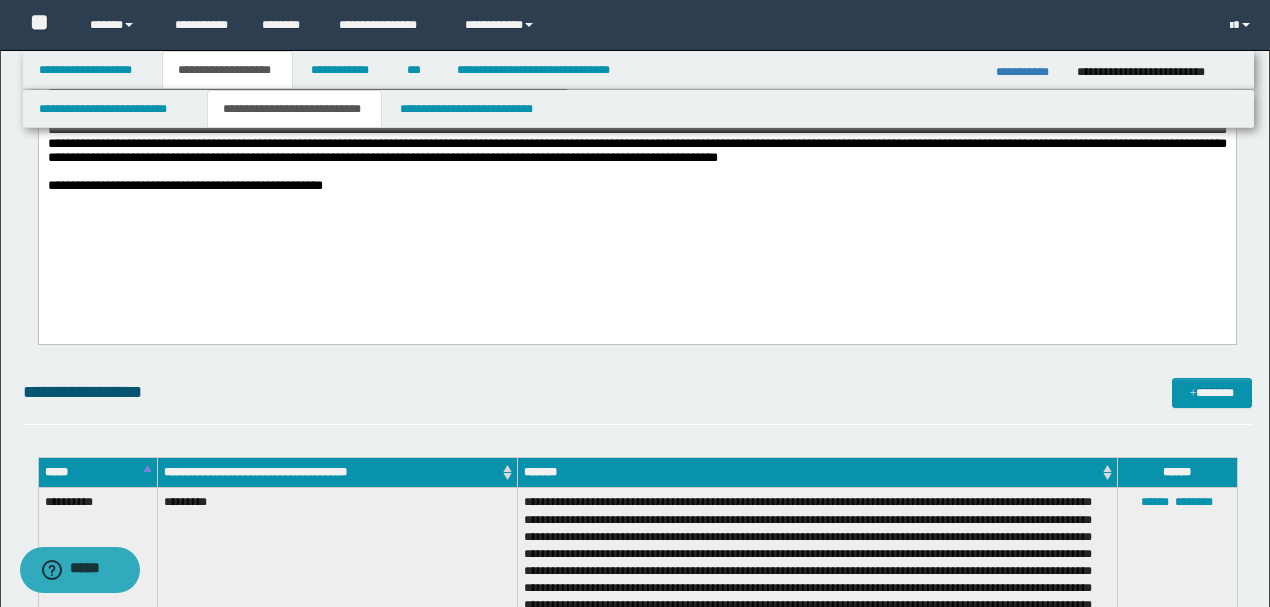 scroll, scrollTop: 897, scrollLeft: 0, axis: vertical 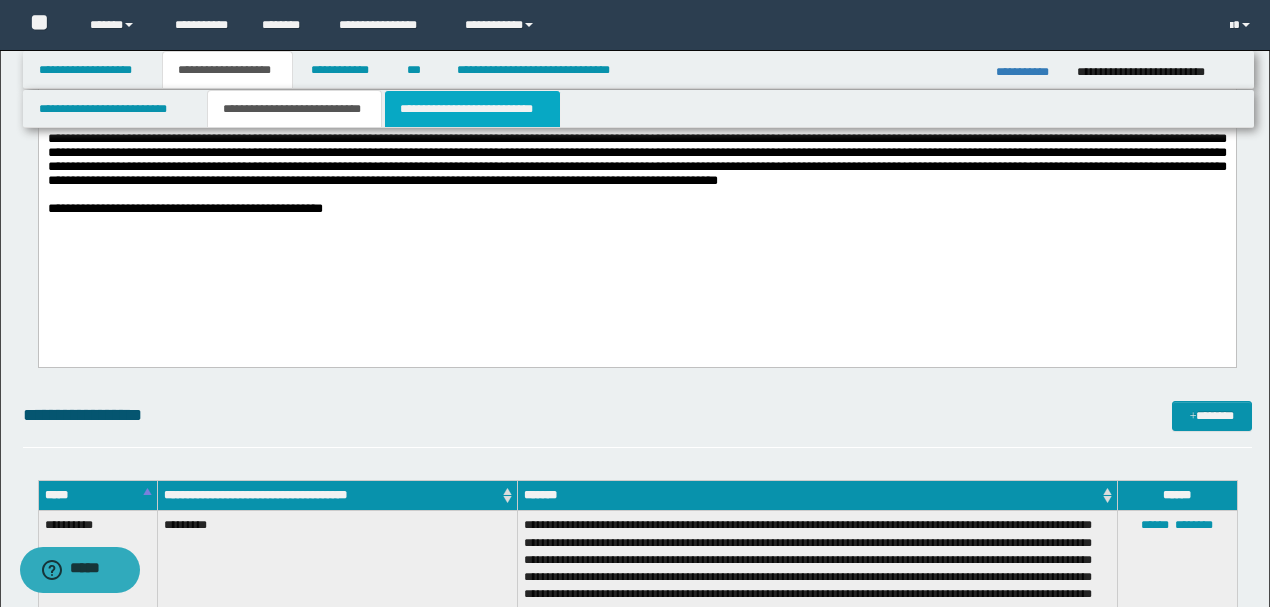 click on "**********" at bounding box center [472, 109] 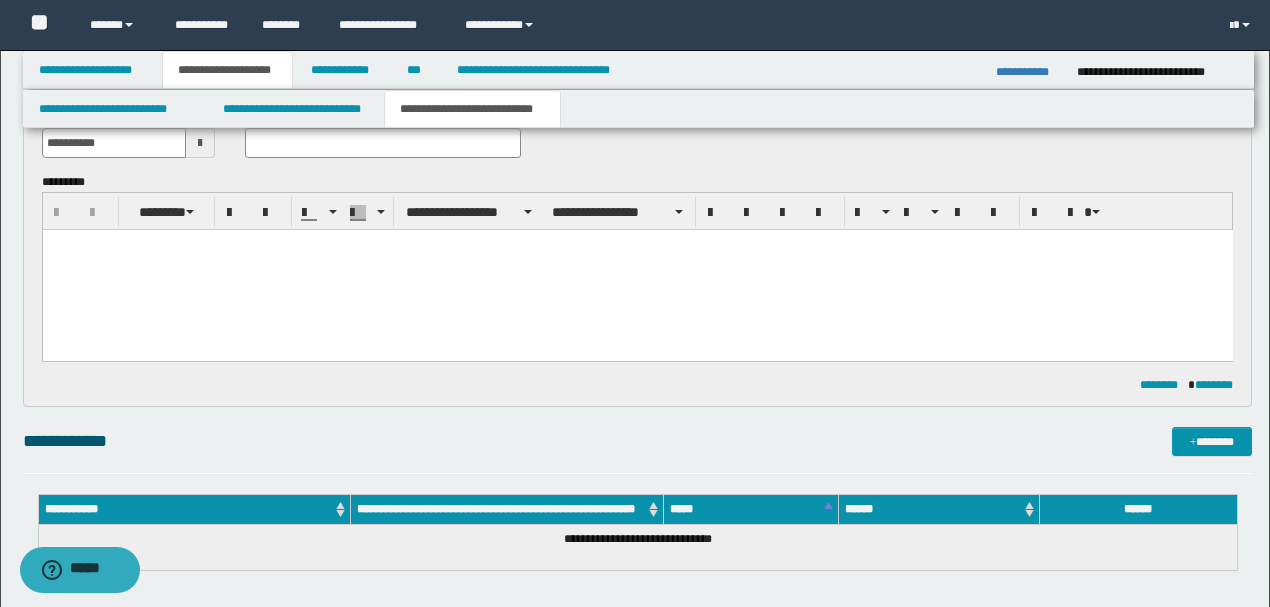 scroll, scrollTop: 564, scrollLeft: 0, axis: vertical 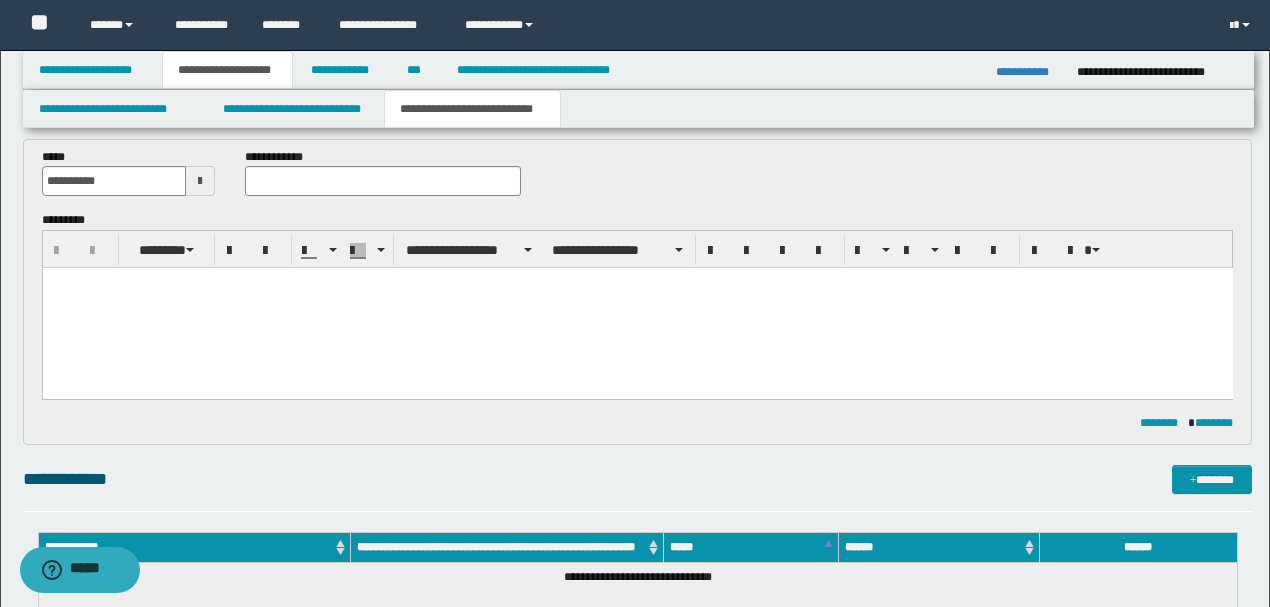 click at bounding box center [637, 308] 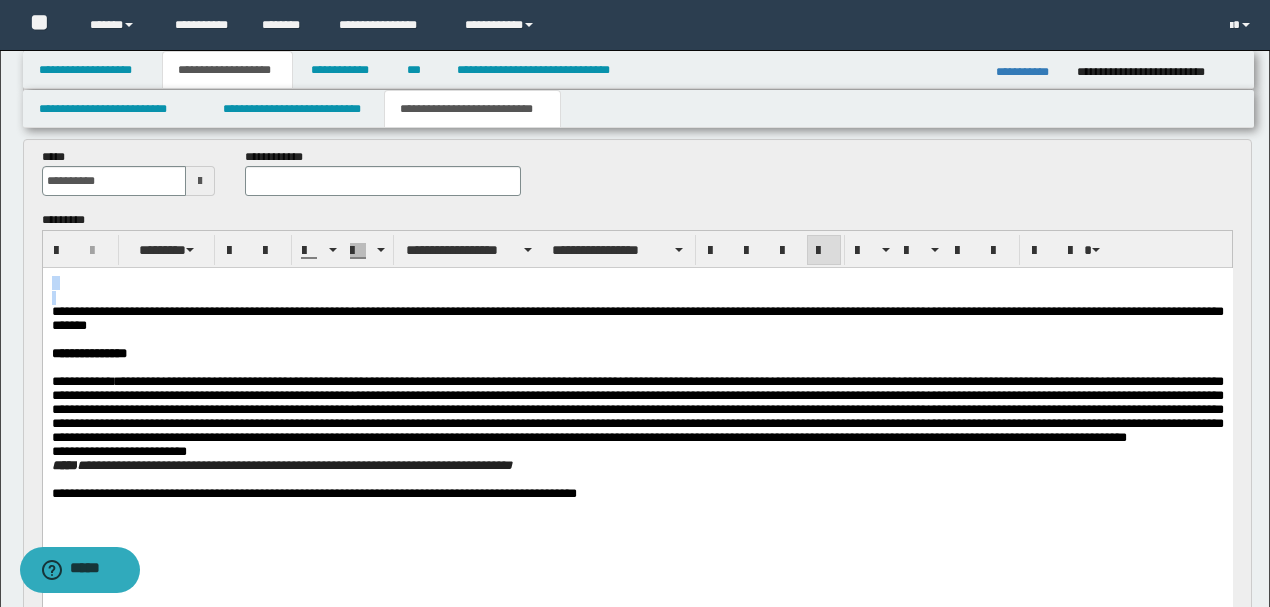 drag, startPoint x: 51, startPoint y: 313, endPoint x: 49, endPoint y: 270, distance: 43.046486 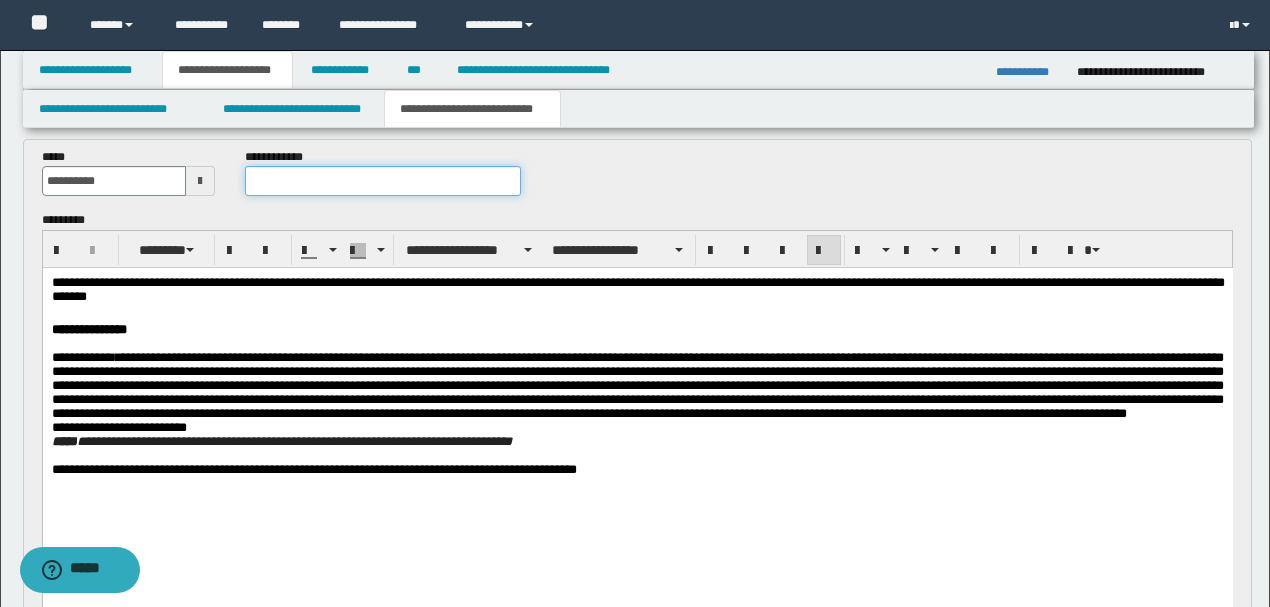 click at bounding box center [382, 181] 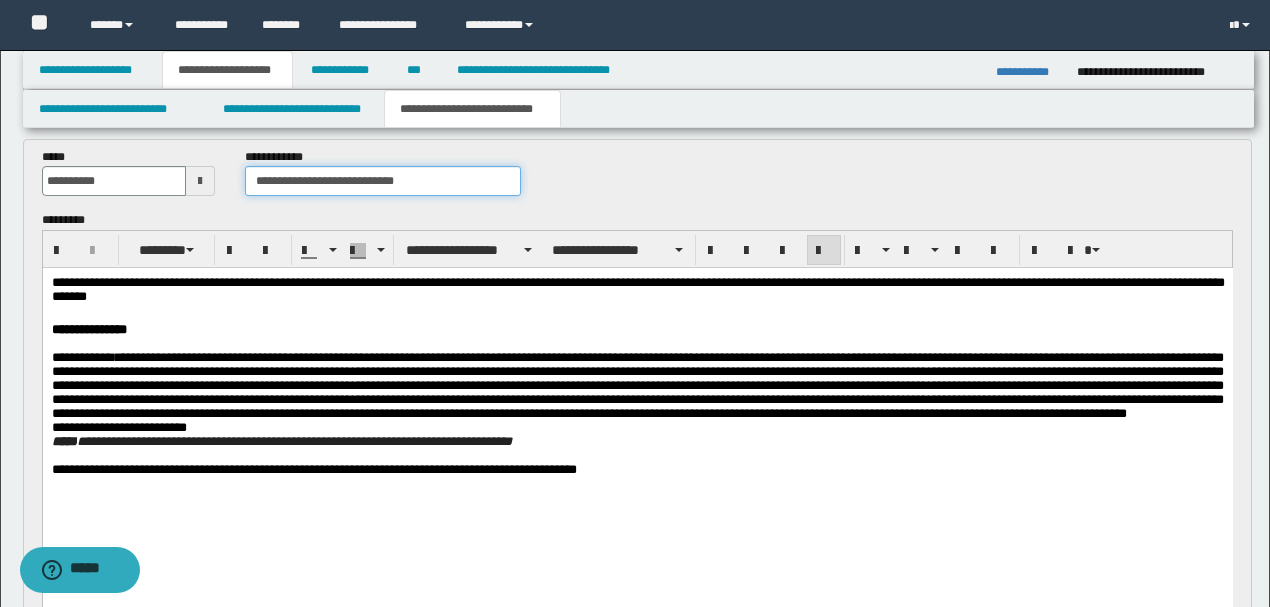 type on "**********" 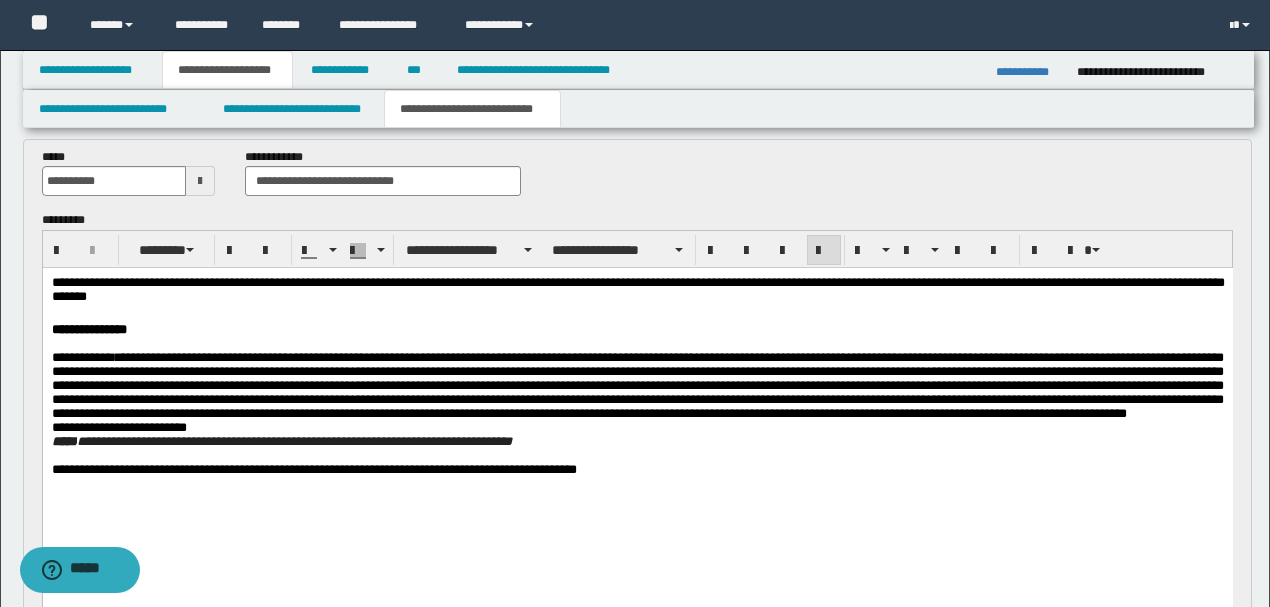 click at bounding box center [637, 344] 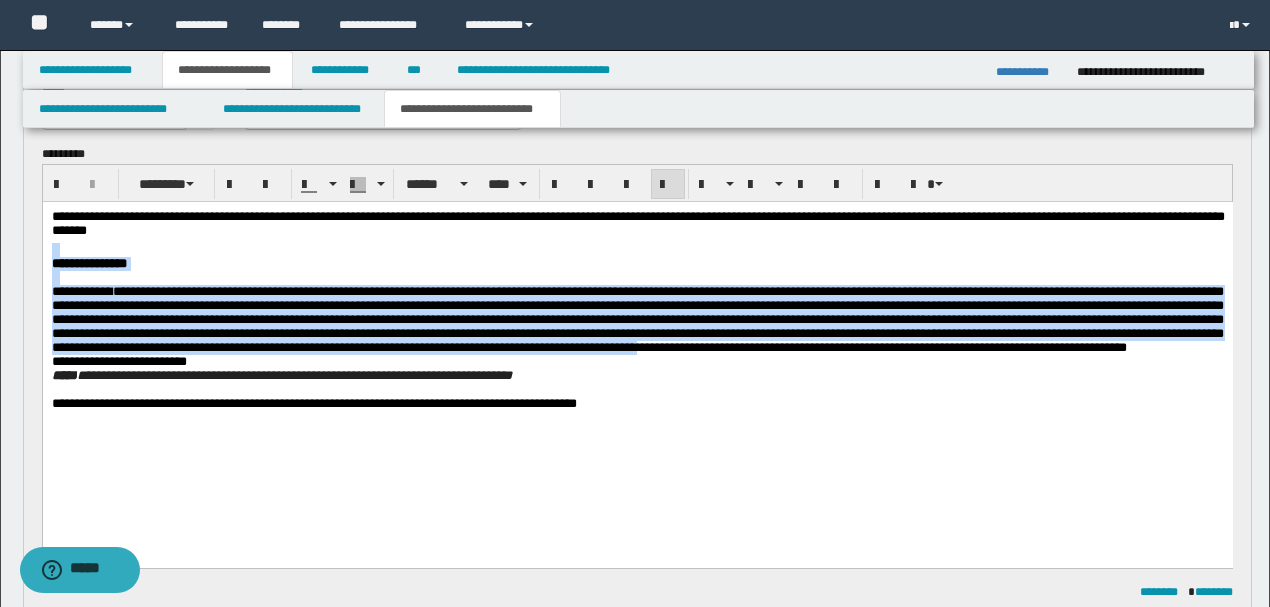 scroll, scrollTop: 630, scrollLeft: 0, axis: vertical 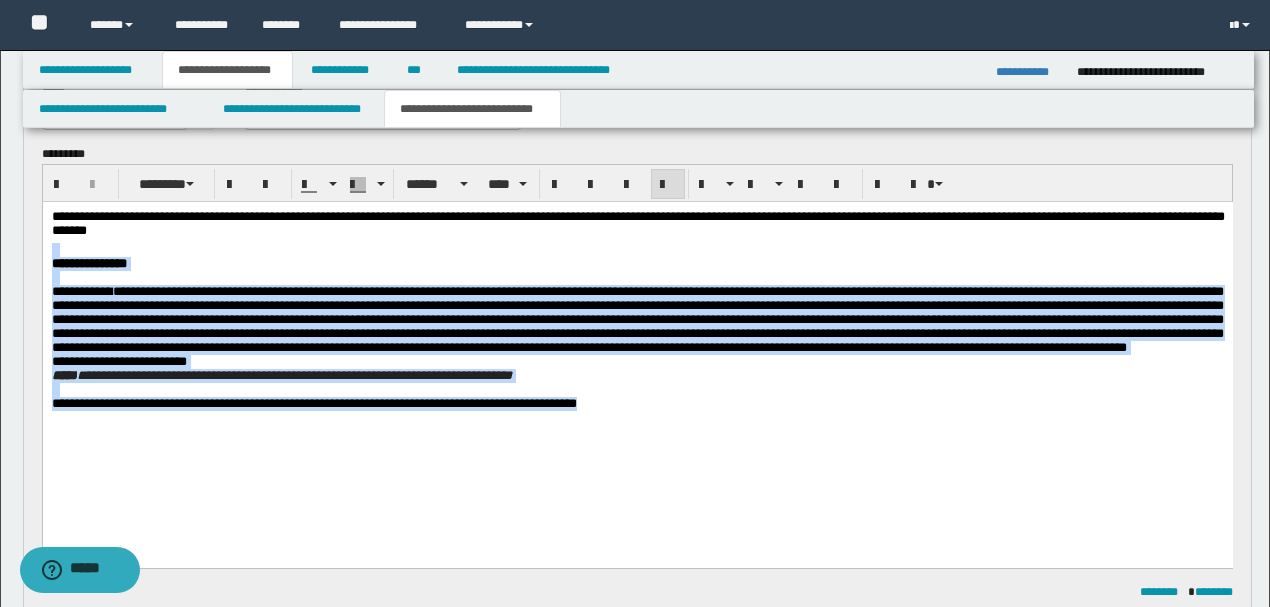 drag, startPoint x: 413, startPoint y: 232, endPoint x: 801, endPoint y: 487, distance: 464.2941 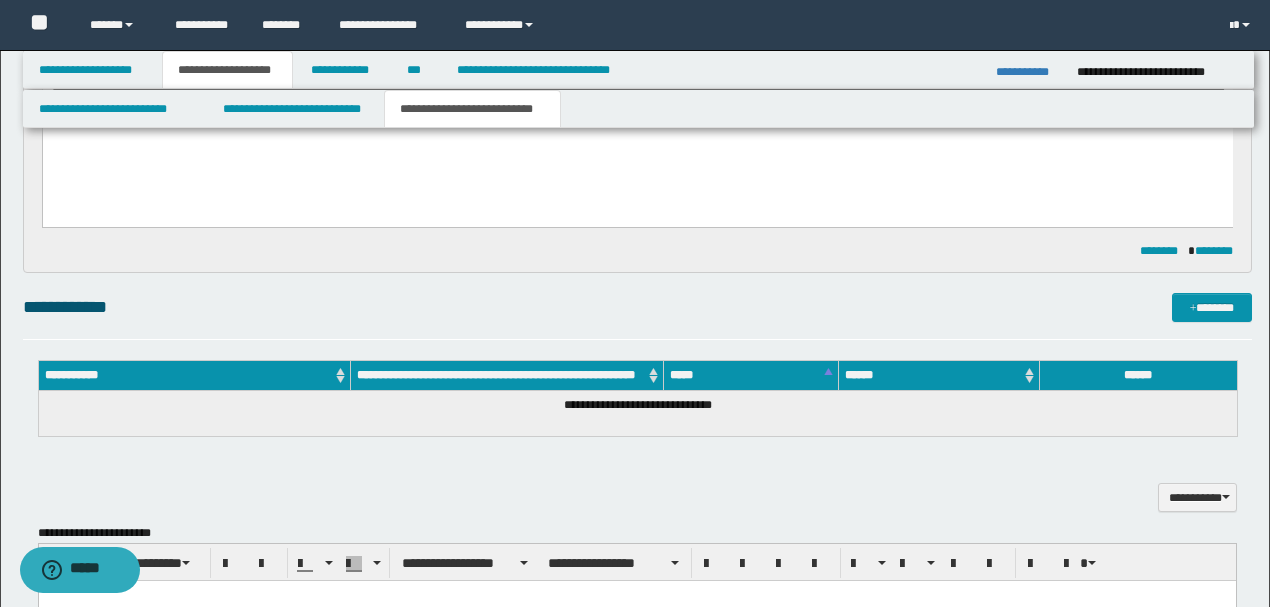 scroll, scrollTop: 964, scrollLeft: 0, axis: vertical 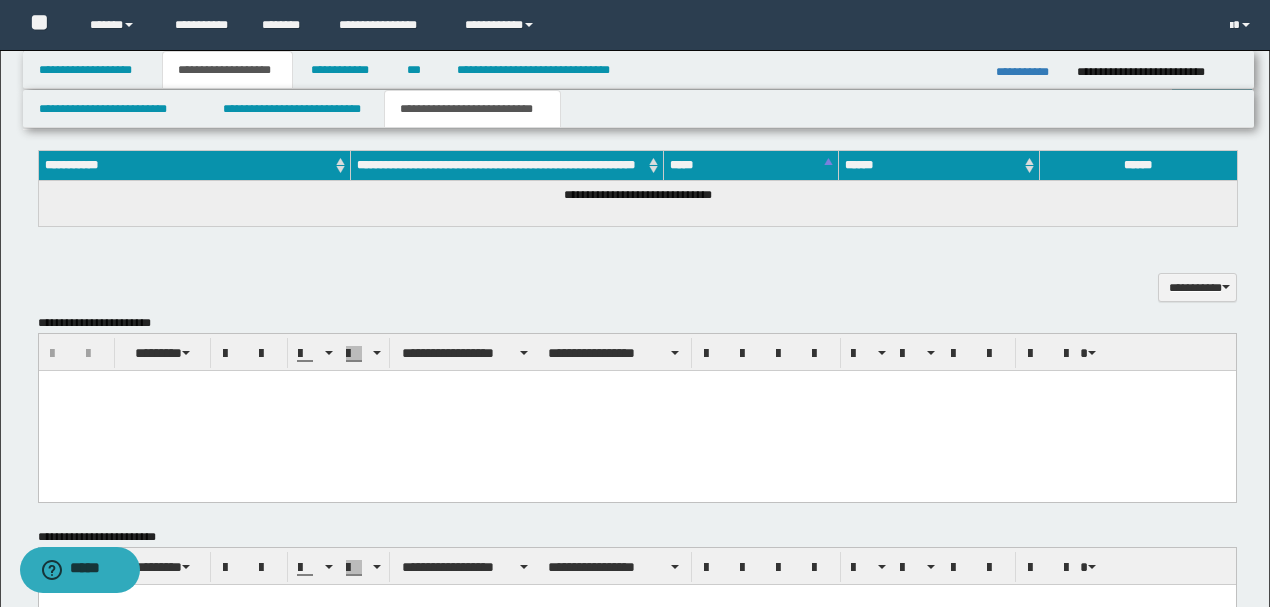 click at bounding box center [636, 410] 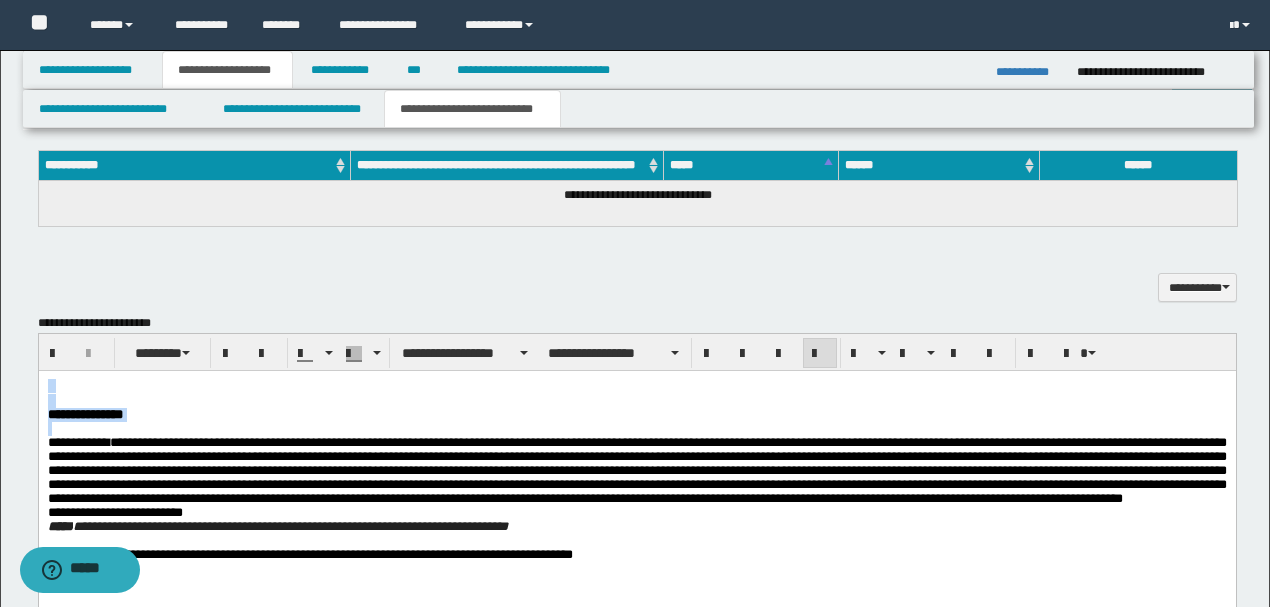 drag, startPoint x: 46, startPoint y: 452, endPoint x: 47, endPoint y: 376, distance: 76.00658 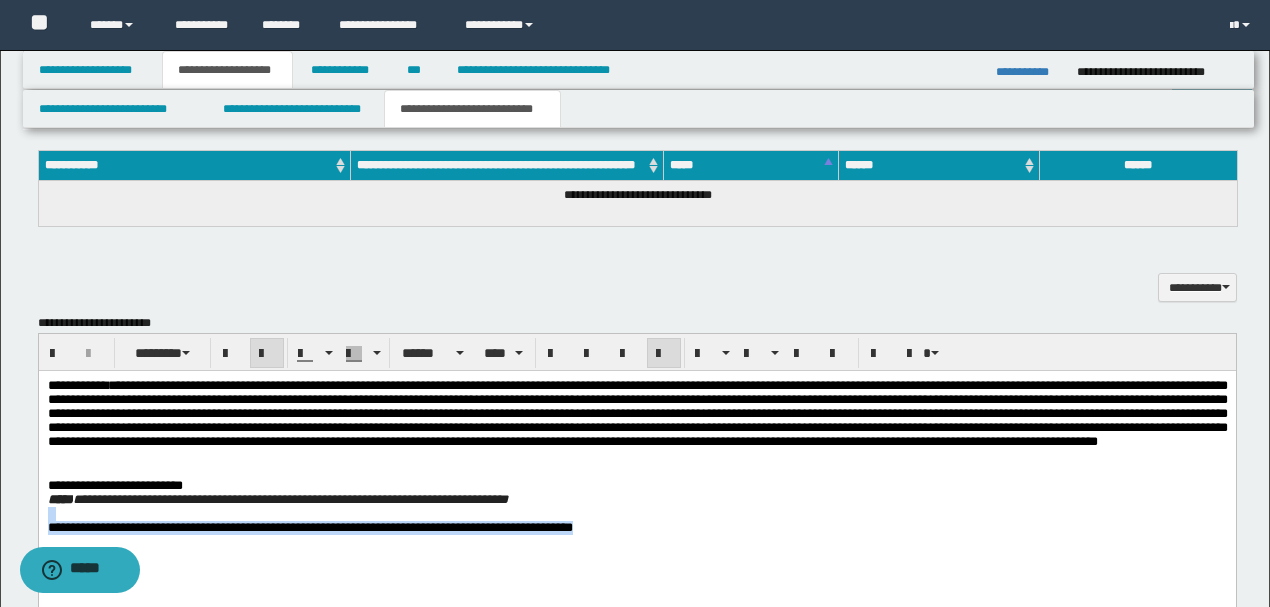 drag, startPoint x: 624, startPoint y: 506, endPoint x: 808, endPoint y: 582, distance: 199.07788 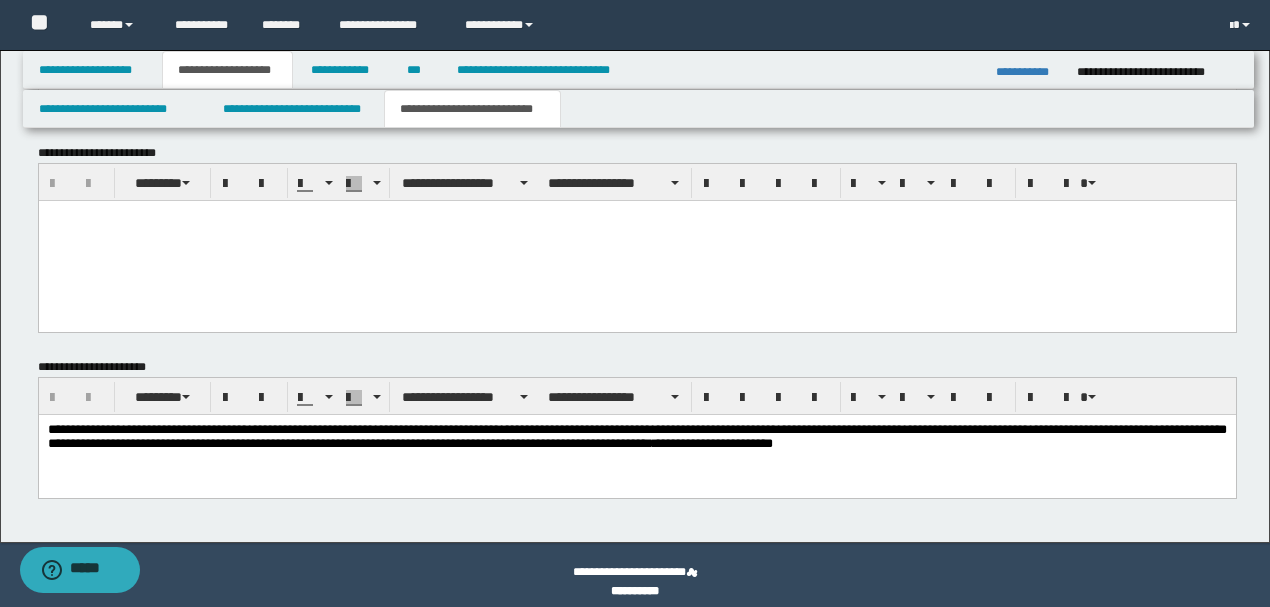 scroll, scrollTop: 1479, scrollLeft: 0, axis: vertical 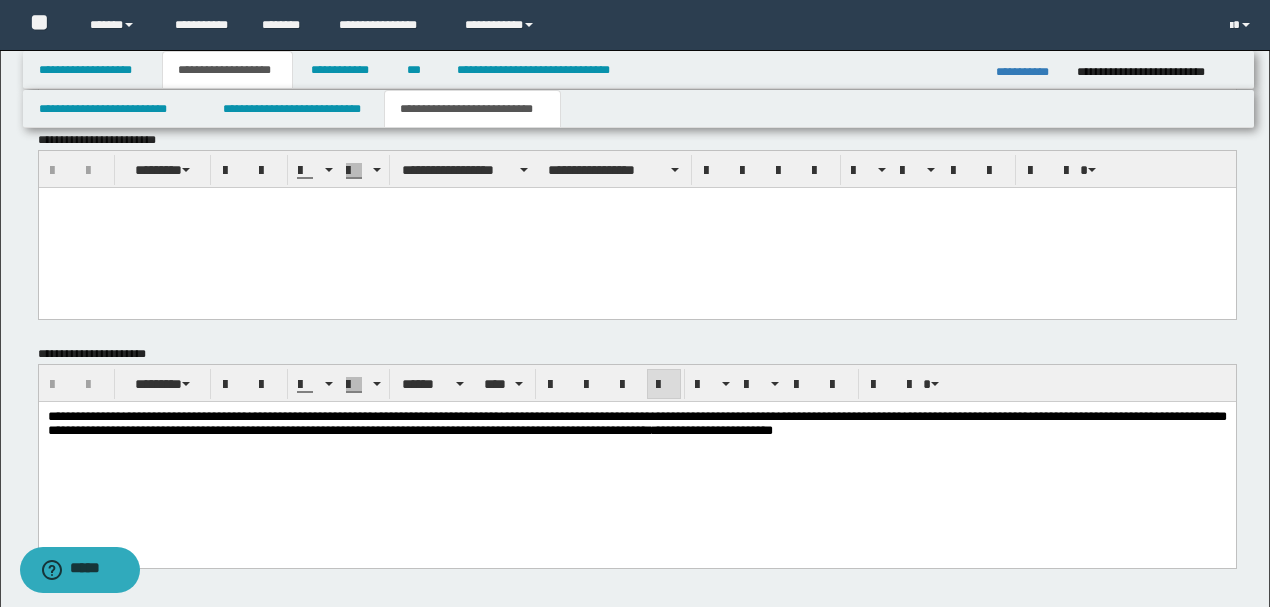 click on "**********" at bounding box center (636, 424) 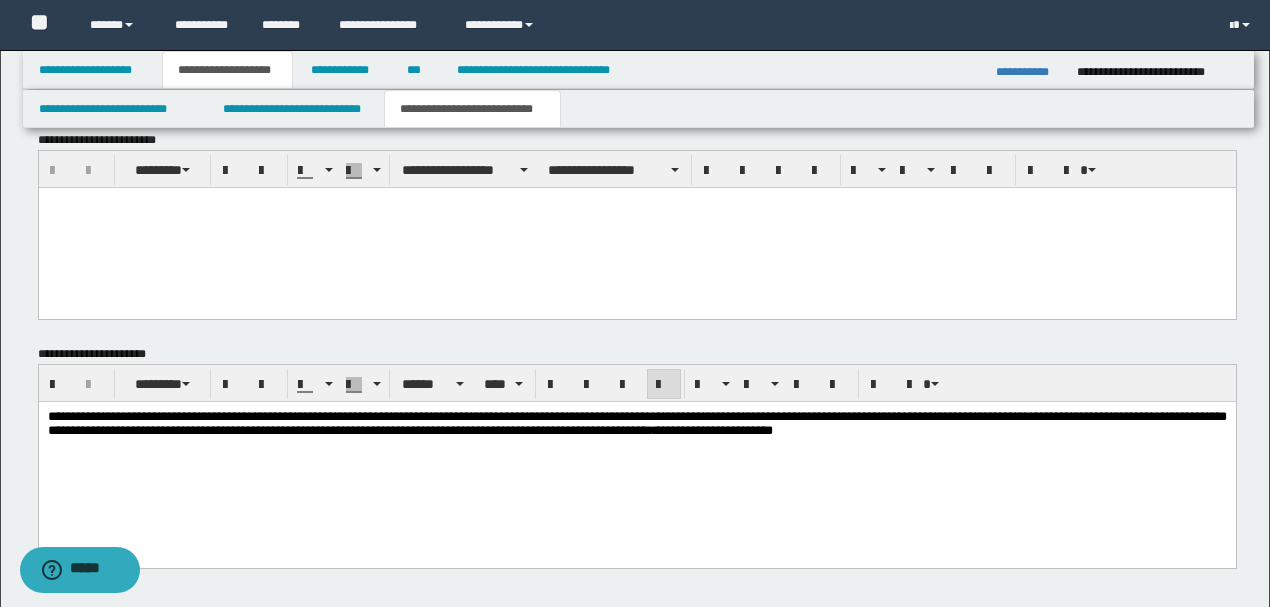click on "**********" at bounding box center (635, 25) 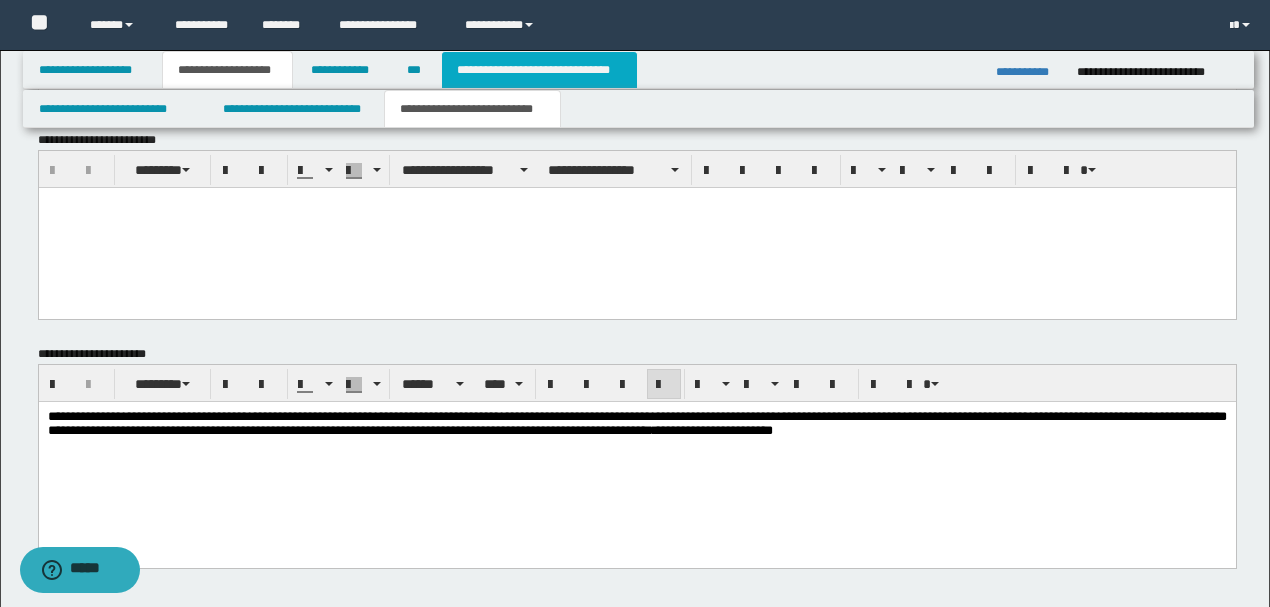click on "**********" at bounding box center (539, 70) 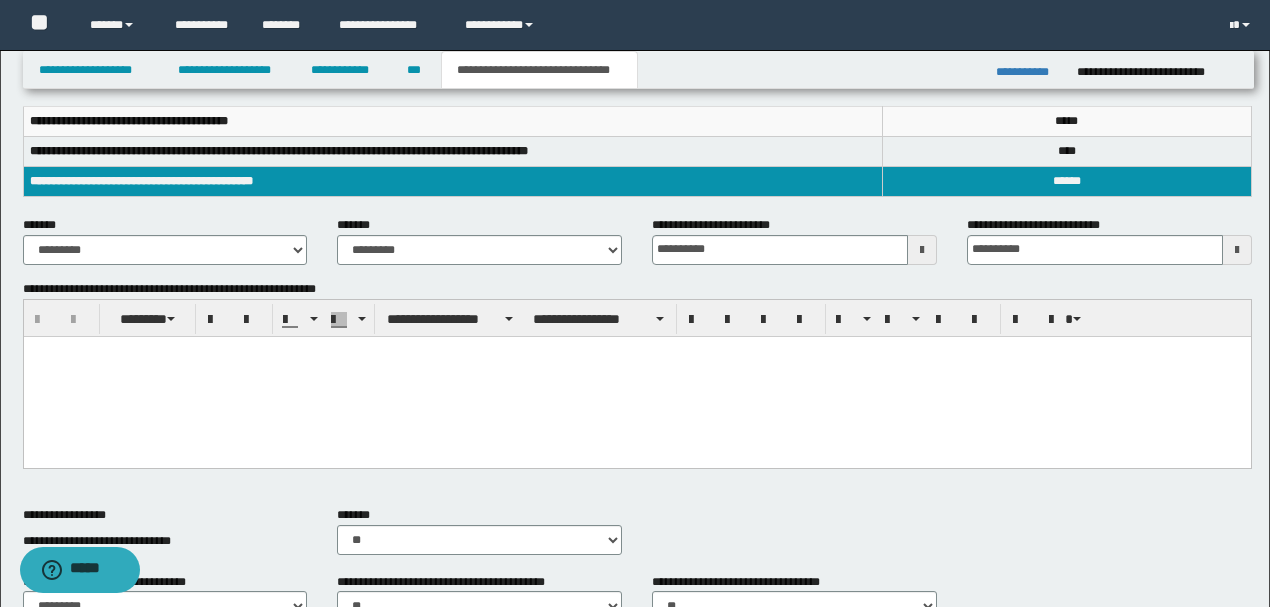 scroll, scrollTop: 247, scrollLeft: 0, axis: vertical 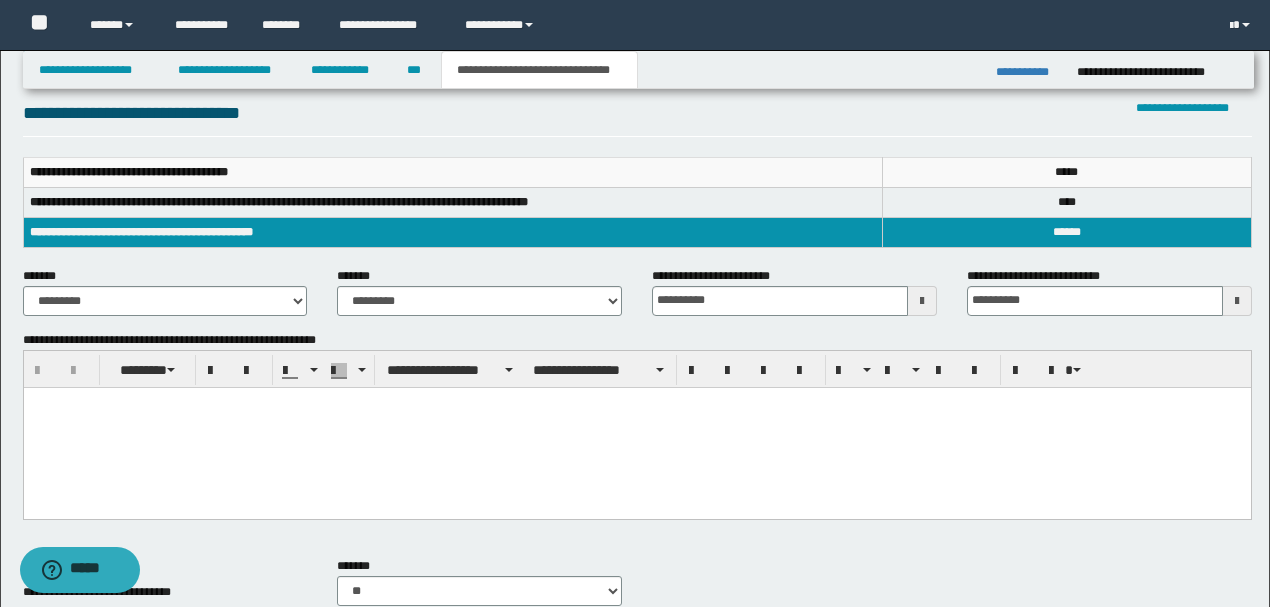 click at bounding box center (636, 427) 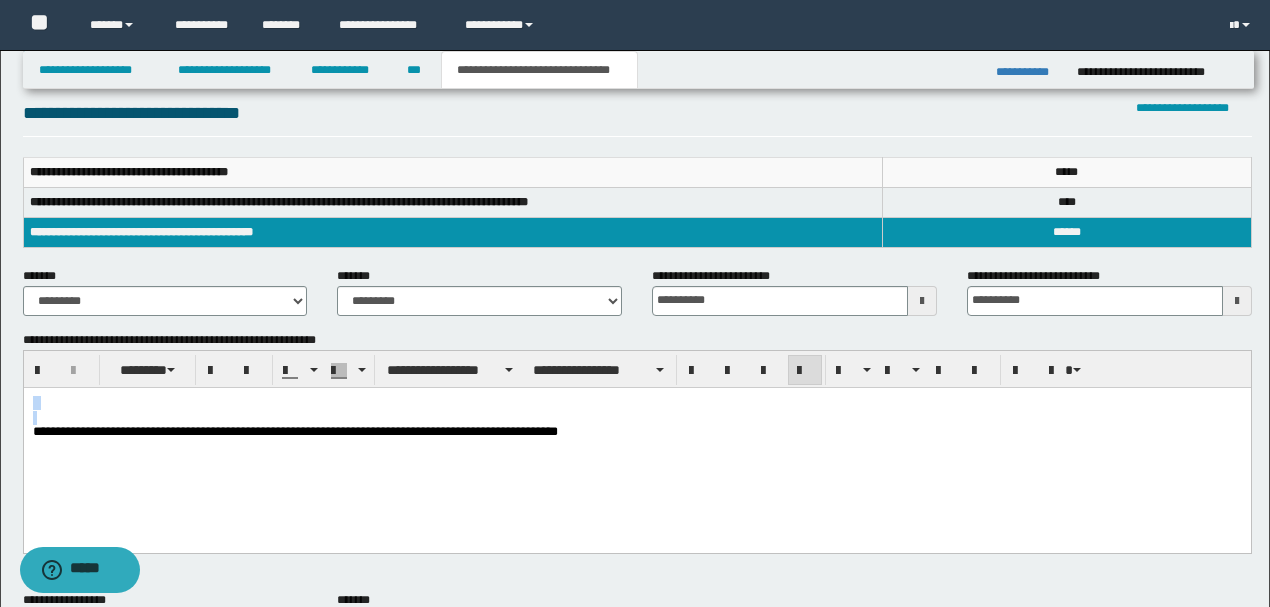 drag, startPoint x: 30, startPoint y: 434, endPoint x: 25, endPoint y: 401, distance: 33.37664 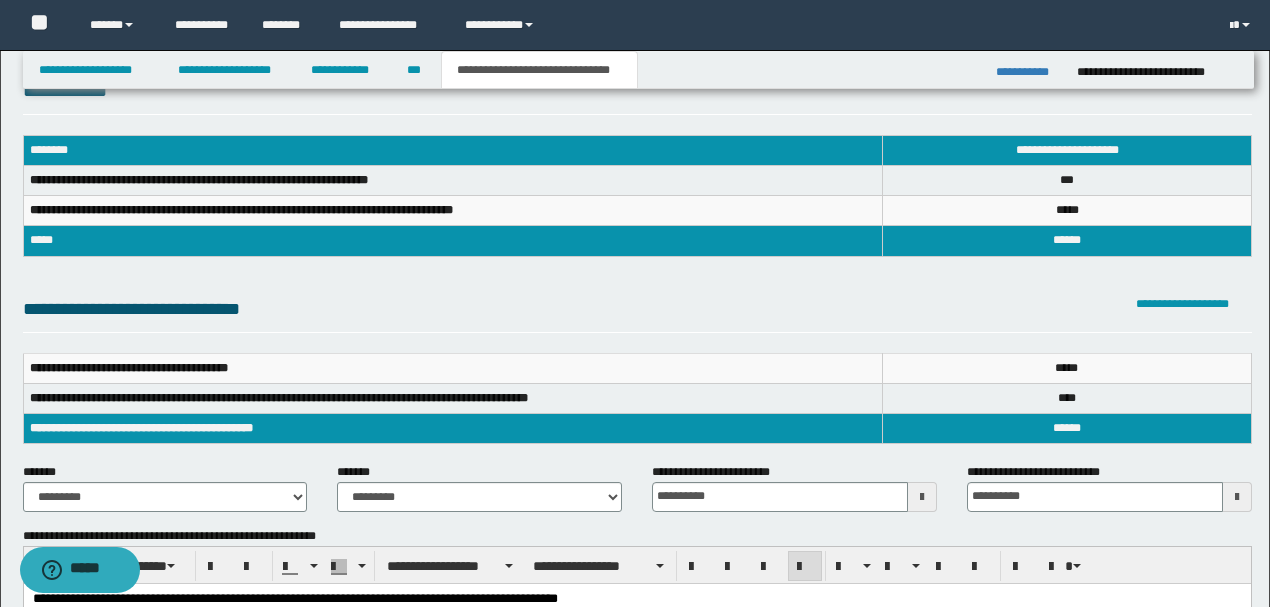 scroll, scrollTop: 0, scrollLeft: 0, axis: both 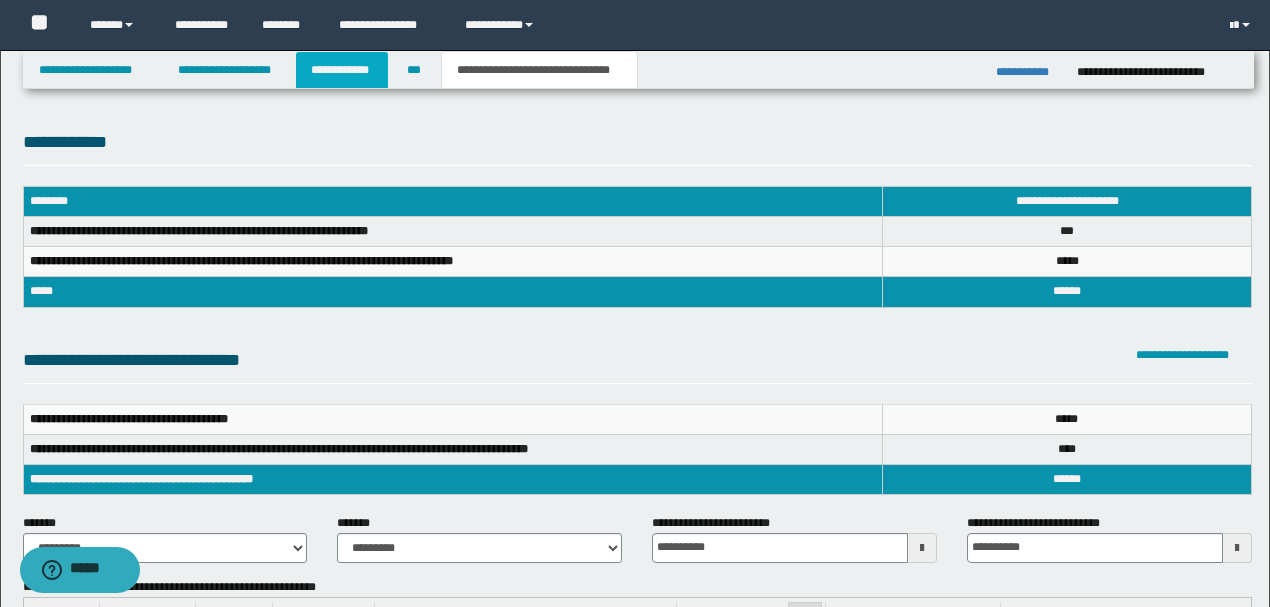 click on "**********" at bounding box center (342, 70) 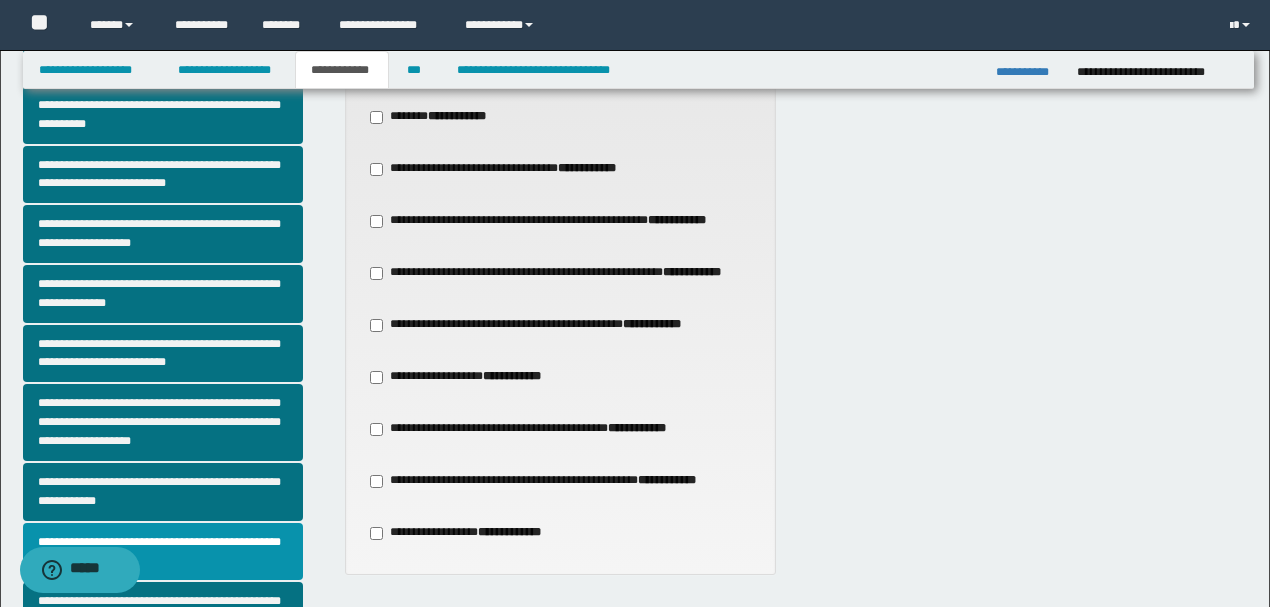 scroll, scrollTop: 452, scrollLeft: 0, axis: vertical 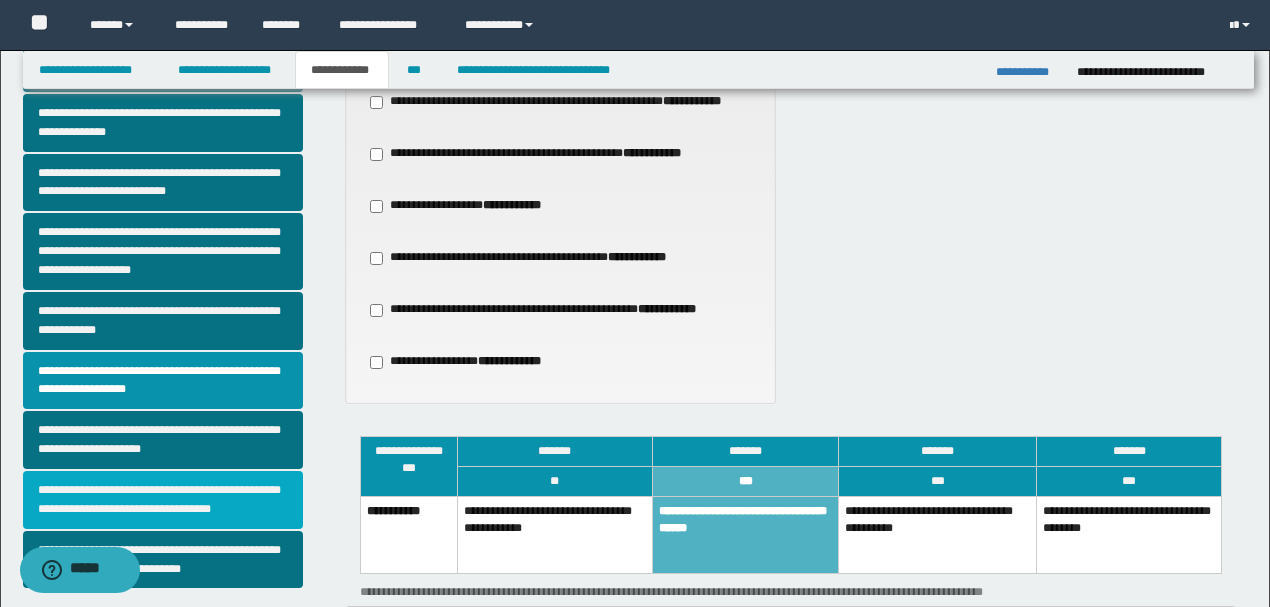 click on "**********" at bounding box center [163, 500] 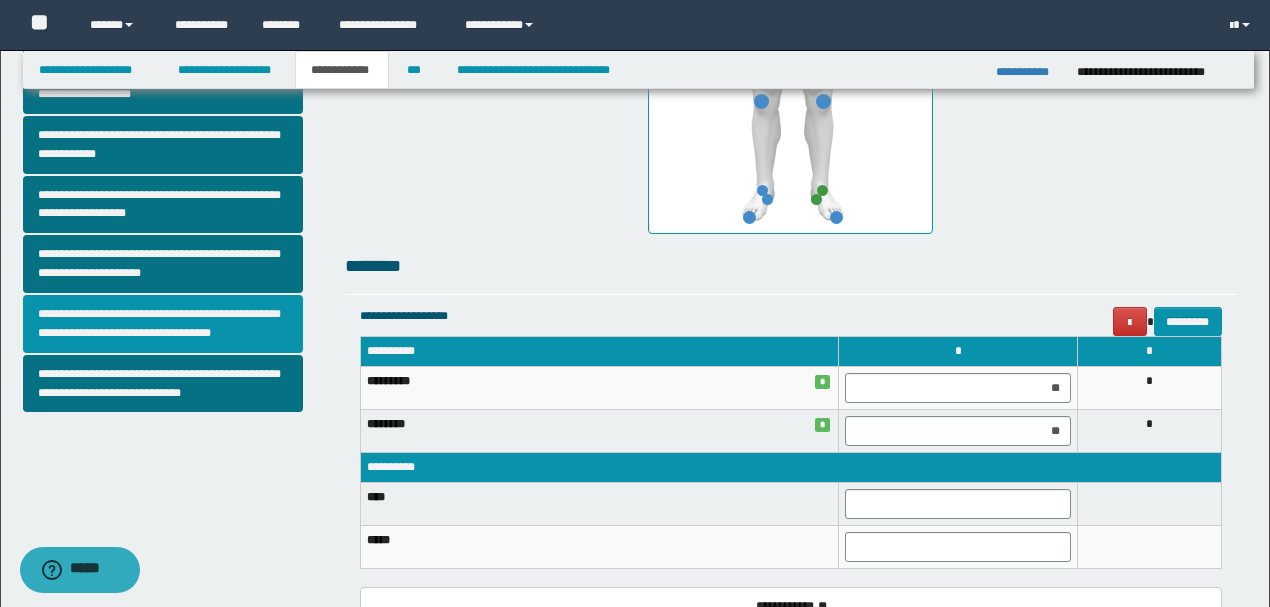 scroll, scrollTop: 400, scrollLeft: 0, axis: vertical 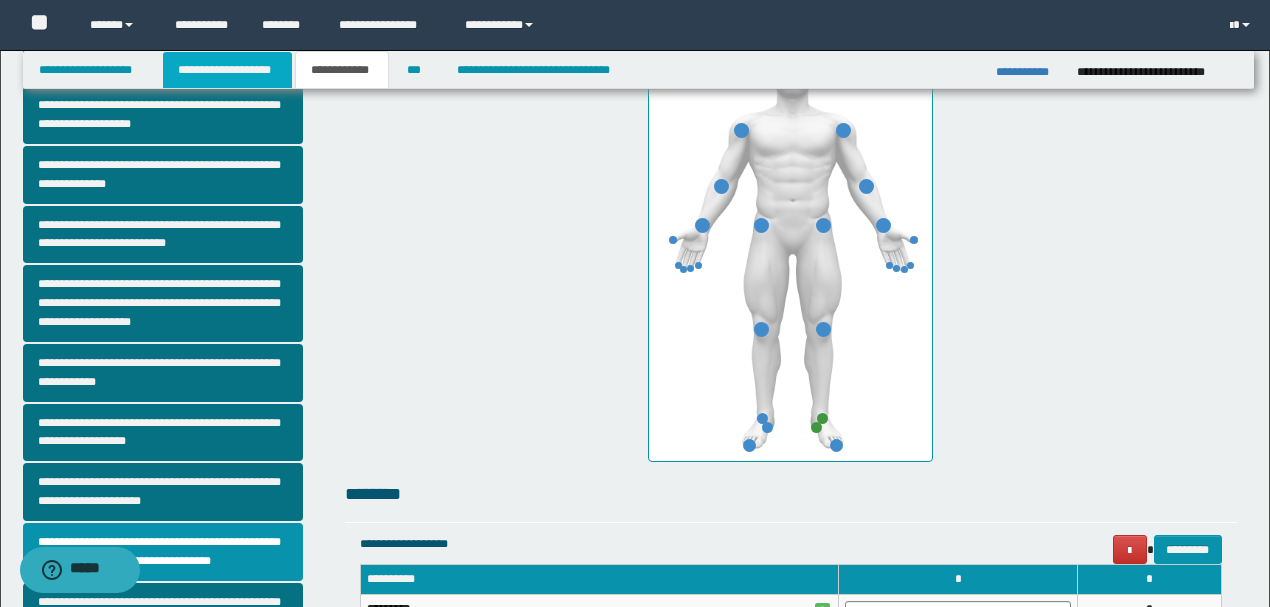 click on "**********" at bounding box center [227, 70] 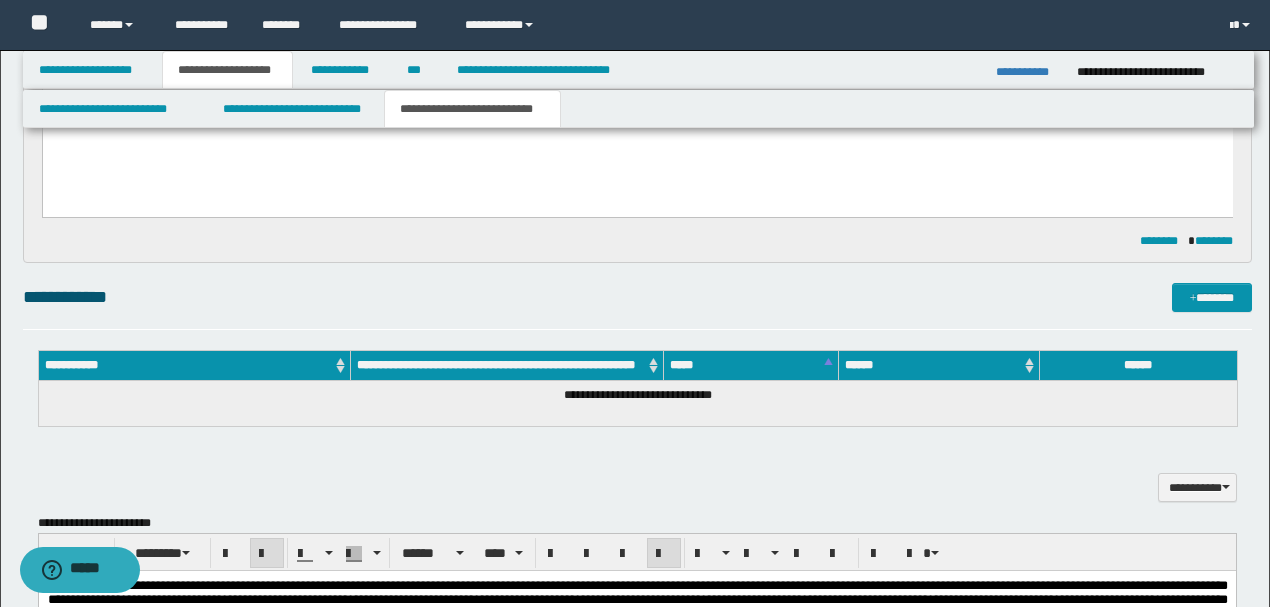 scroll, scrollTop: 1030, scrollLeft: 0, axis: vertical 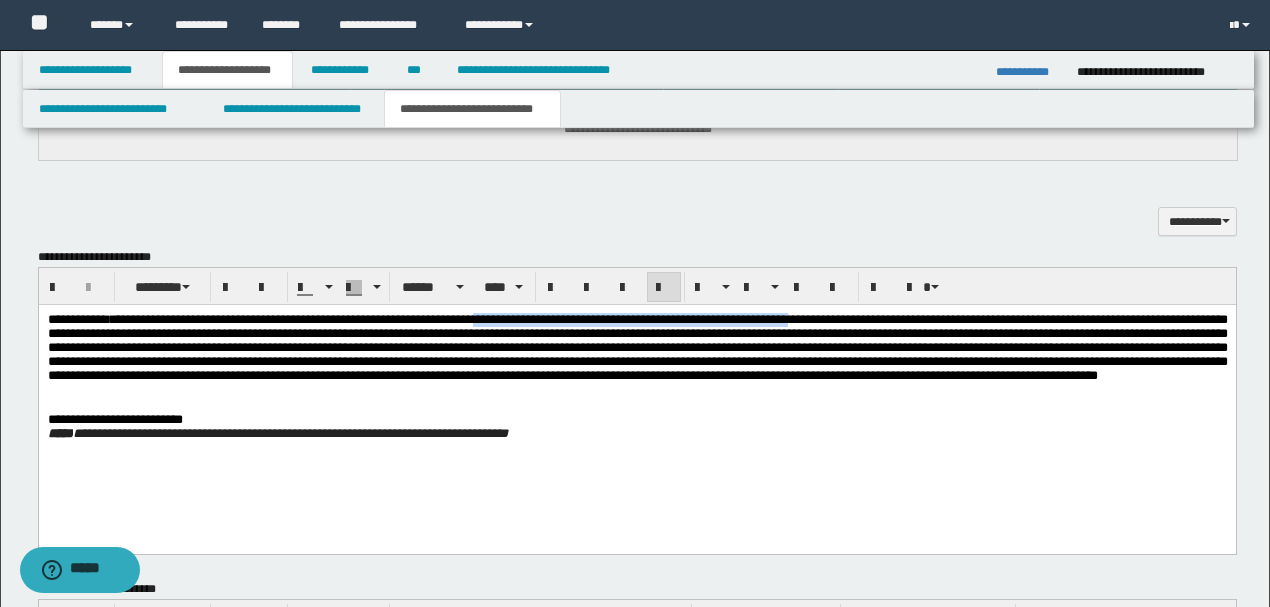 drag, startPoint x: 566, startPoint y: 321, endPoint x: 931, endPoint y: 322, distance: 365.00137 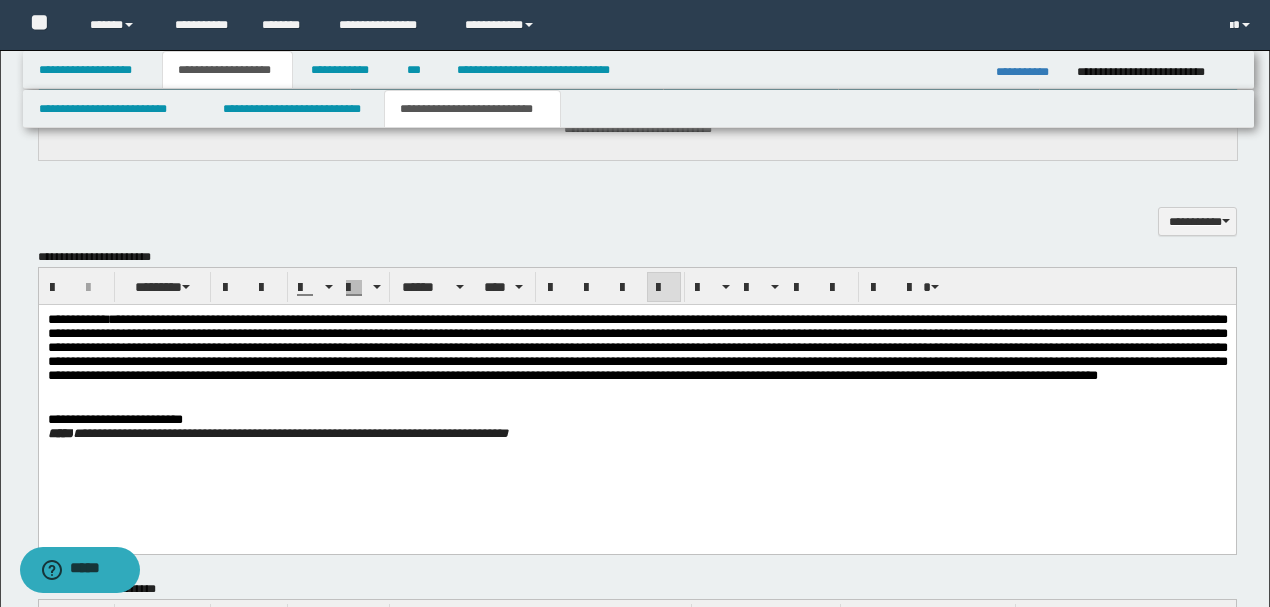 click on "**********" 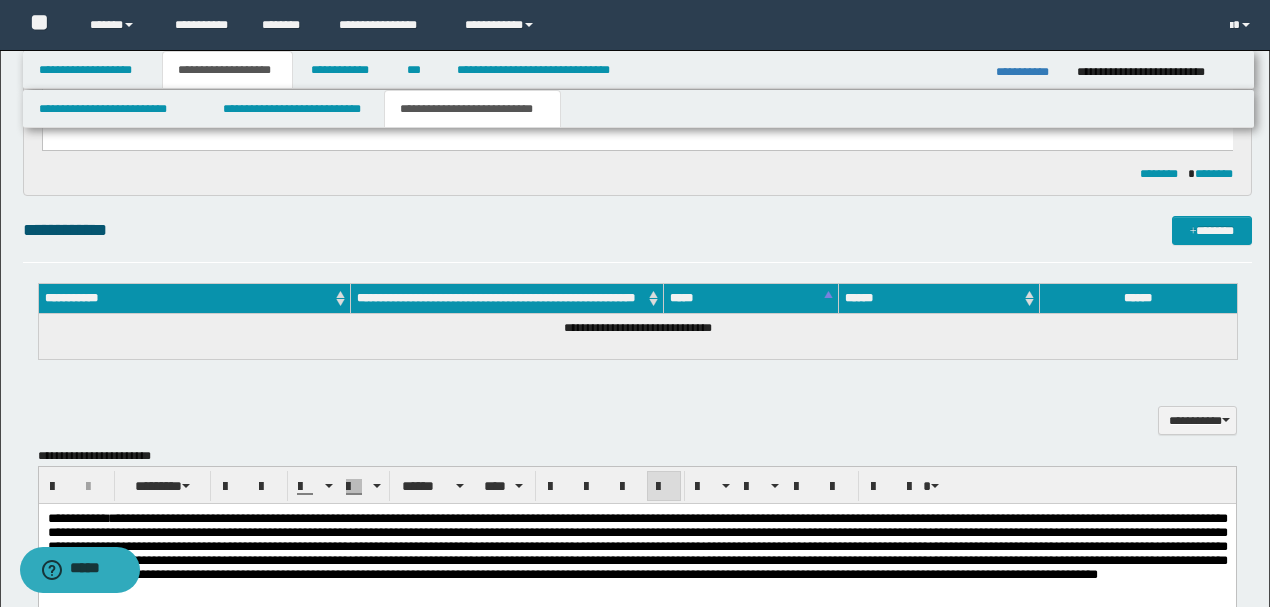 scroll, scrollTop: 830, scrollLeft: 0, axis: vertical 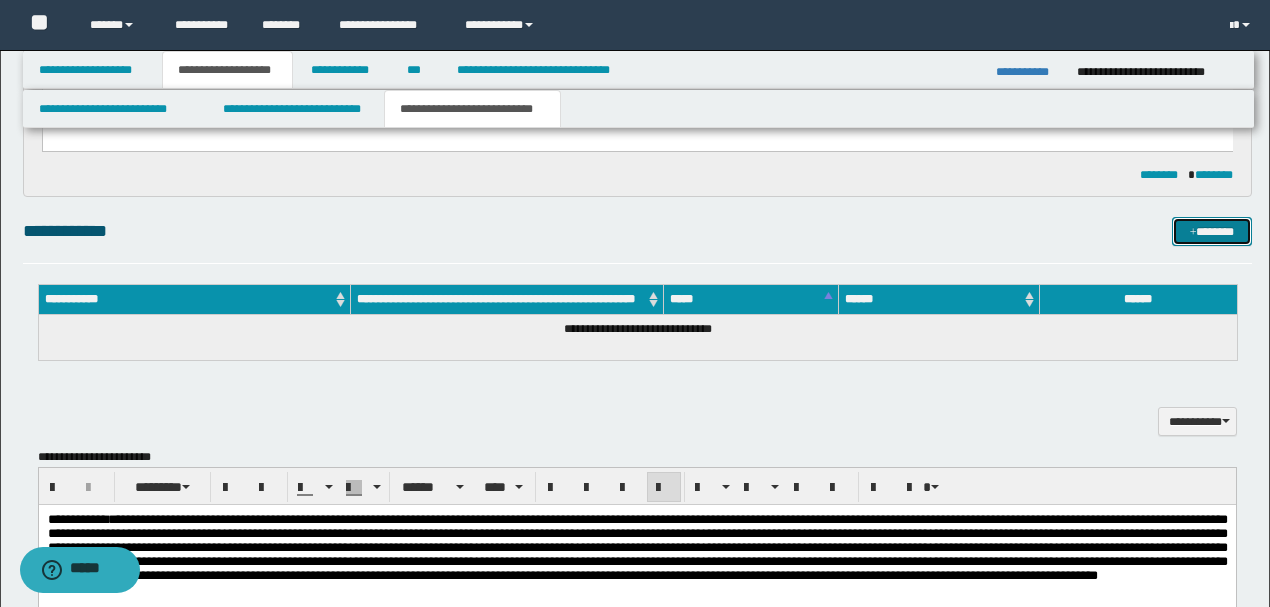click on "*******" at bounding box center [1211, 231] 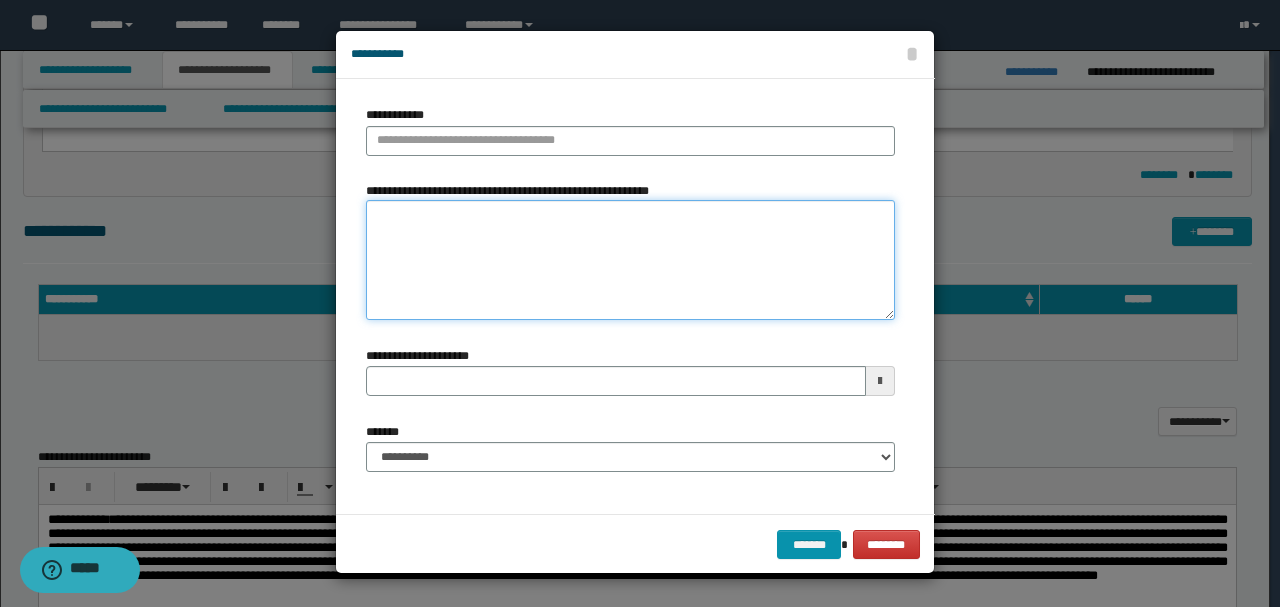 click on "**********" at bounding box center (630, 260) 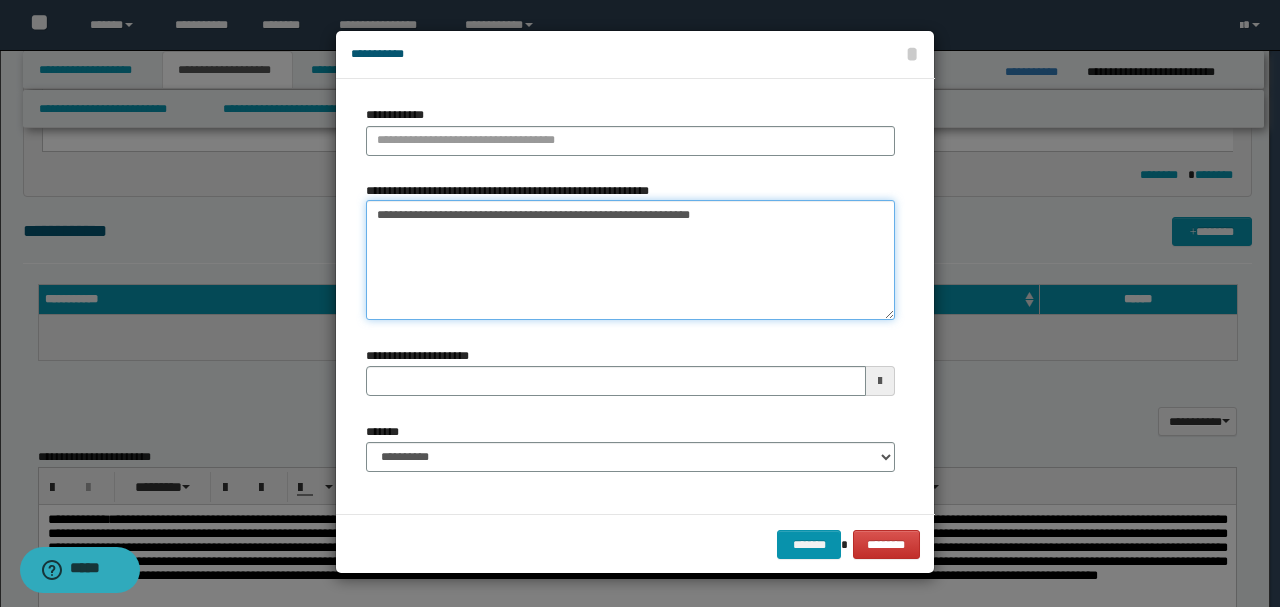 drag, startPoint x: 380, startPoint y: 215, endPoint x: 360, endPoint y: 216, distance: 20.024984 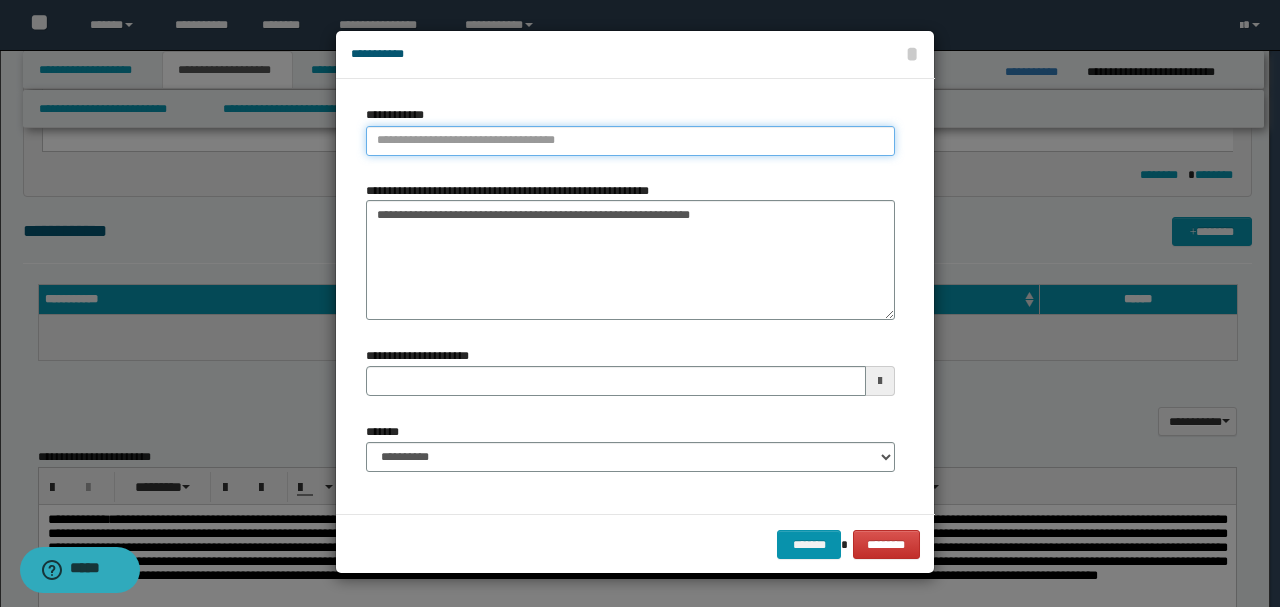 click on "**********" at bounding box center [630, 141] 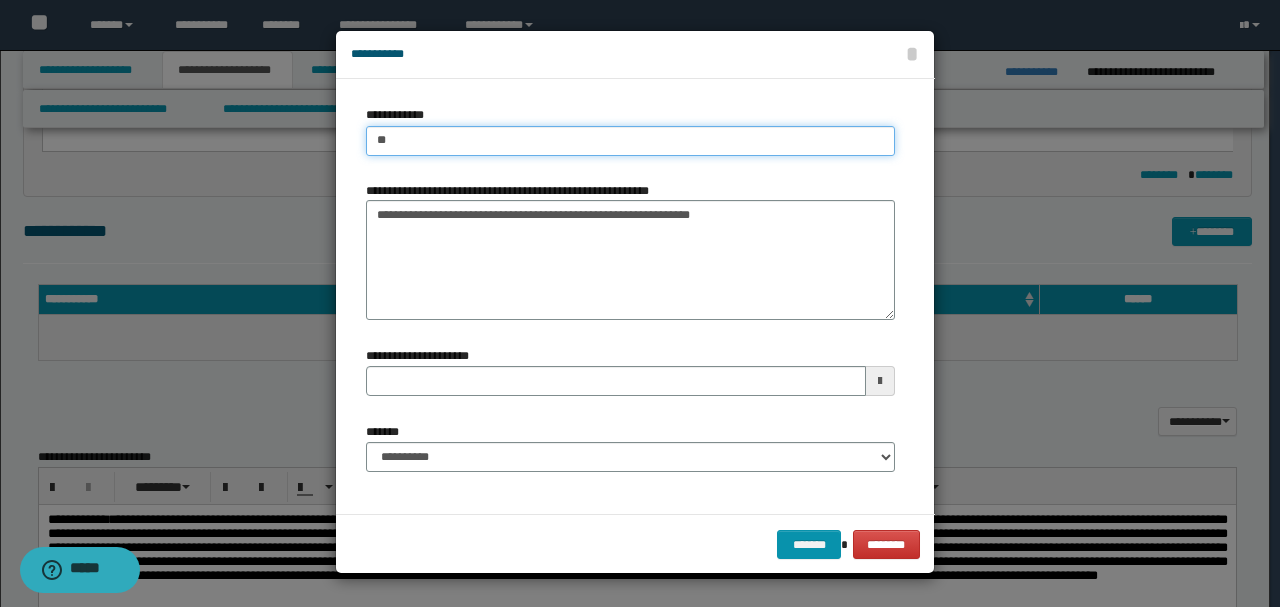 type on "***" 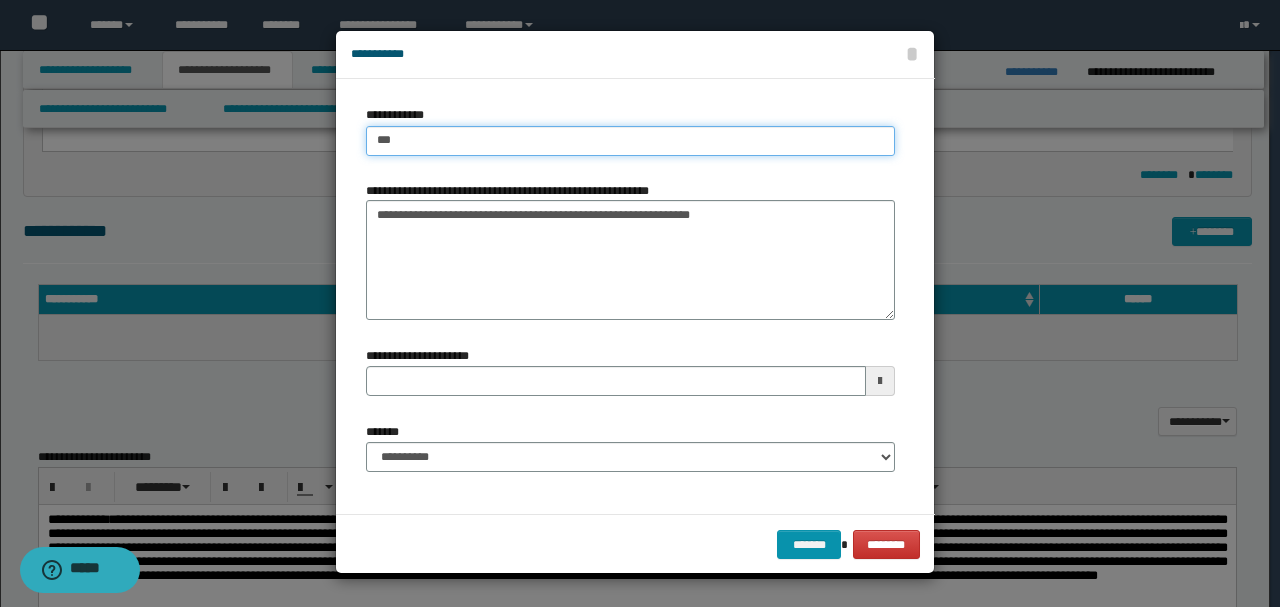 type on "***" 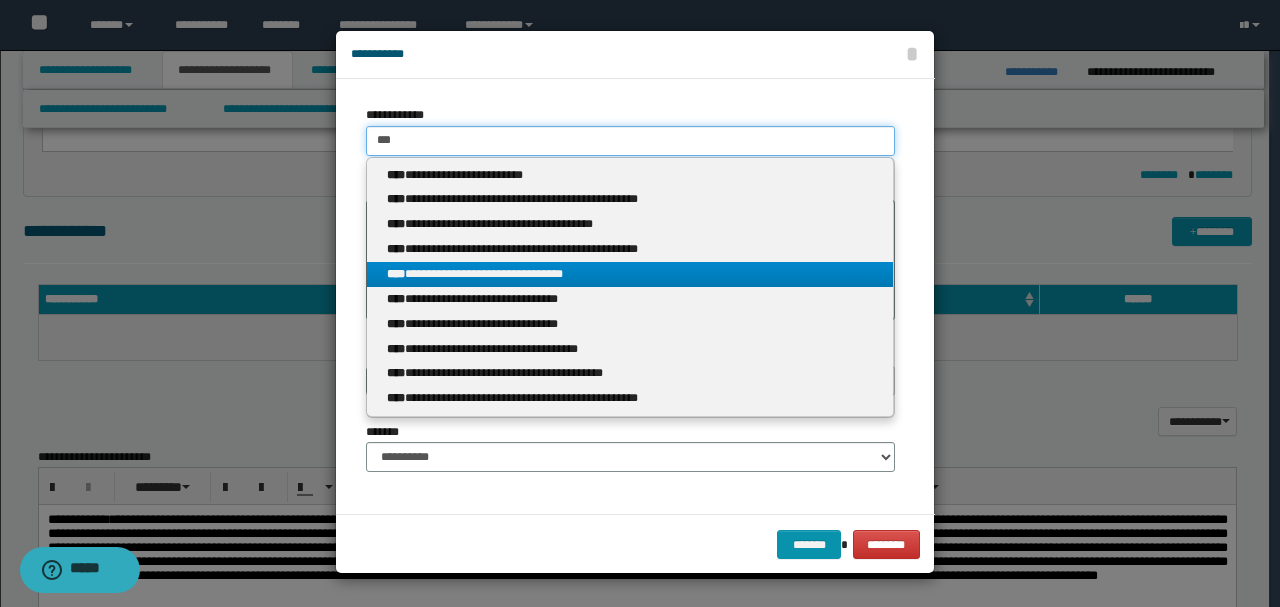 type on "***" 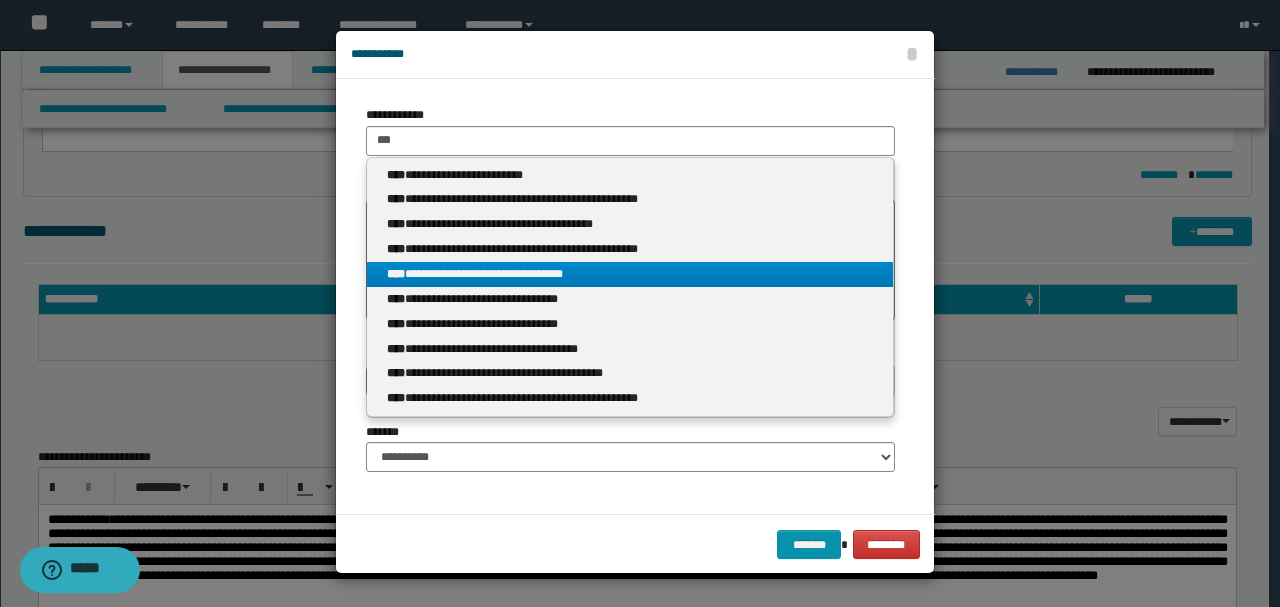 click on "**********" at bounding box center (630, 274) 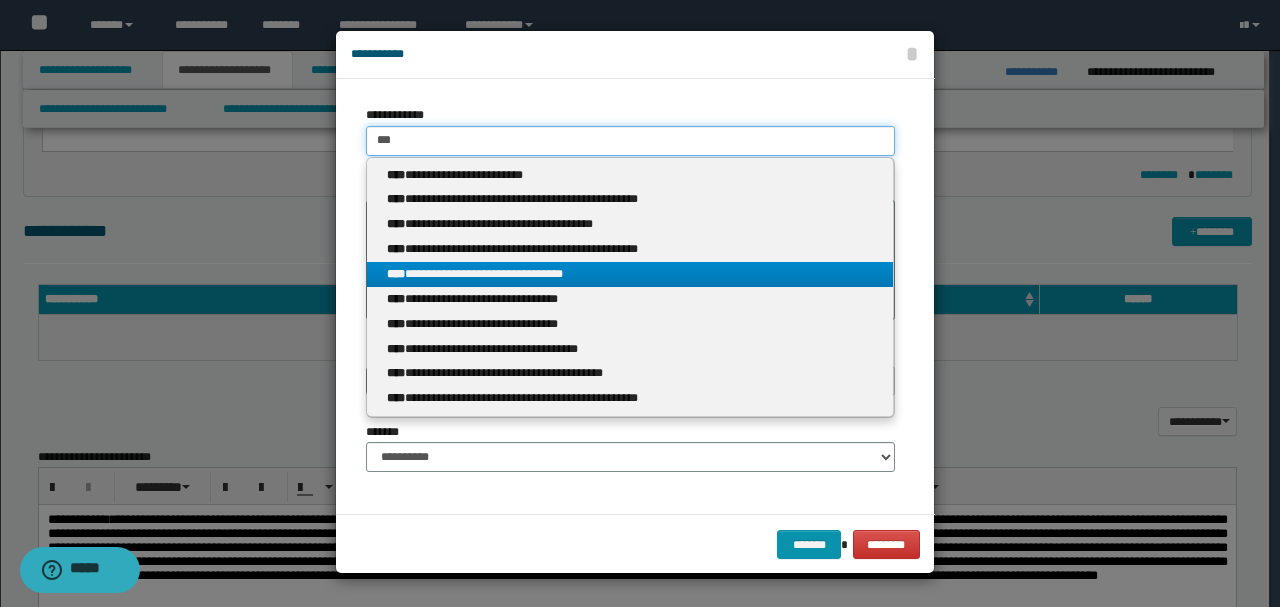 type 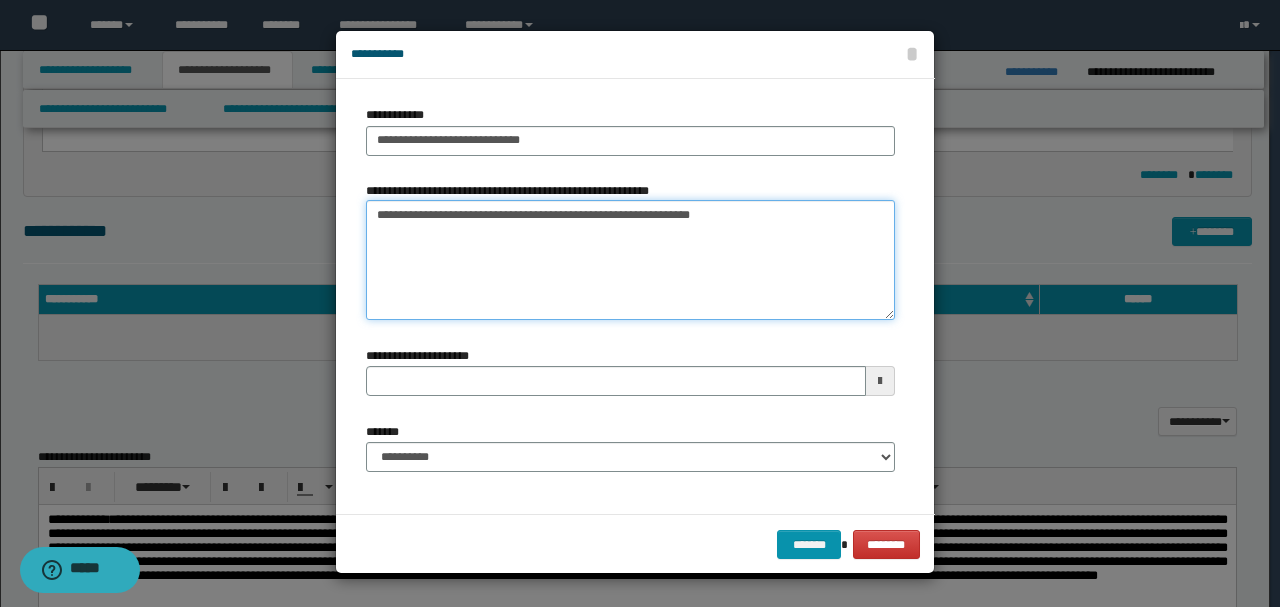 click on "**********" at bounding box center (630, 260) 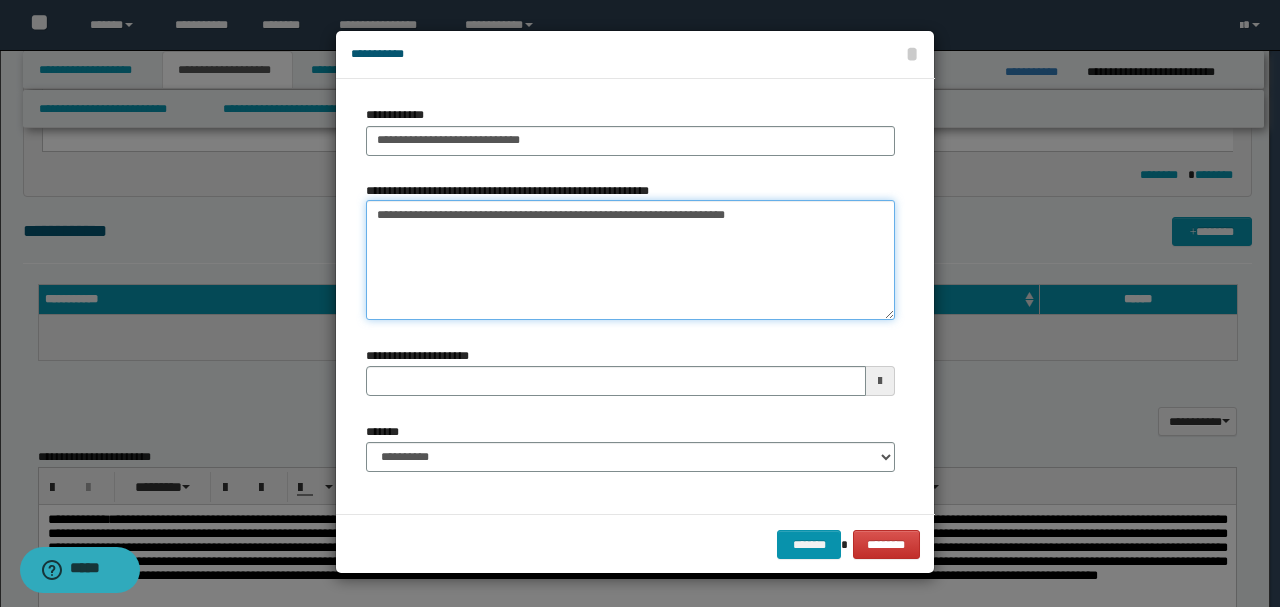 click on "**********" at bounding box center (630, 260) 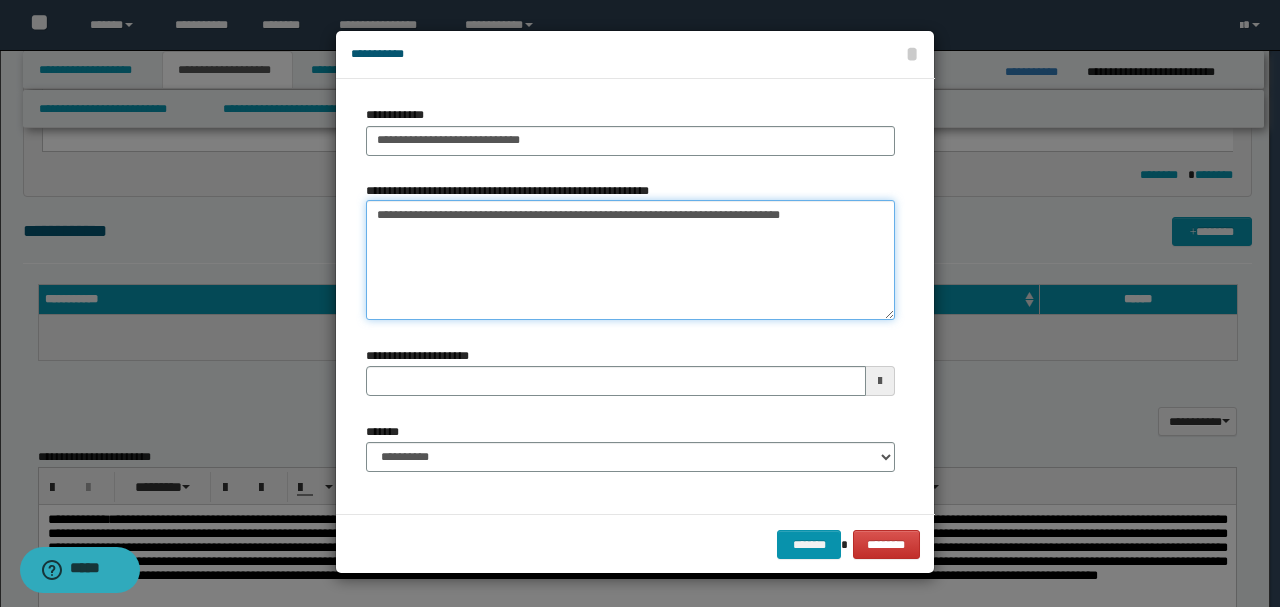 click on "**********" at bounding box center (630, 260) 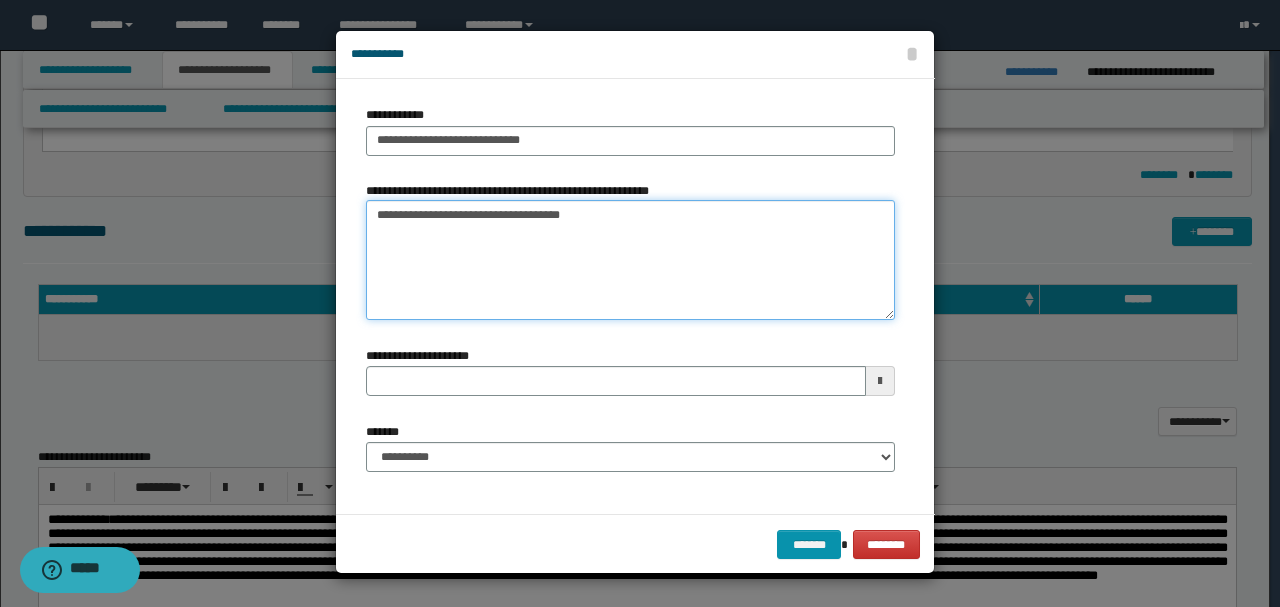 type on "**********" 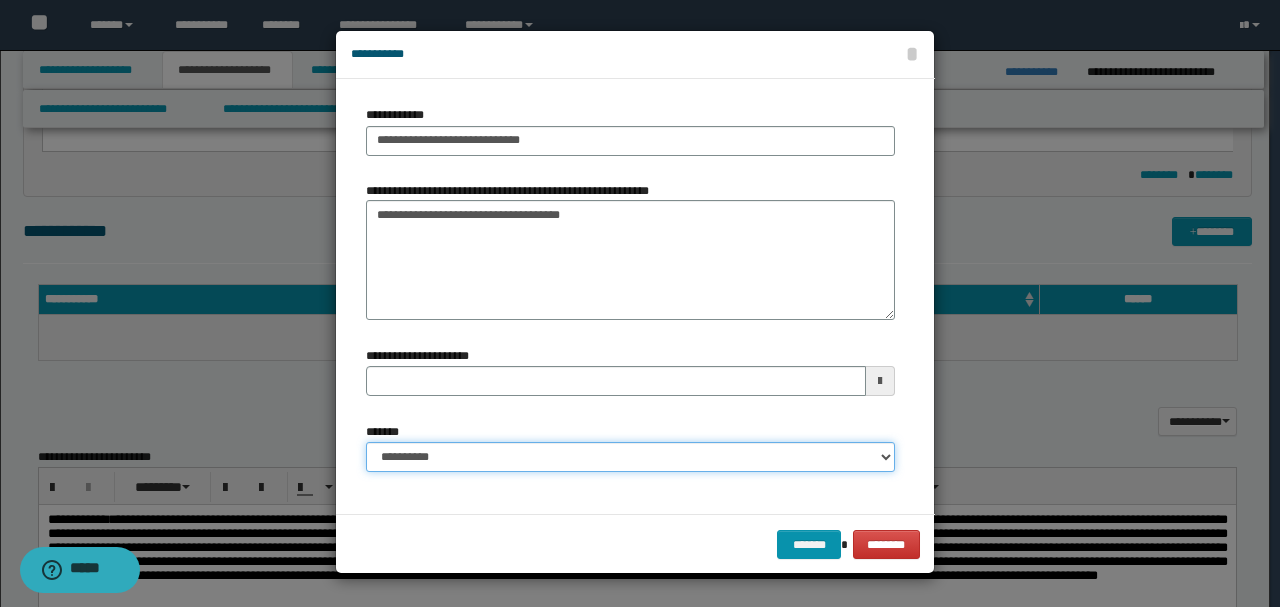 click on "**********" at bounding box center (630, 457) 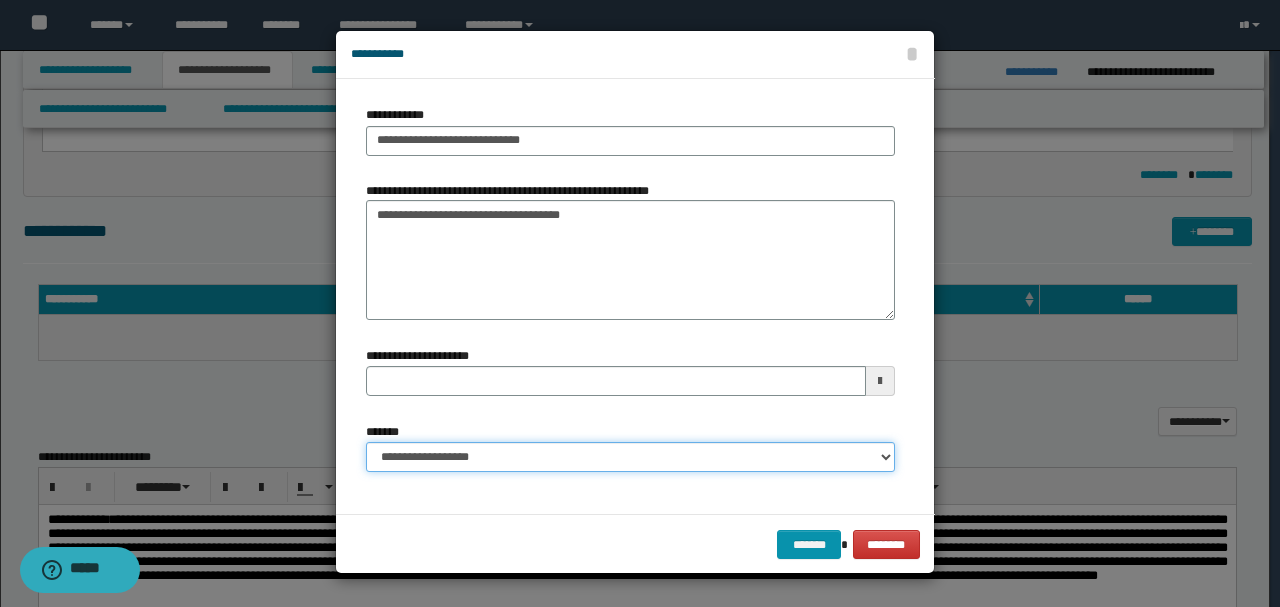 click on "**********" at bounding box center (630, 457) 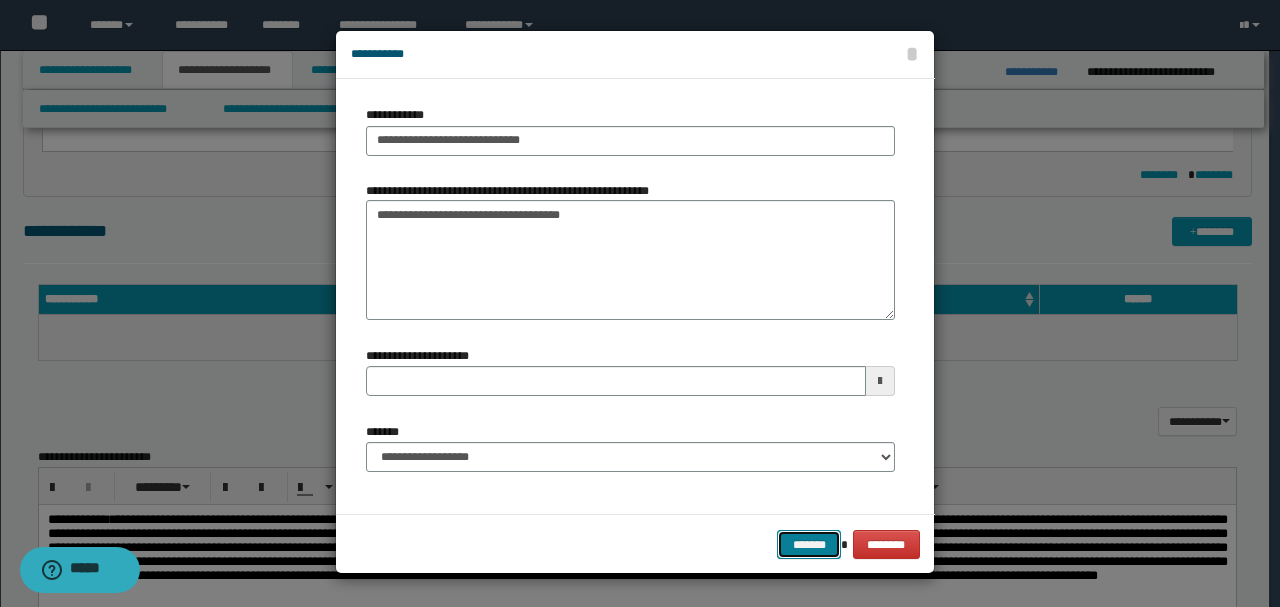 click on "*******" at bounding box center (809, 544) 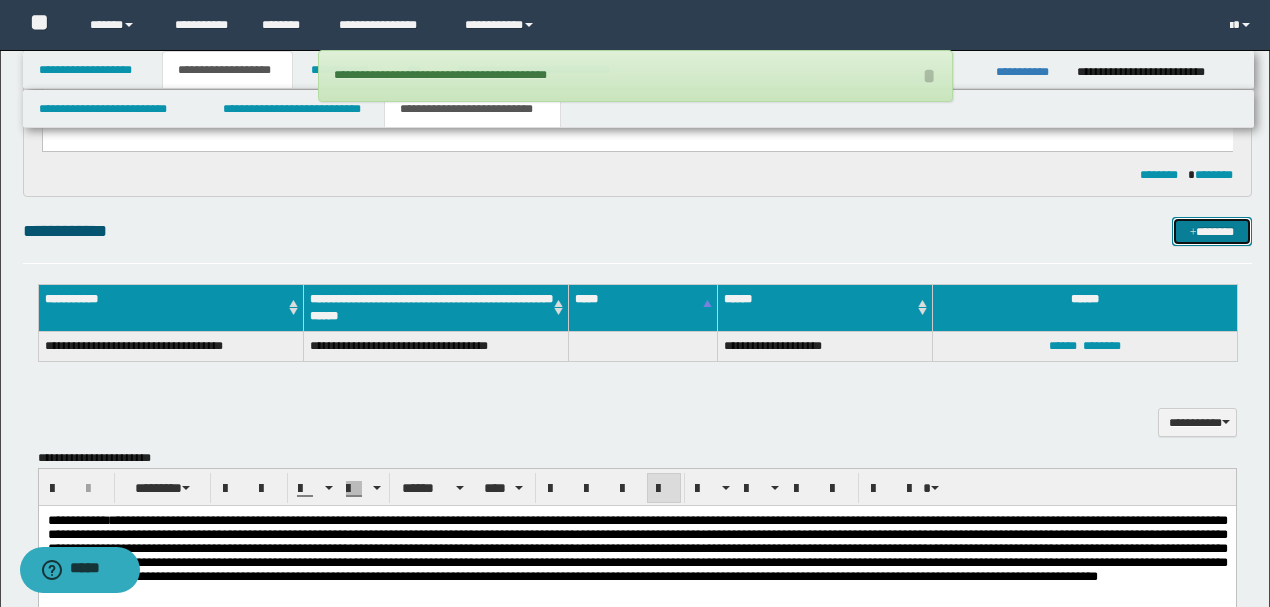 click on "*******" at bounding box center (1211, 231) 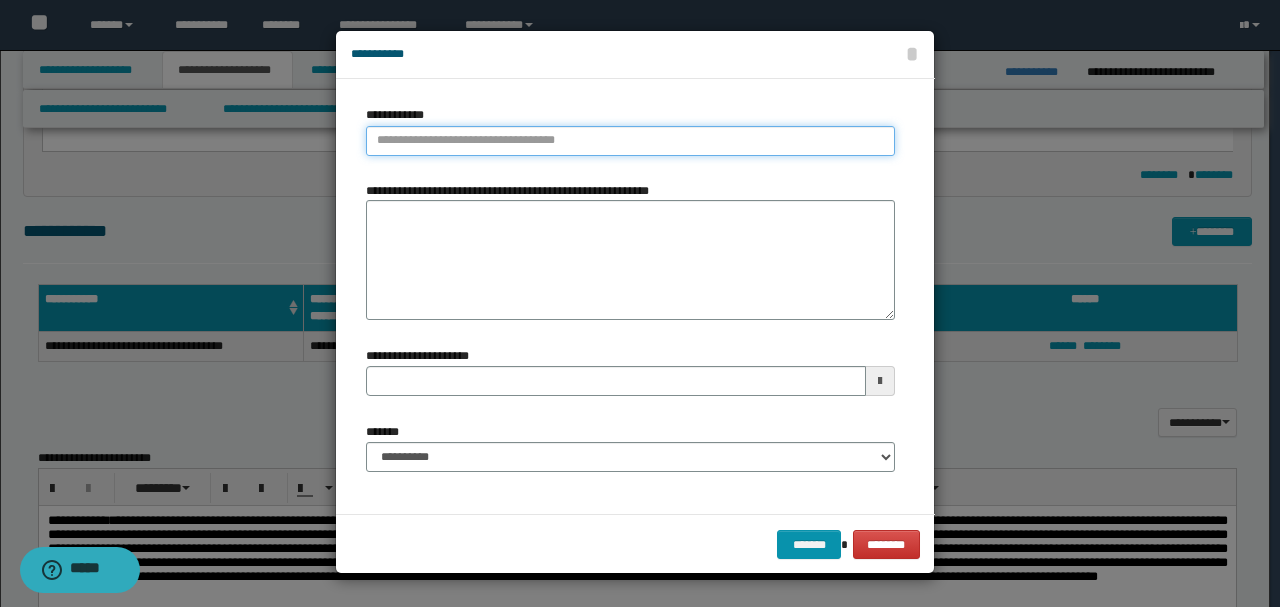 type on "**********" 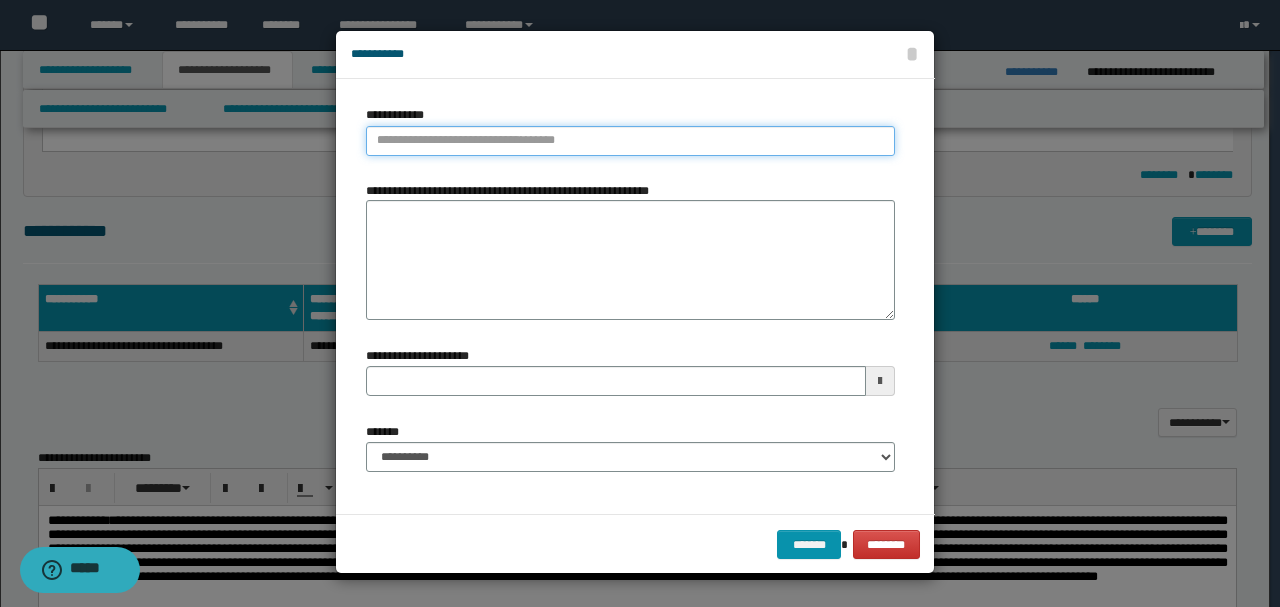 click on "**********" at bounding box center (630, 141) 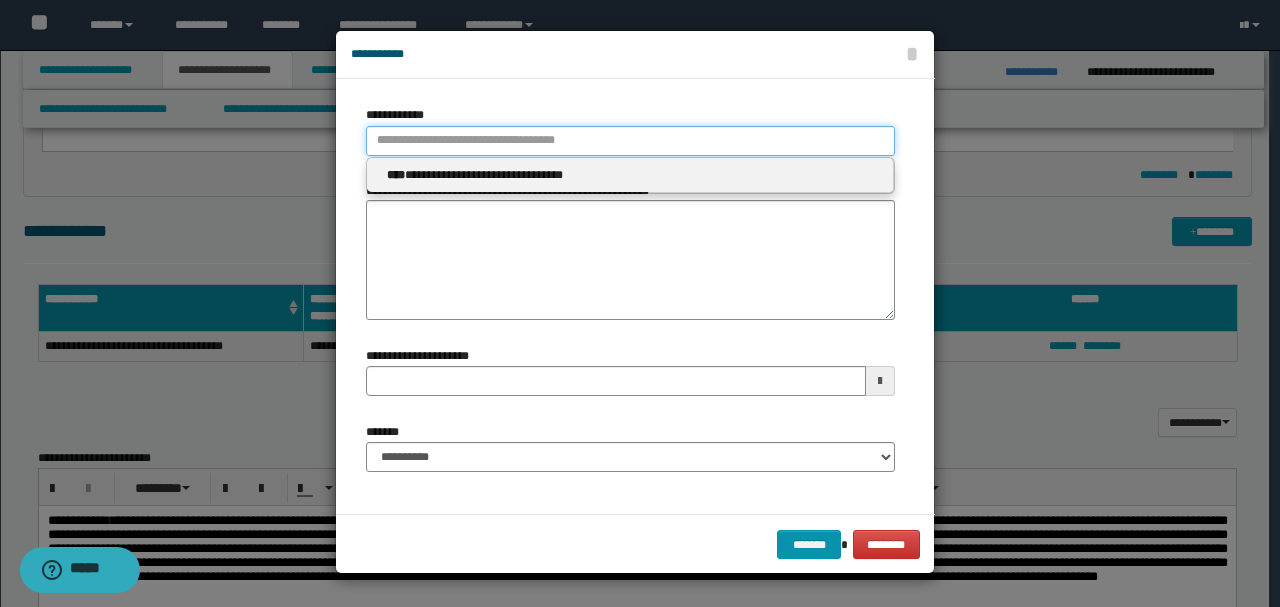 type 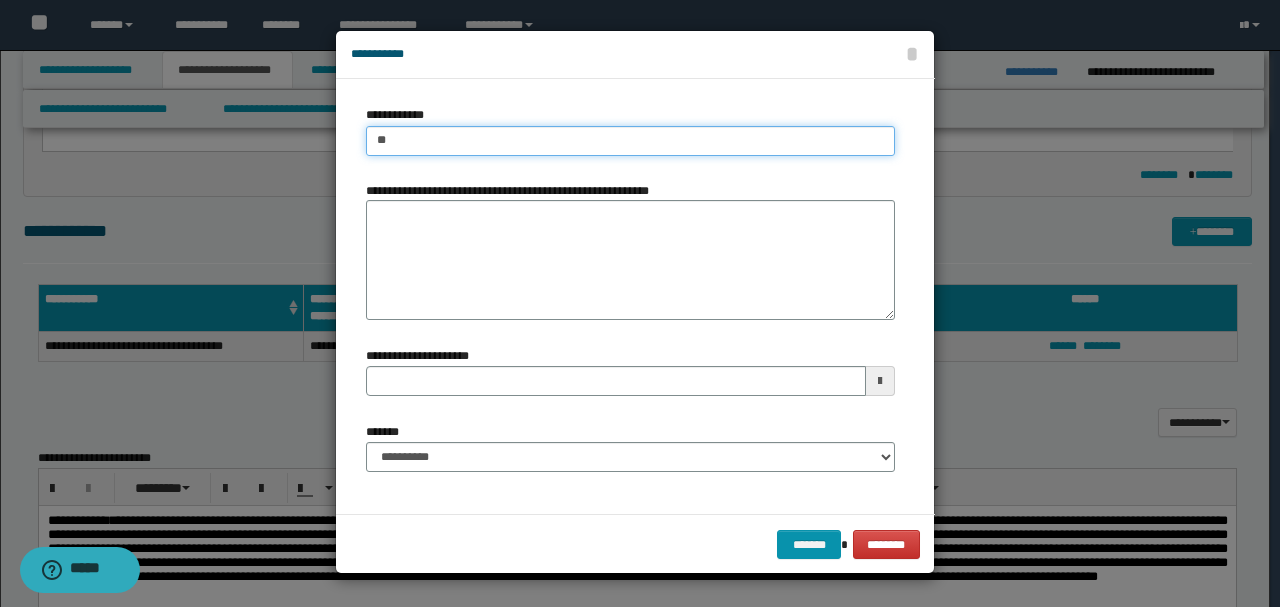 type on "***" 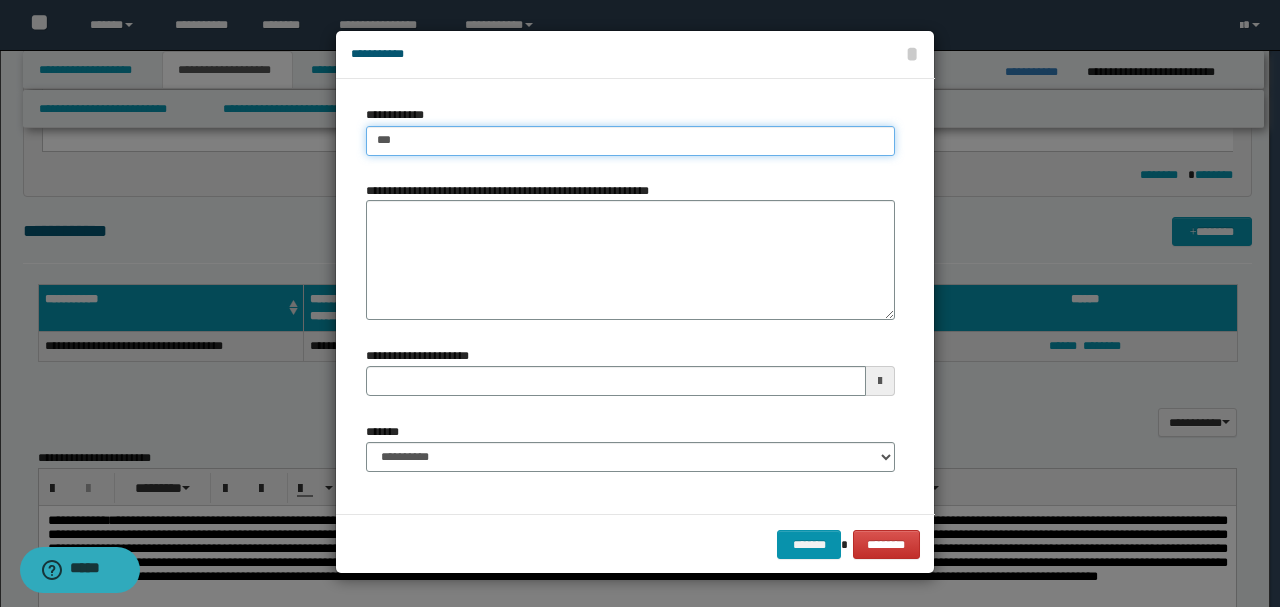 type on "***" 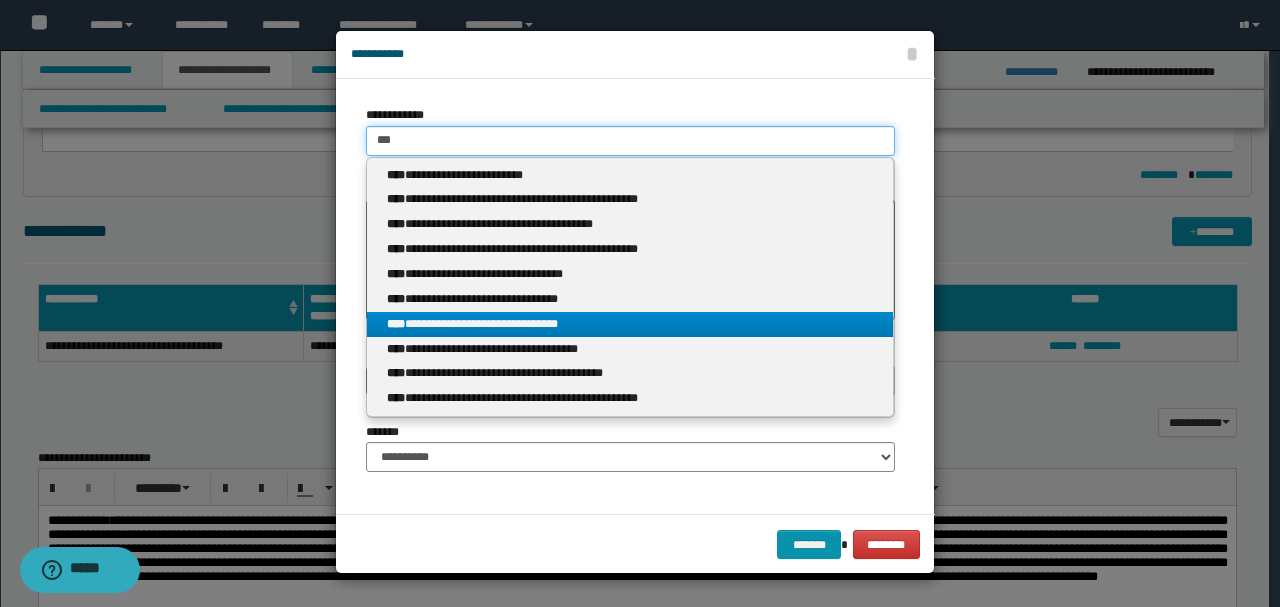 type on "***" 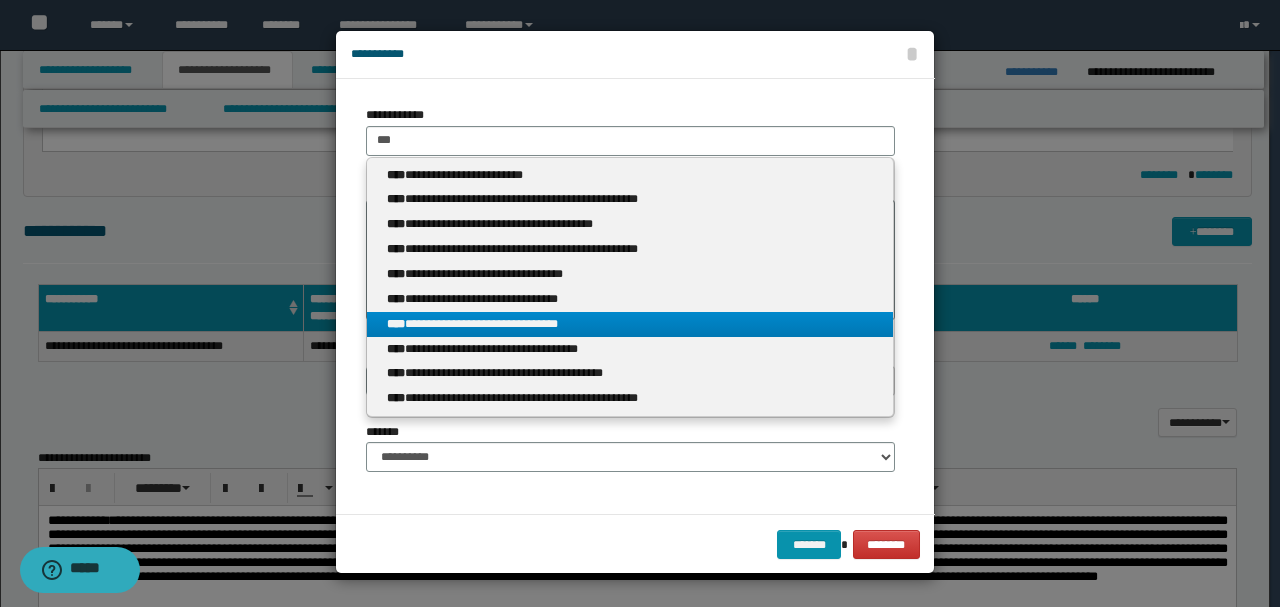 click on "****" at bounding box center [396, 324] 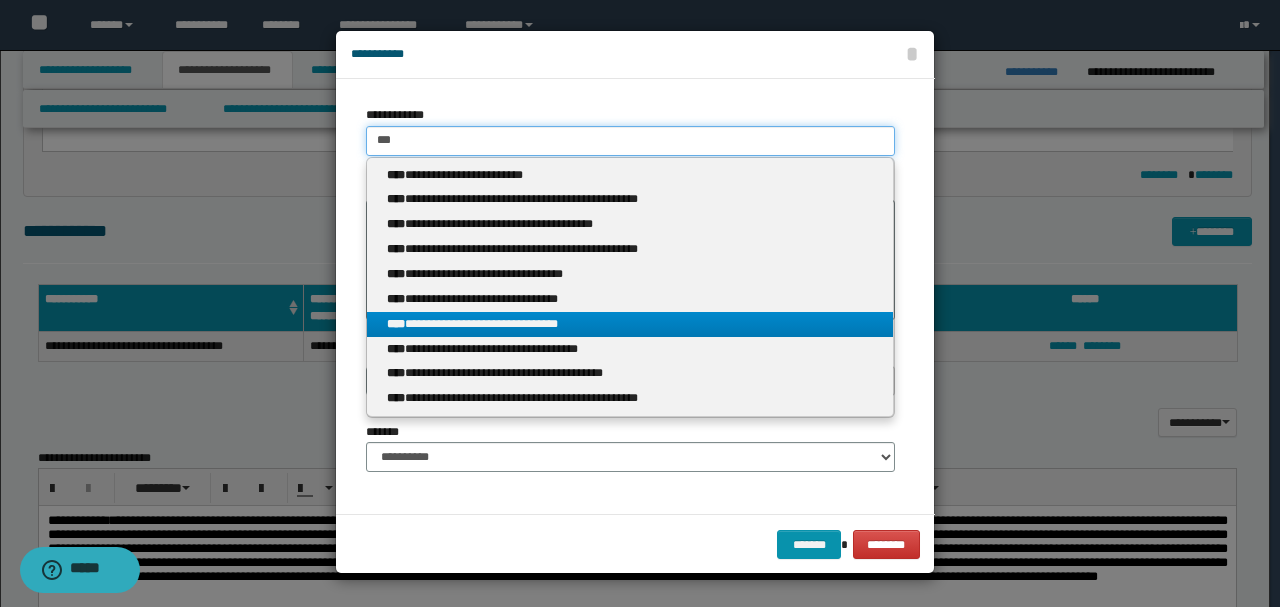 type 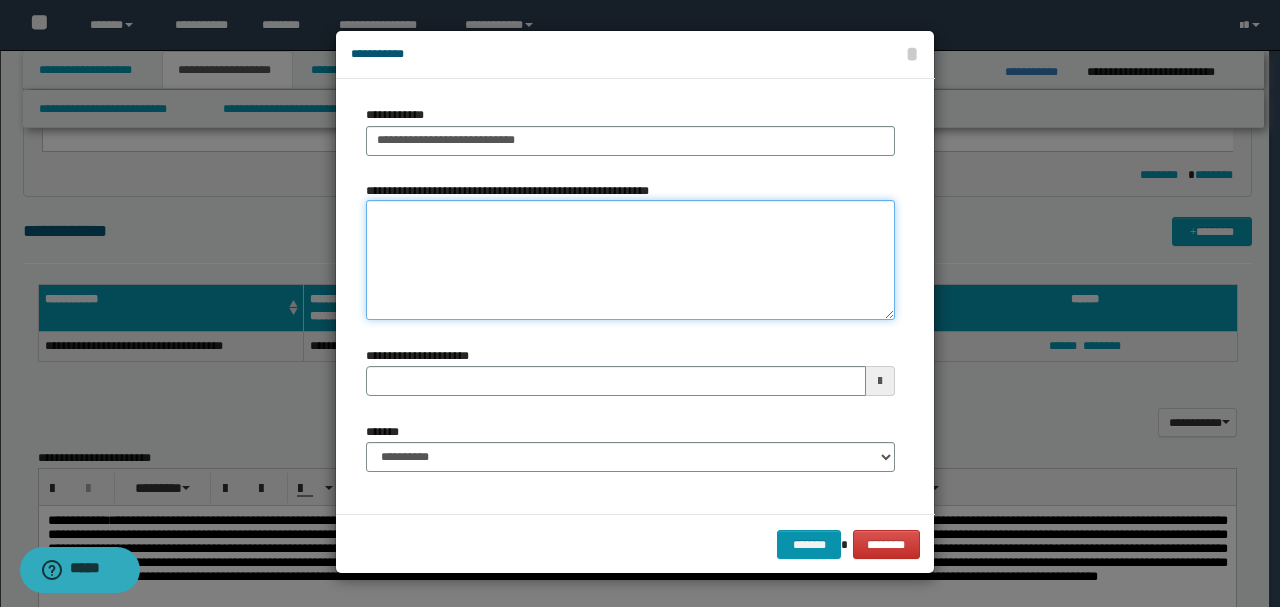 click on "**********" at bounding box center [630, 260] 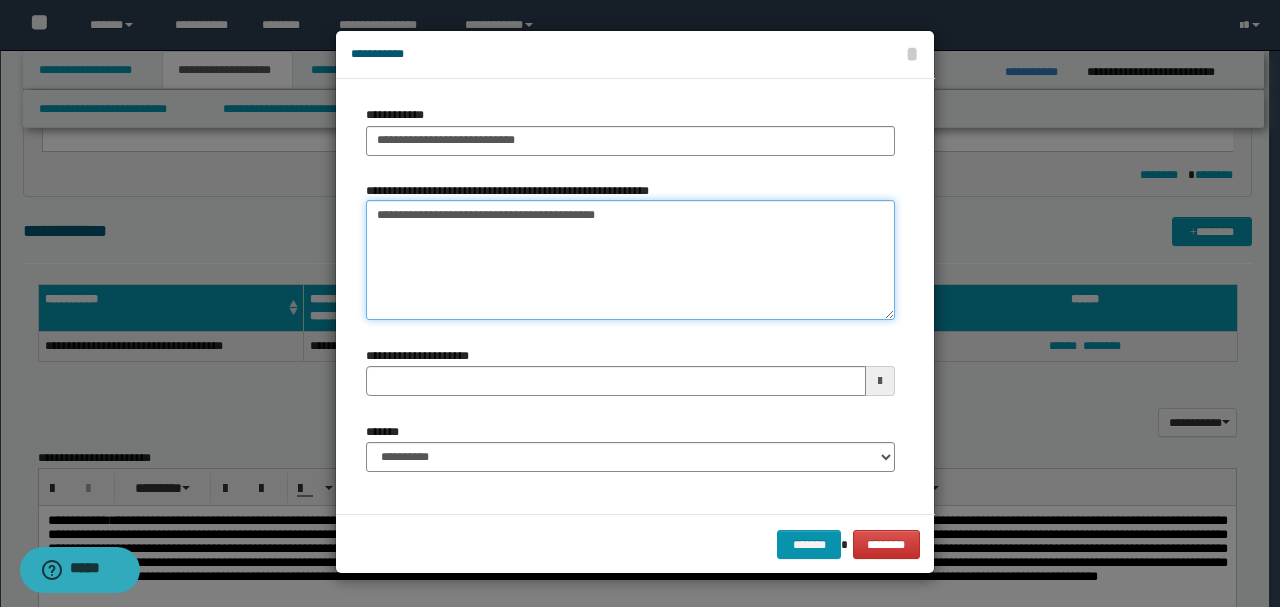 type on "**********" 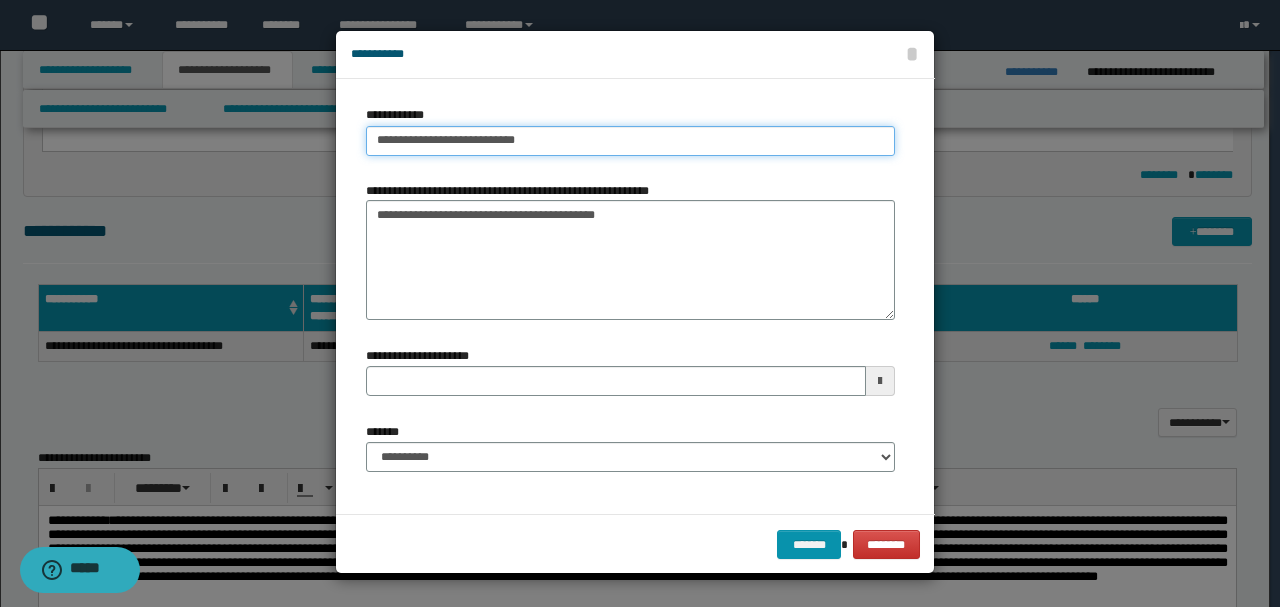 type on "**********" 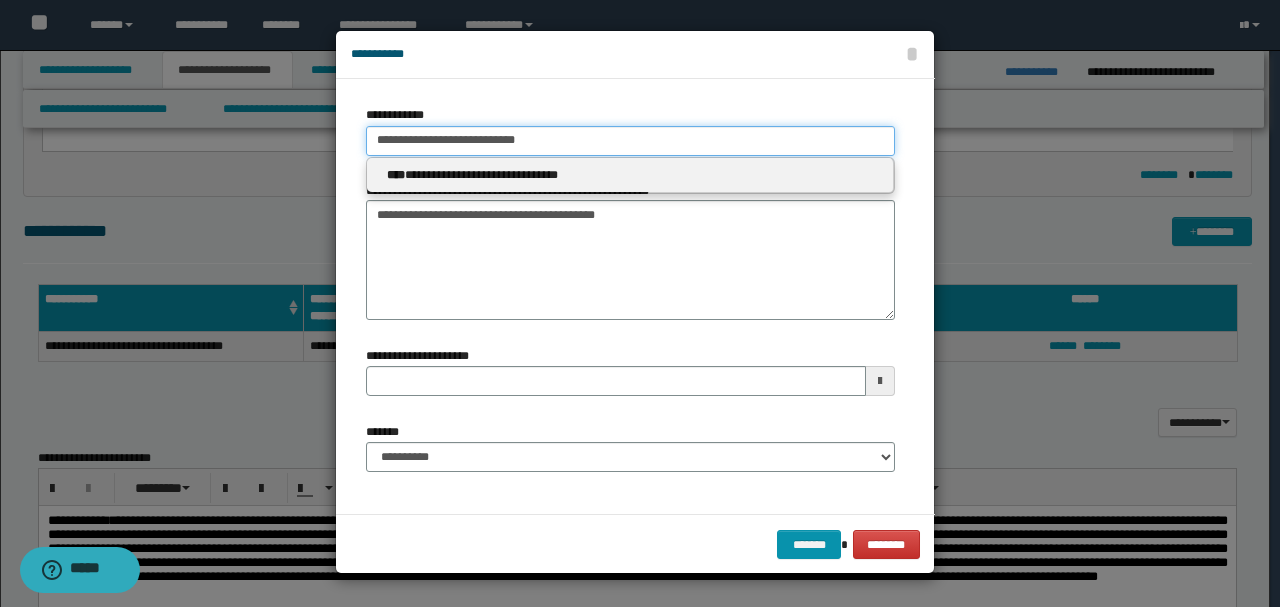 click on "**********" at bounding box center (630, 141) 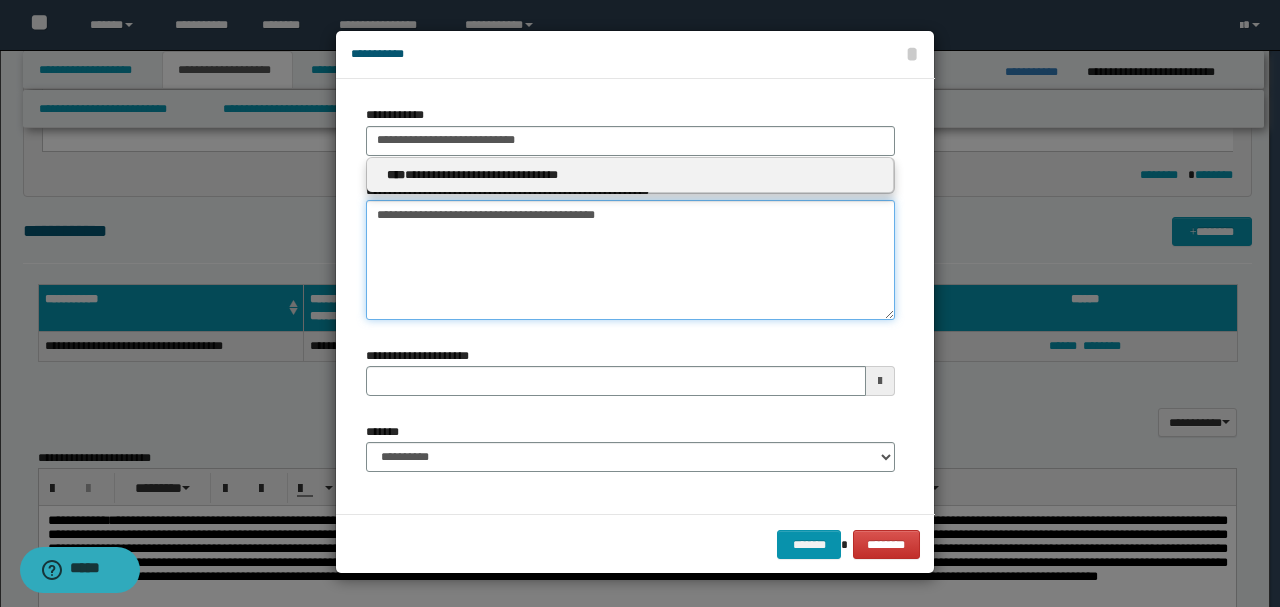 type 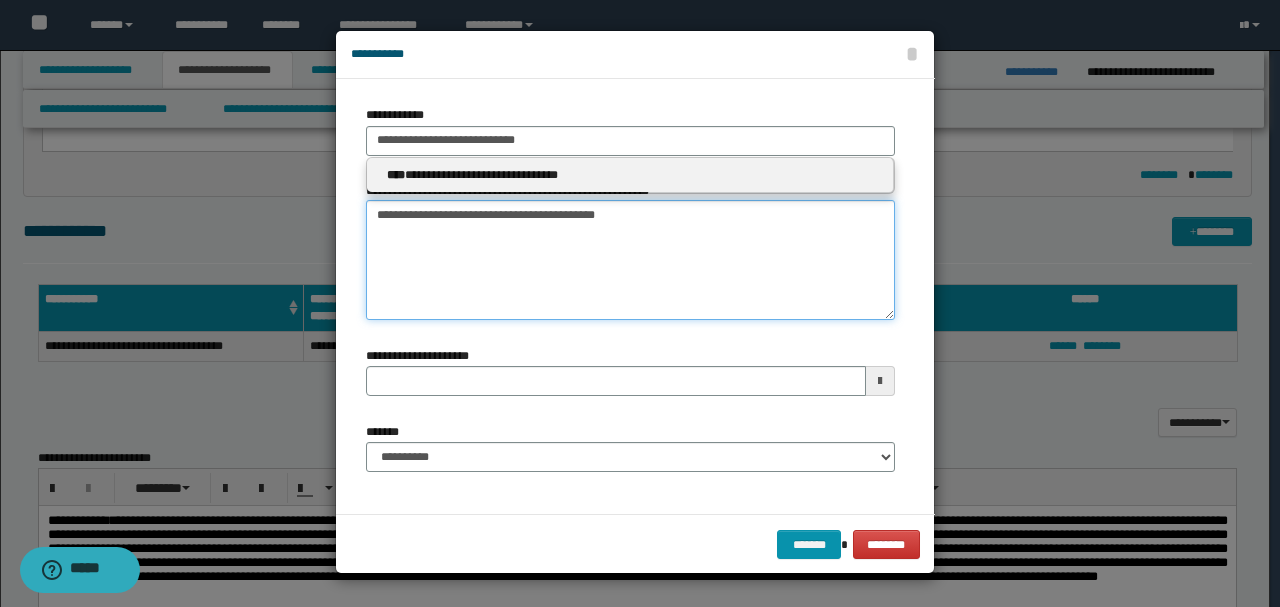click on "**********" at bounding box center [630, 260] 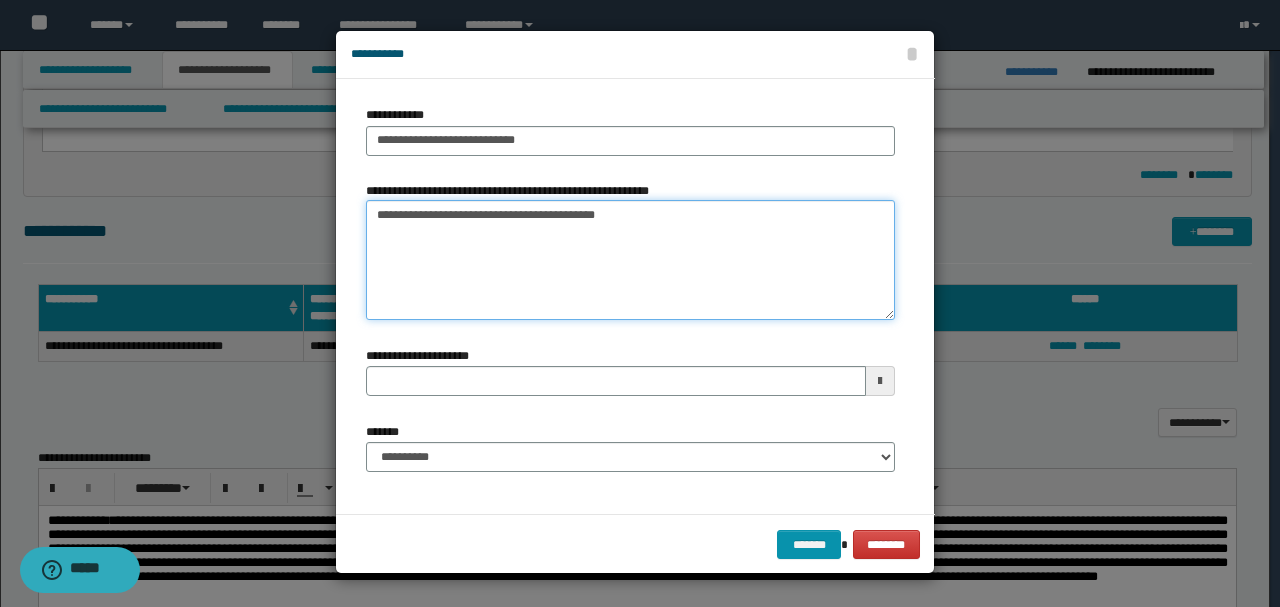 drag, startPoint x: 384, startPoint y: 212, endPoint x: 353, endPoint y: 211, distance: 31.016125 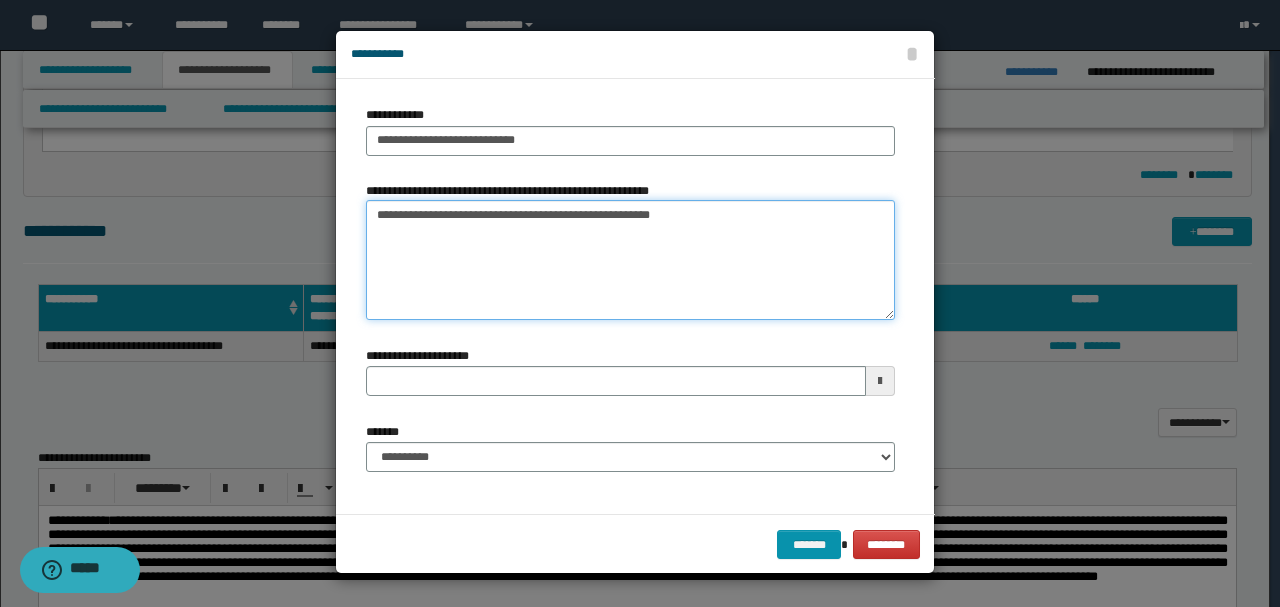 type on "**********" 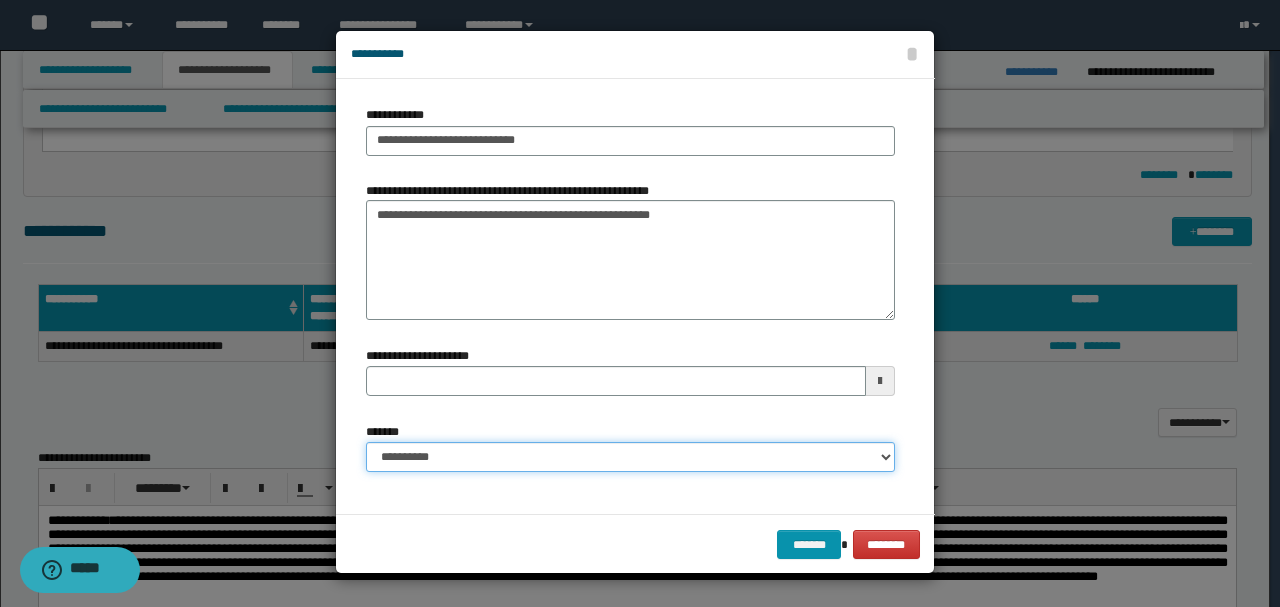 click on "**********" at bounding box center (630, 457) 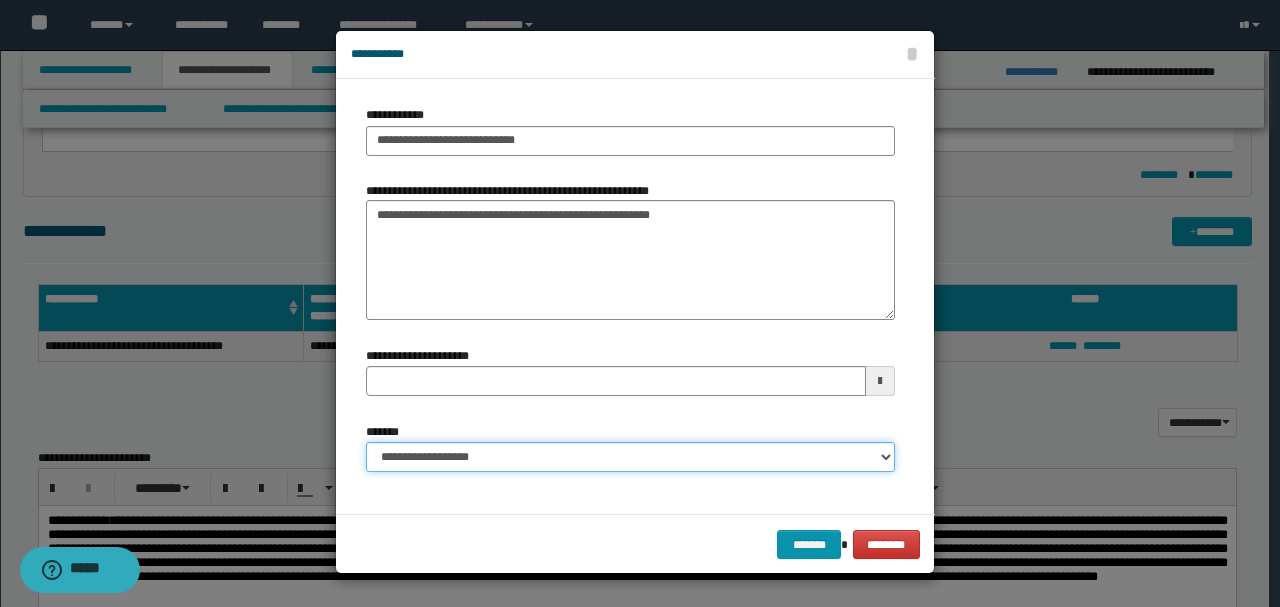 click on "**********" at bounding box center [630, 457] 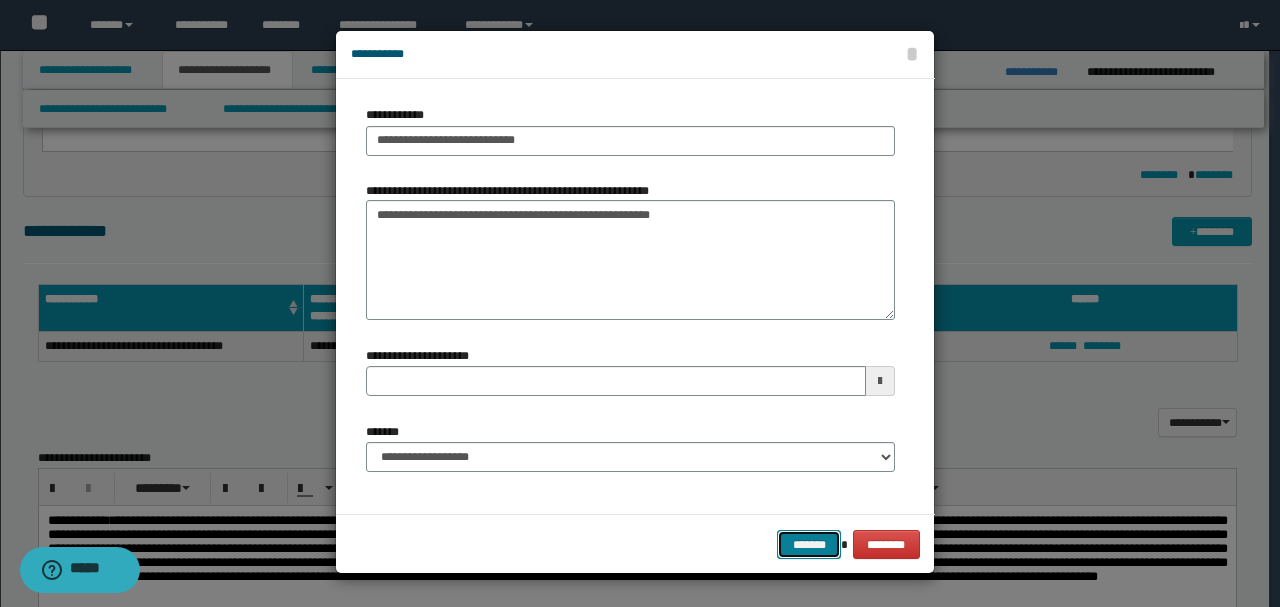 click on "*******" at bounding box center [809, 544] 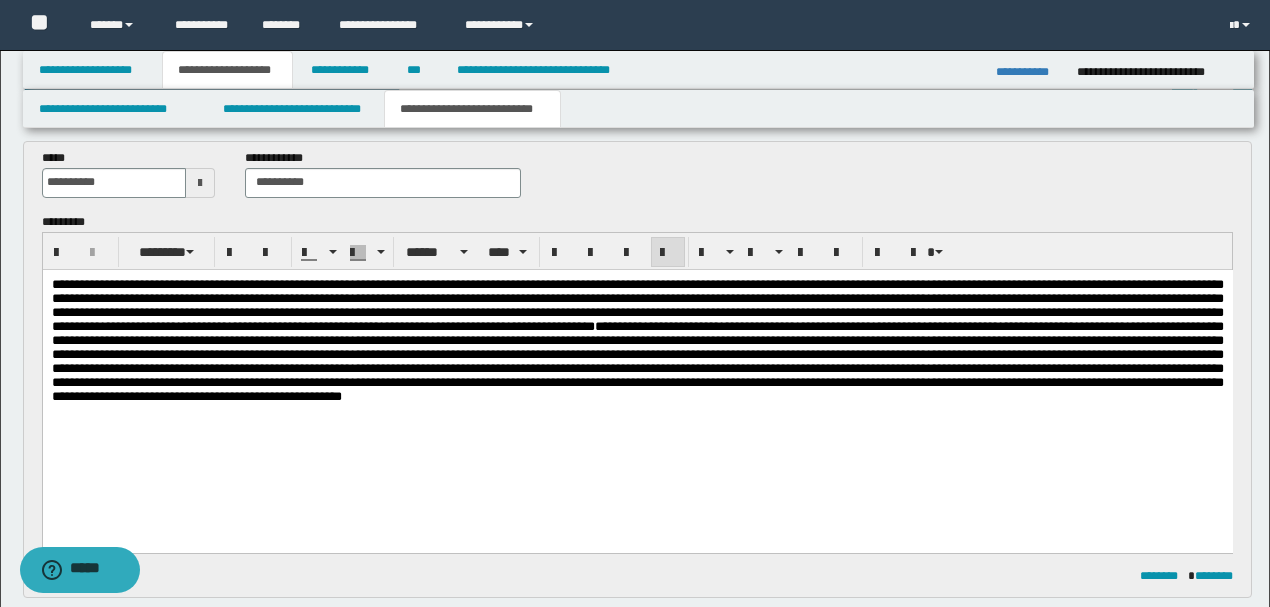 scroll, scrollTop: 9, scrollLeft: 0, axis: vertical 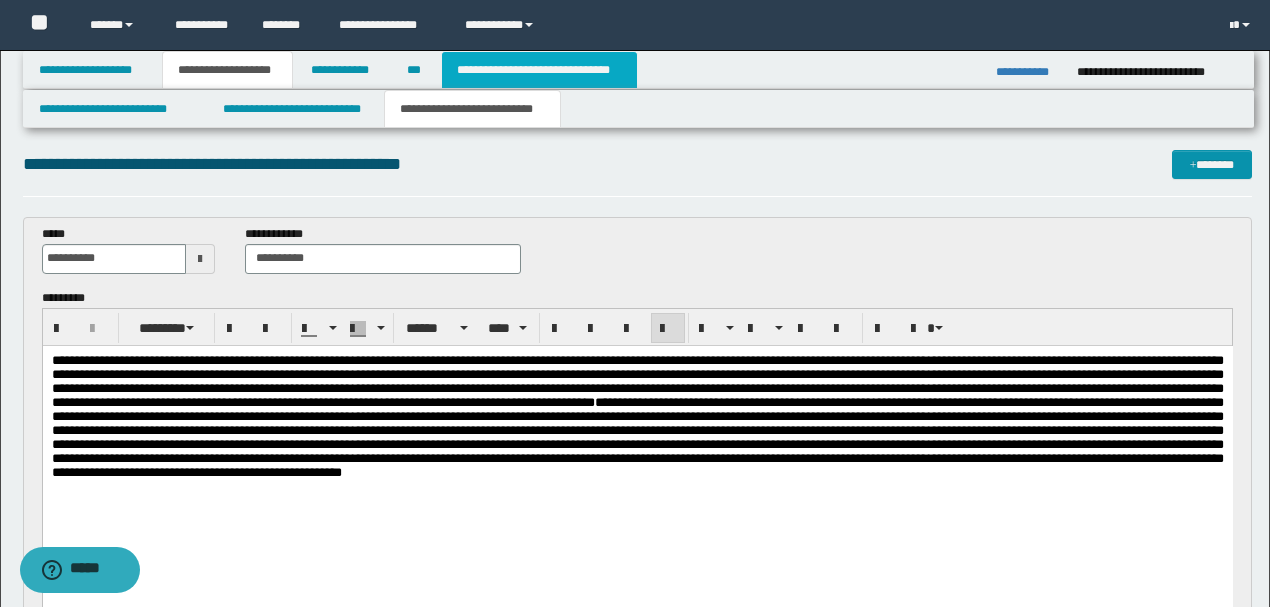 click on "**********" at bounding box center (539, 70) 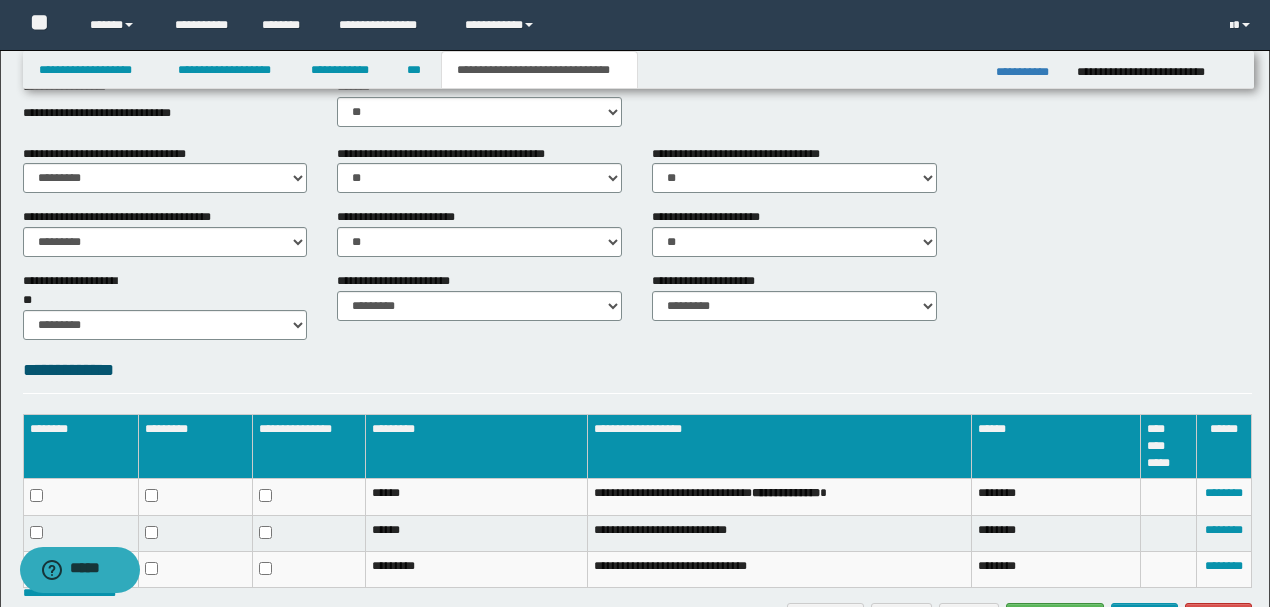 scroll, scrollTop: 849, scrollLeft: 0, axis: vertical 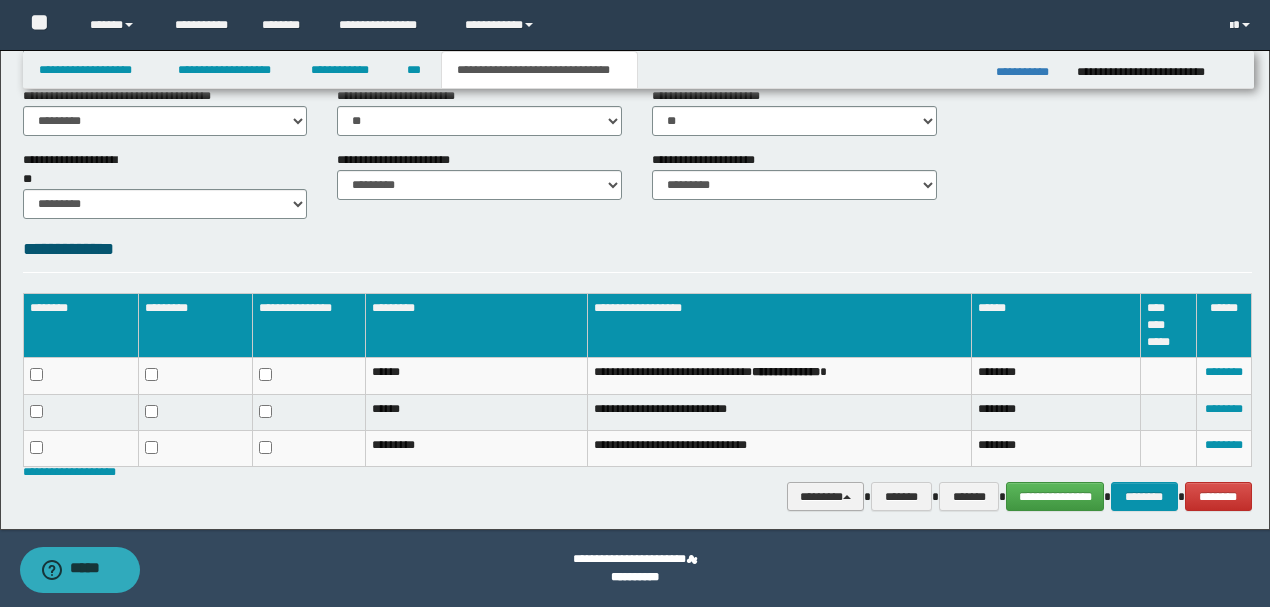 click on "********" at bounding box center [826, 496] 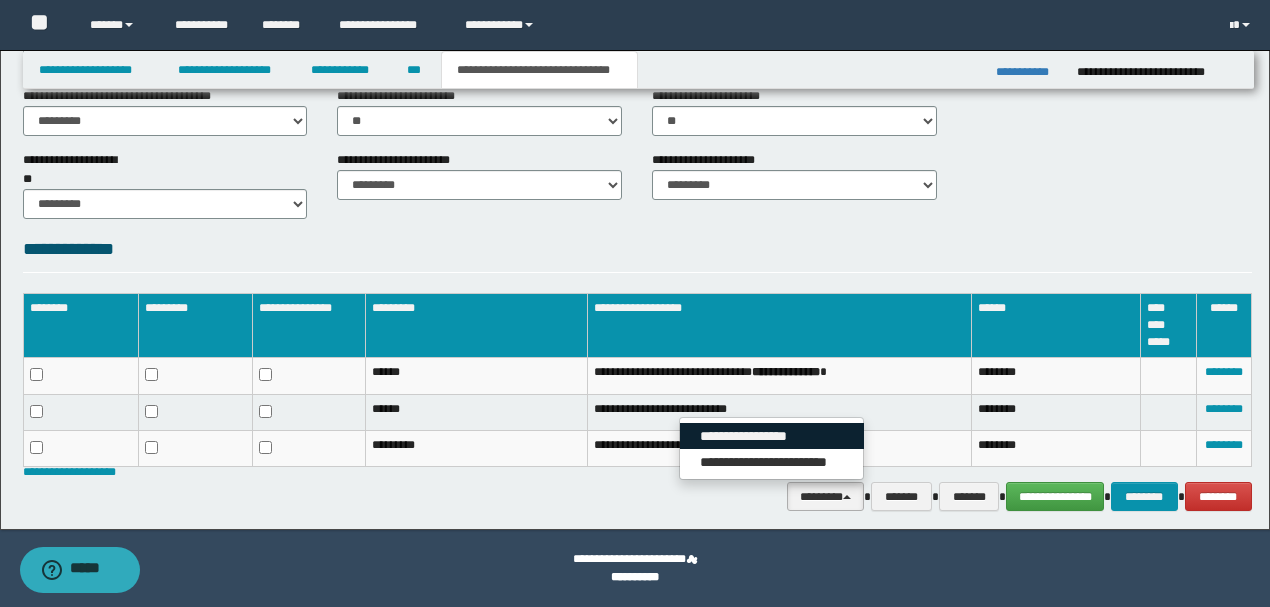click on "**********" at bounding box center [772, 436] 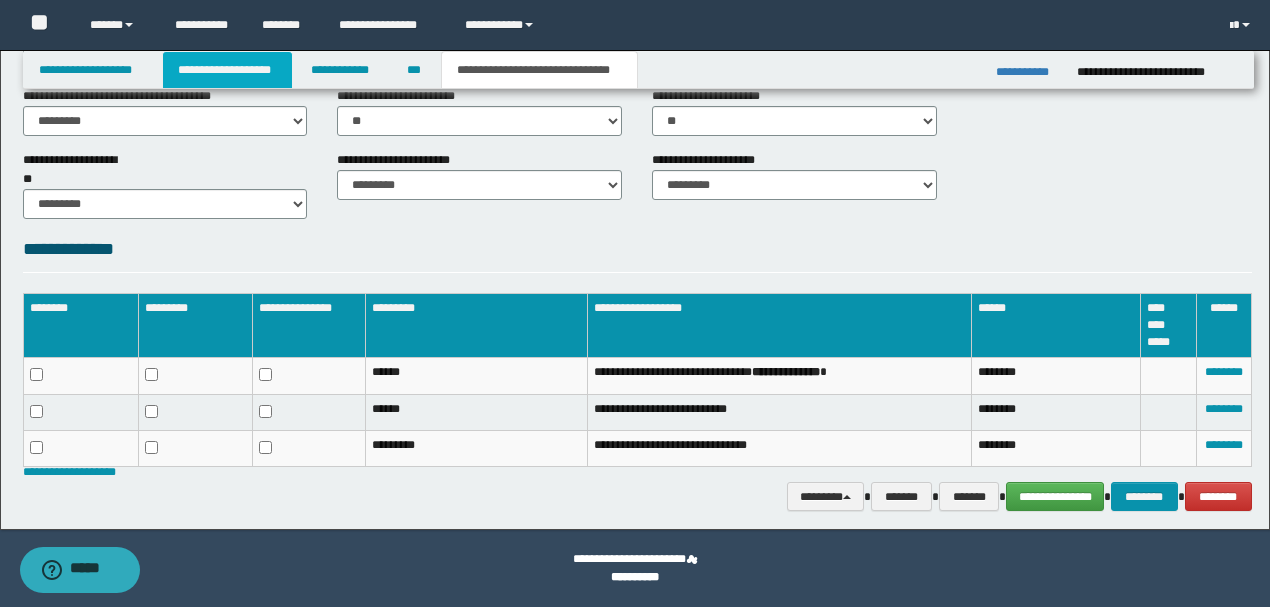 click on "**********" at bounding box center [227, 70] 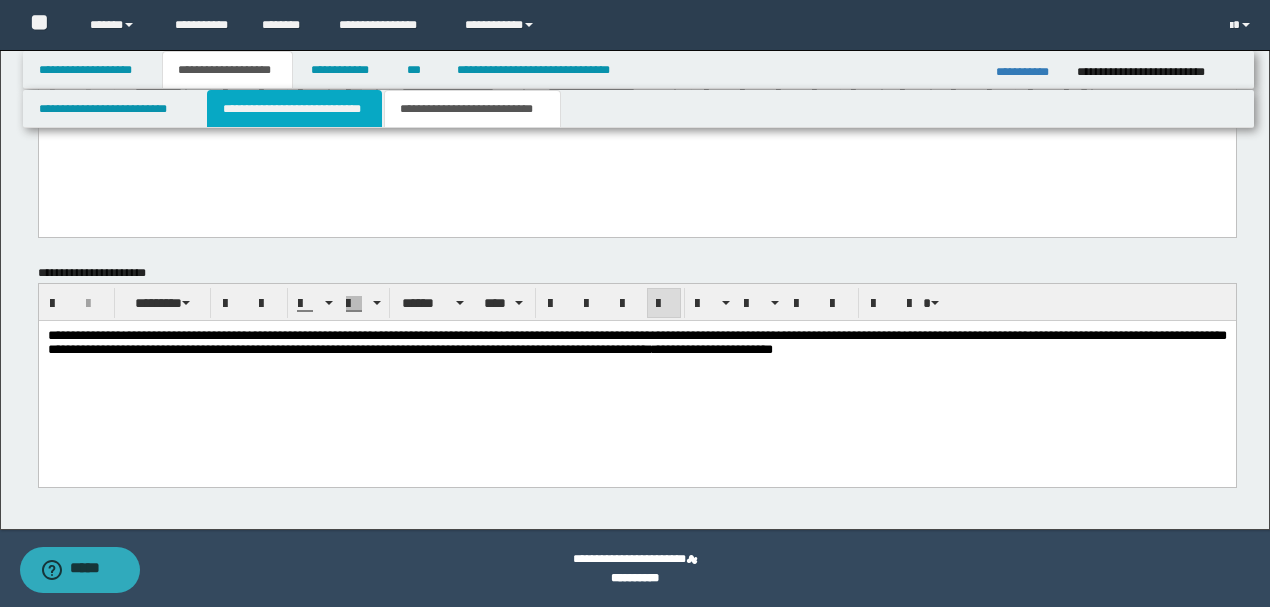 scroll, scrollTop: 1276, scrollLeft: 0, axis: vertical 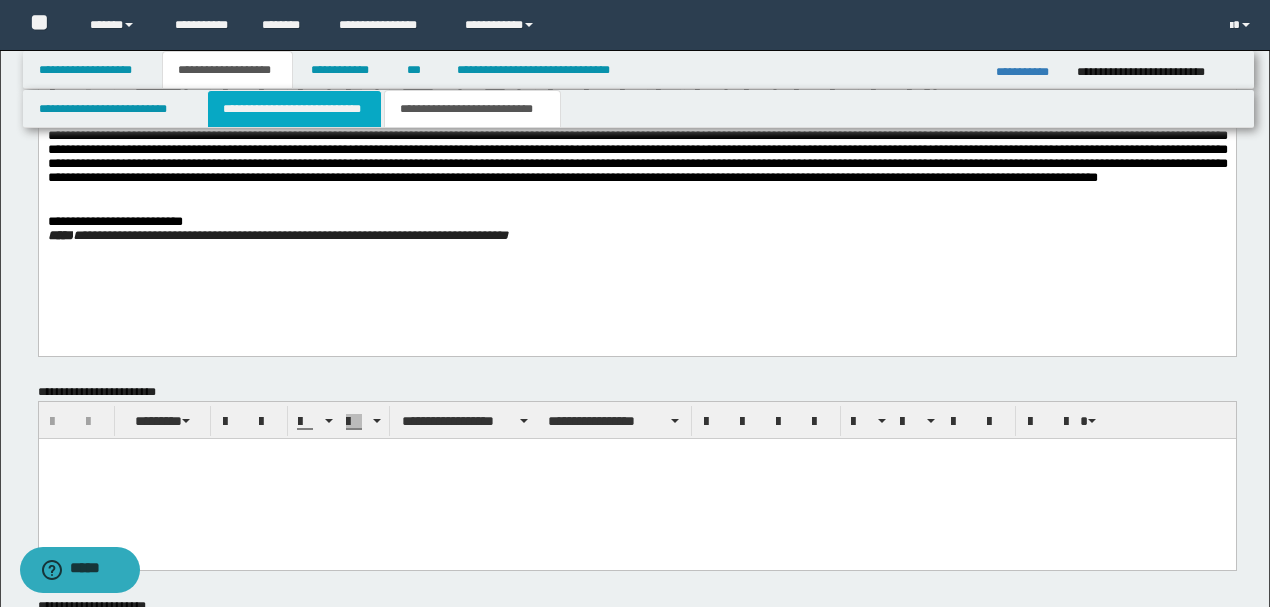 click on "**********" at bounding box center [294, 109] 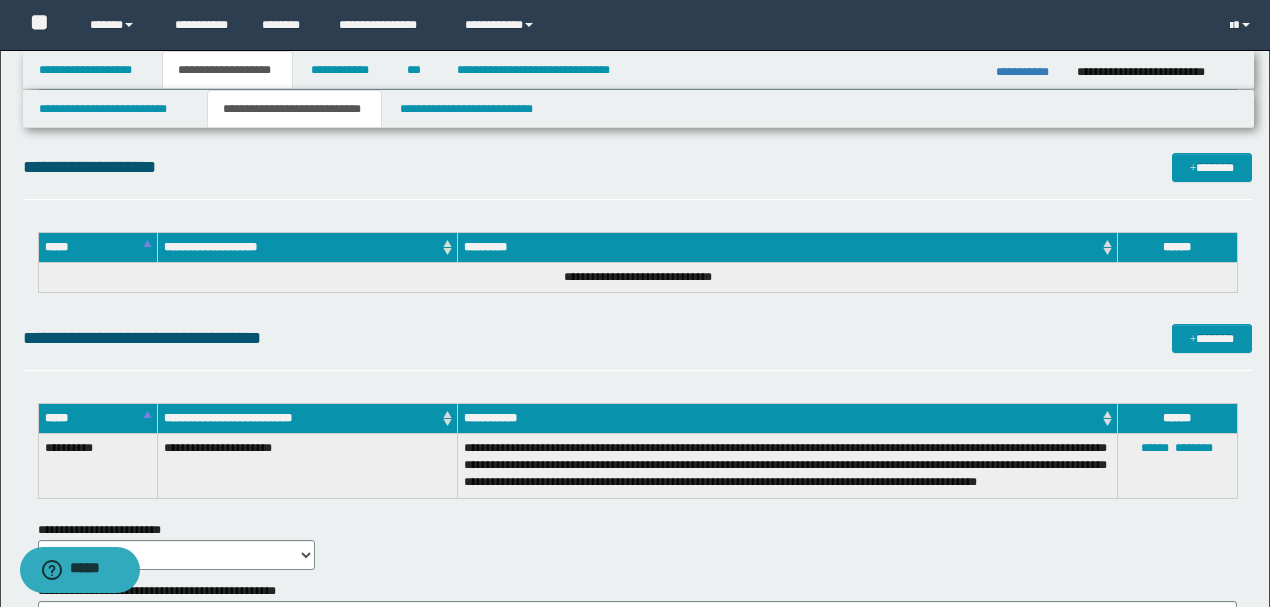 scroll, scrollTop: 1876, scrollLeft: 0, axis: vertical 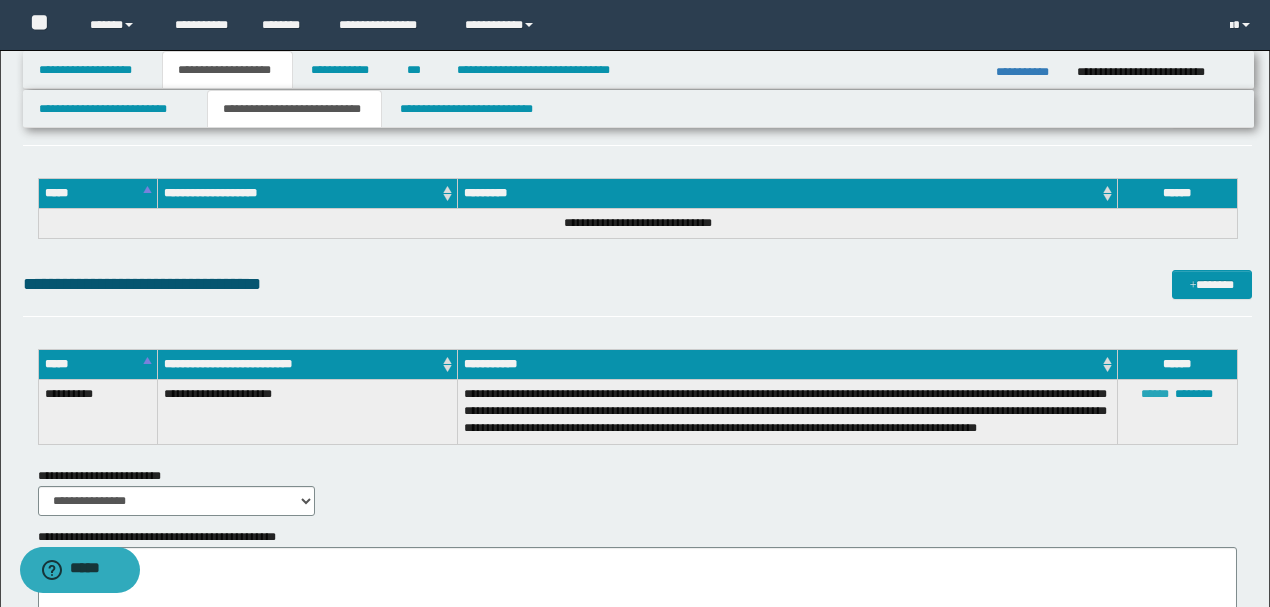click on "******" at bounding box center (1155, 394) 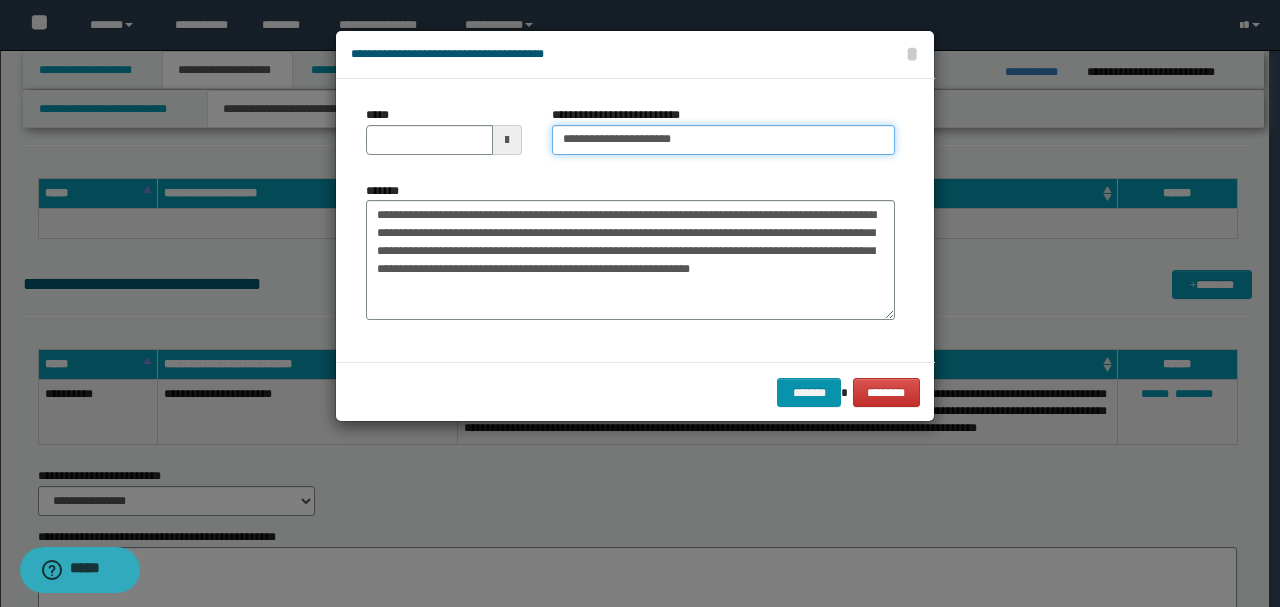 click on "**********" at bounding box center [723, 140] 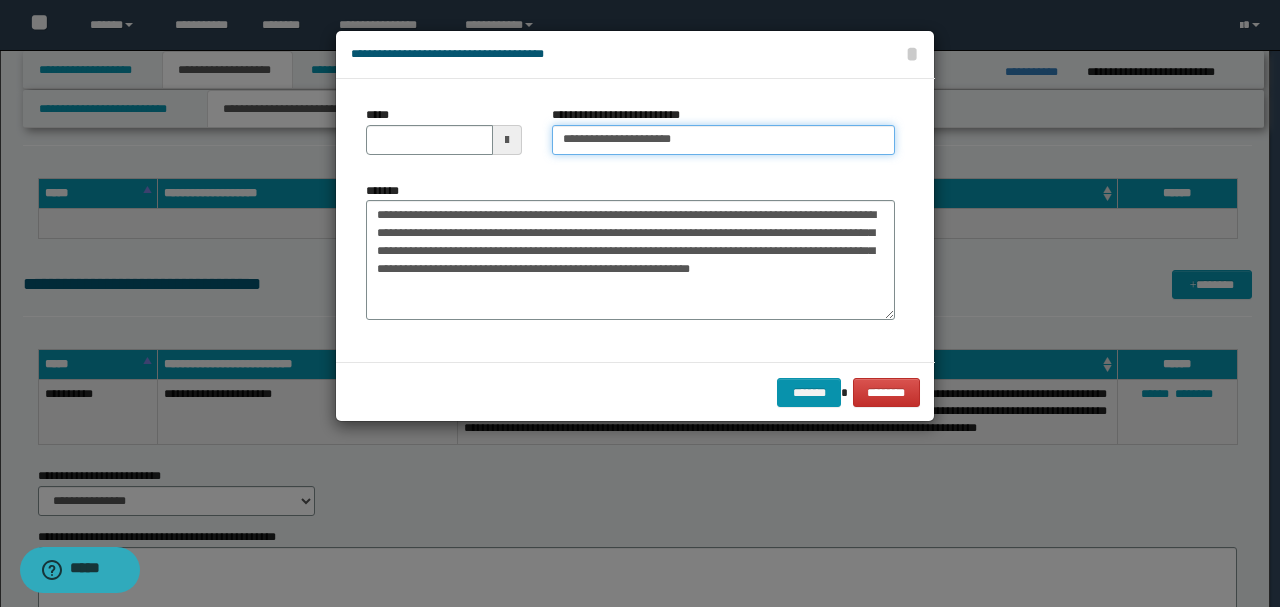type on "**********" 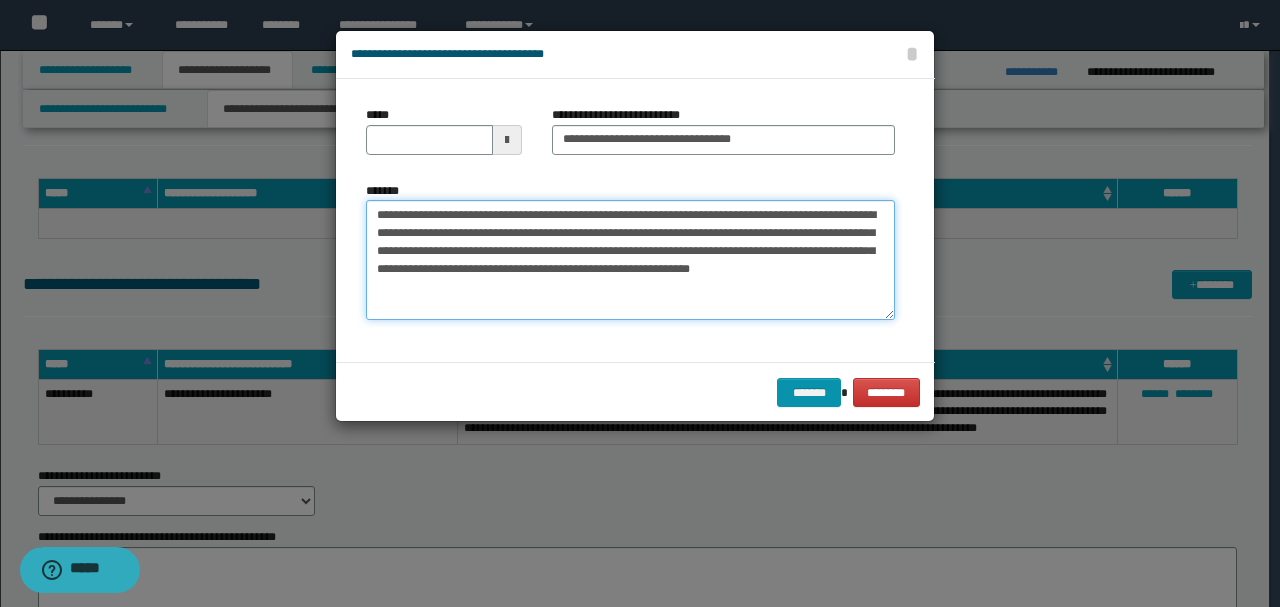 click on "**********" at bounding box center [630, 260] 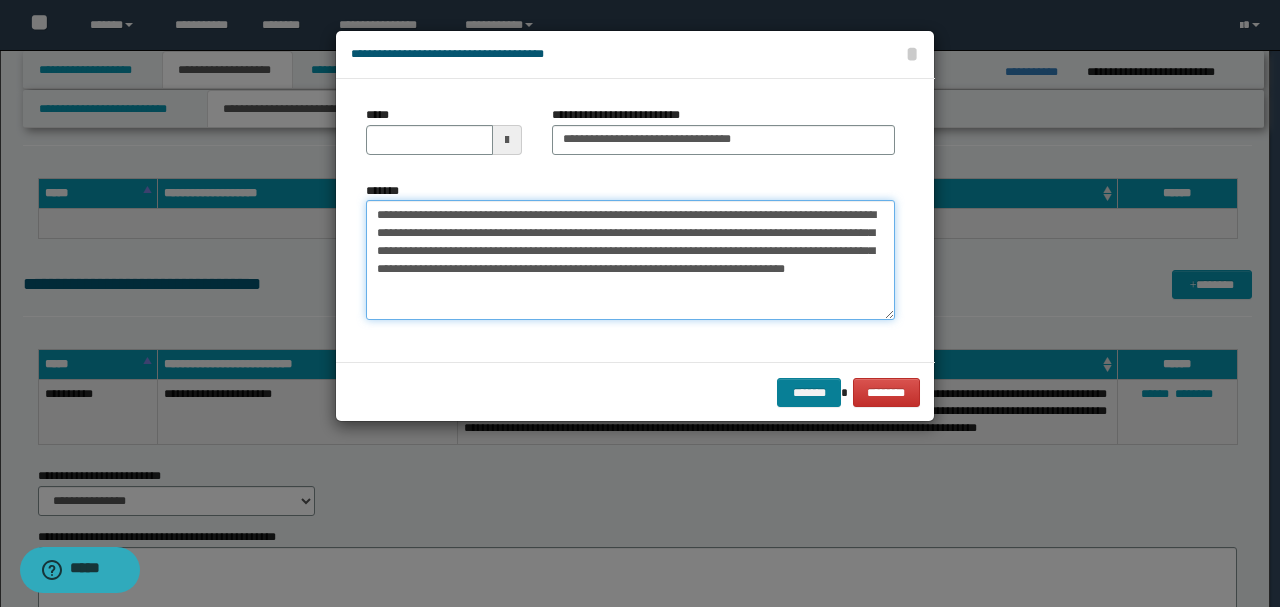 type on "**********" 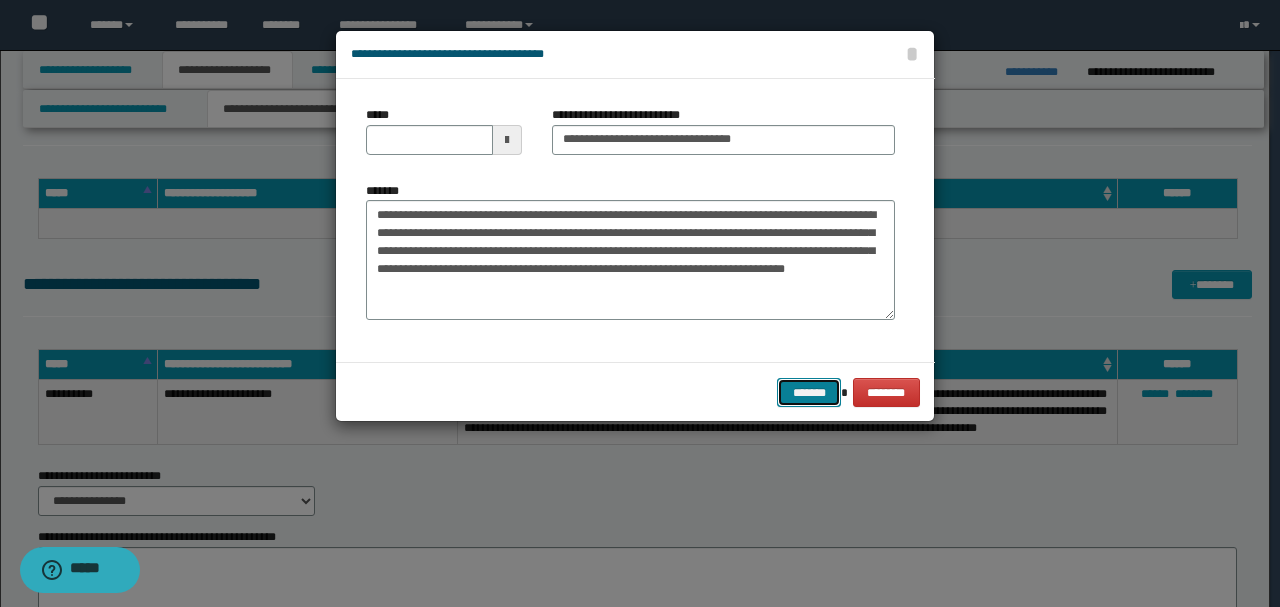 click on "*******" at bounding box center (809, 392) 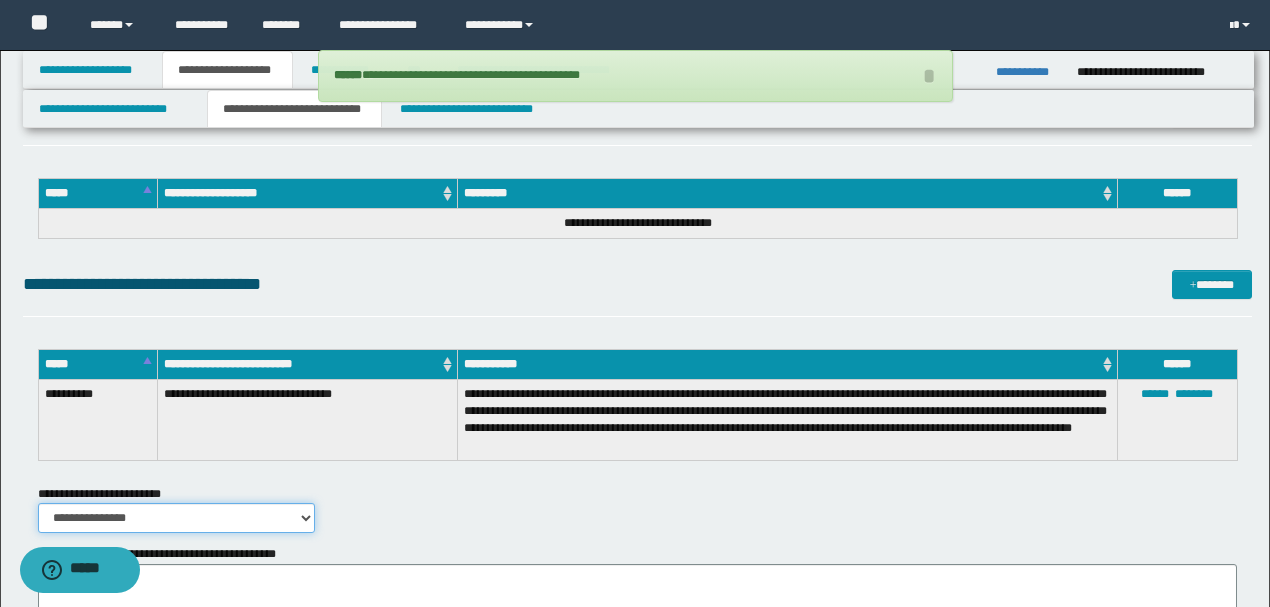 click on "**********" at bounding box center [176, 518] 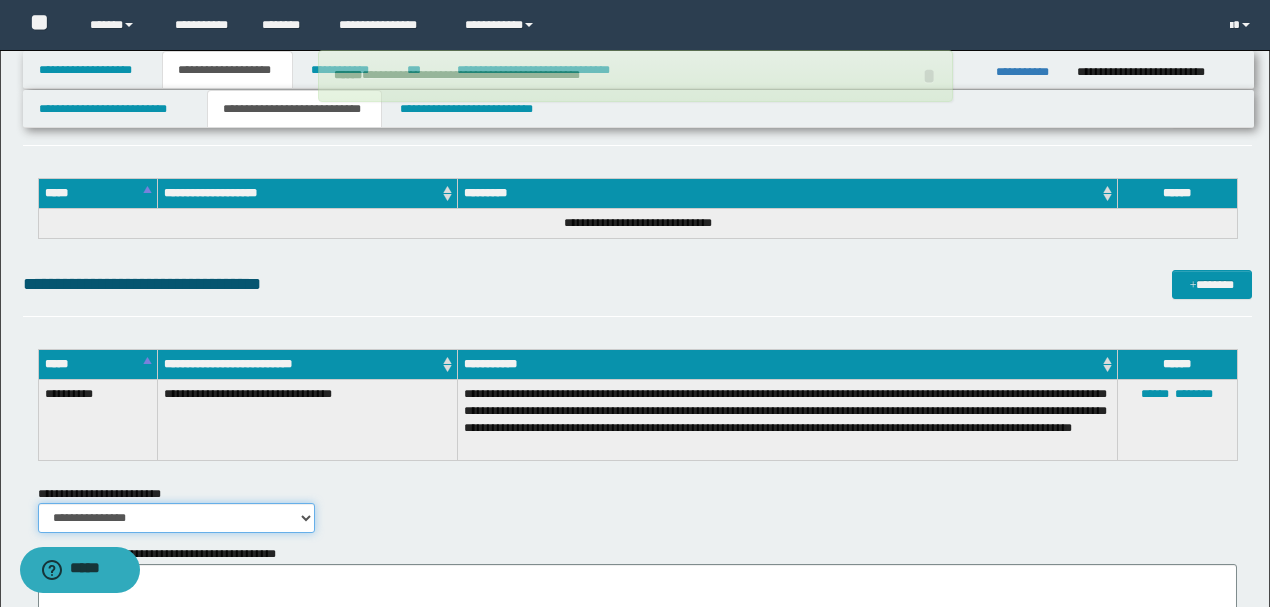 scroll, scrollTop: 2100, scrollLeft: 0, axis: vertical 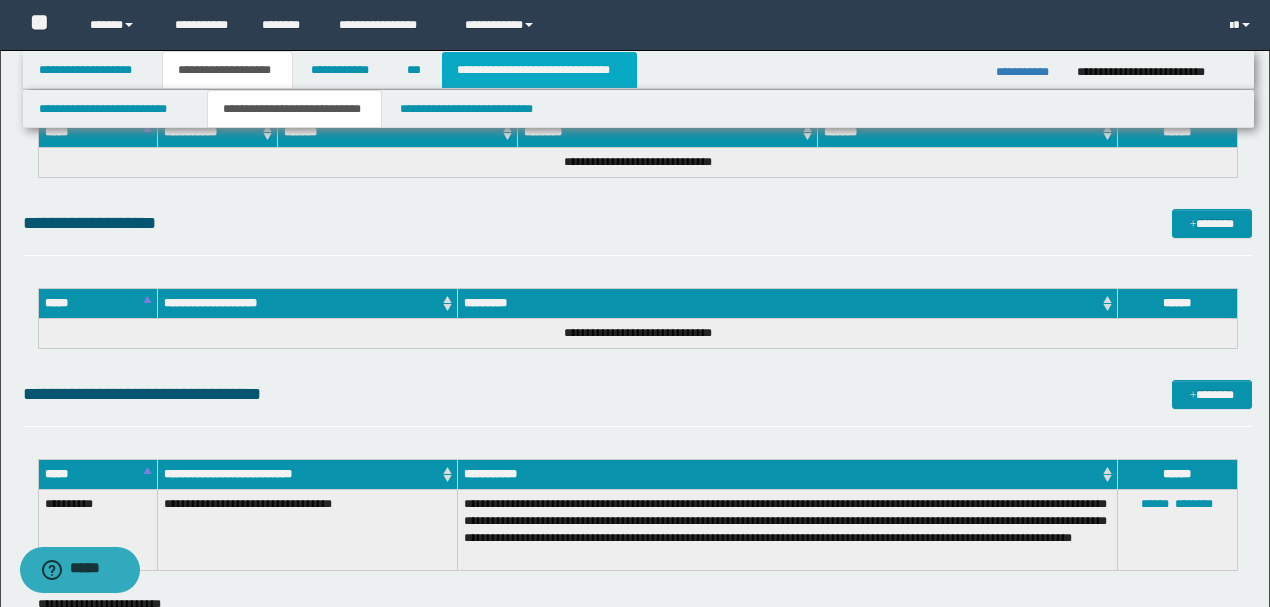 click on "**********" at bounding box center [539, 70] 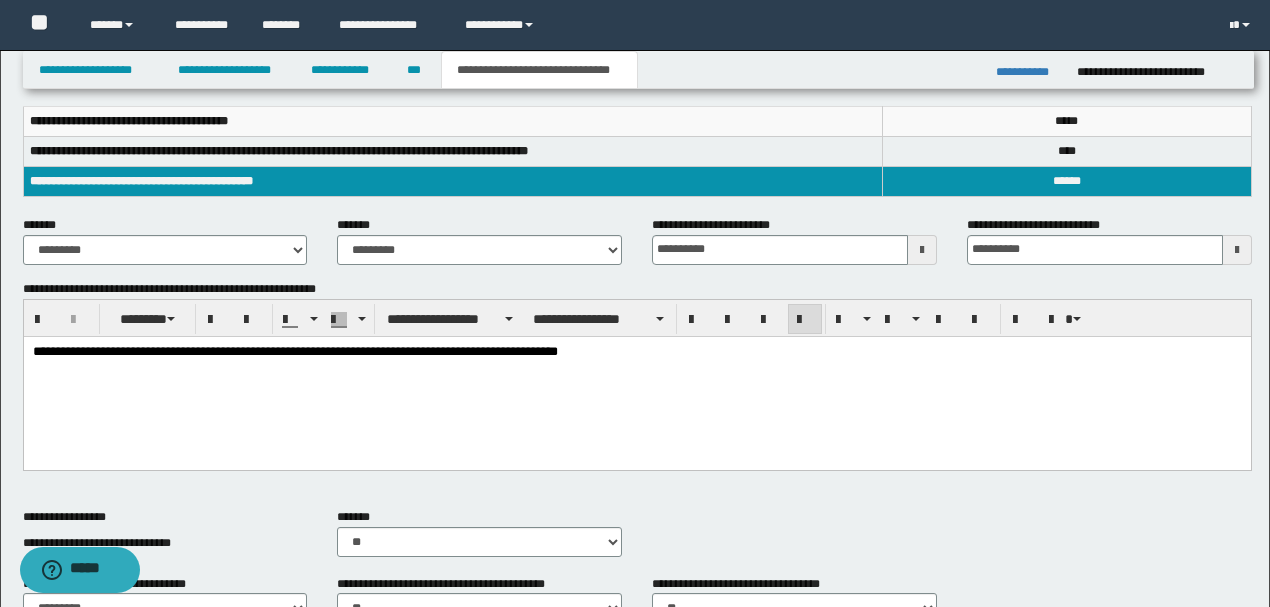 scroll, scrollTop: 316, scrollLeft: 0, axis: vertical 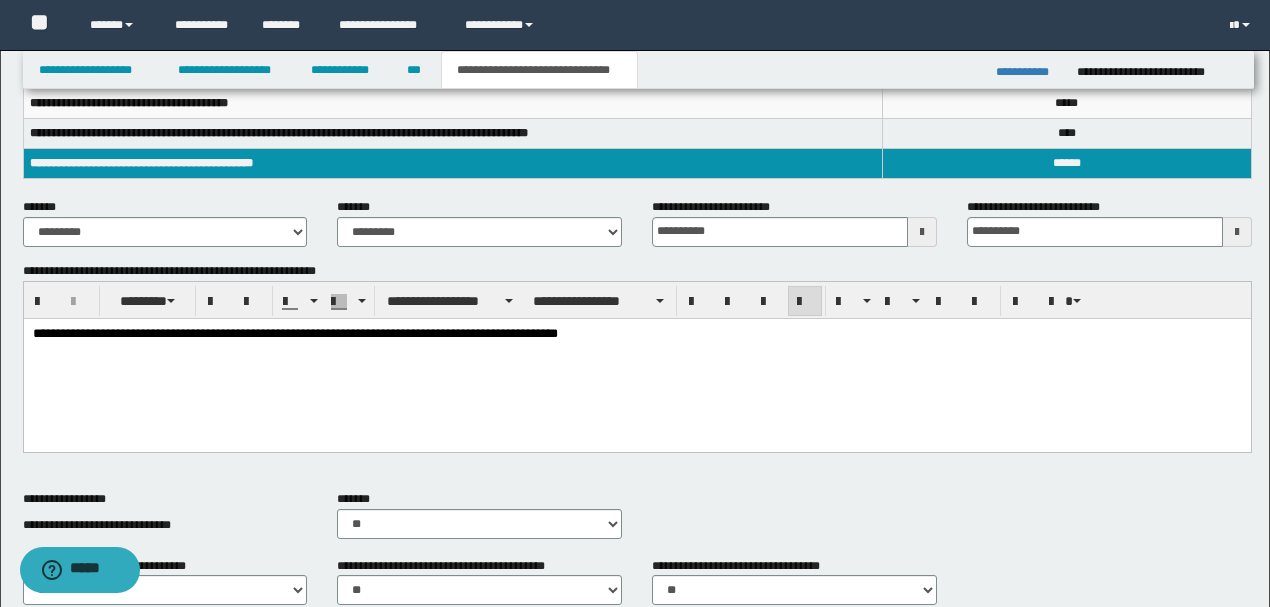 click on "**********" at bounding box center [637, 334] 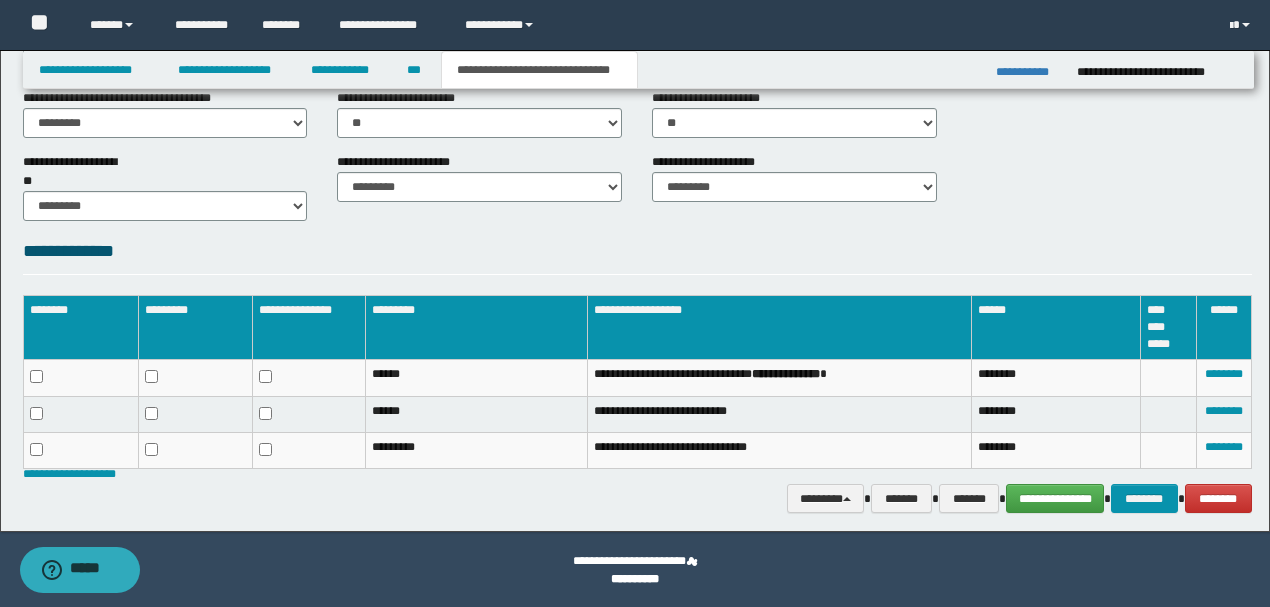 scroll, scrollTop: 849, scrollLeft: 0, axis: vertical 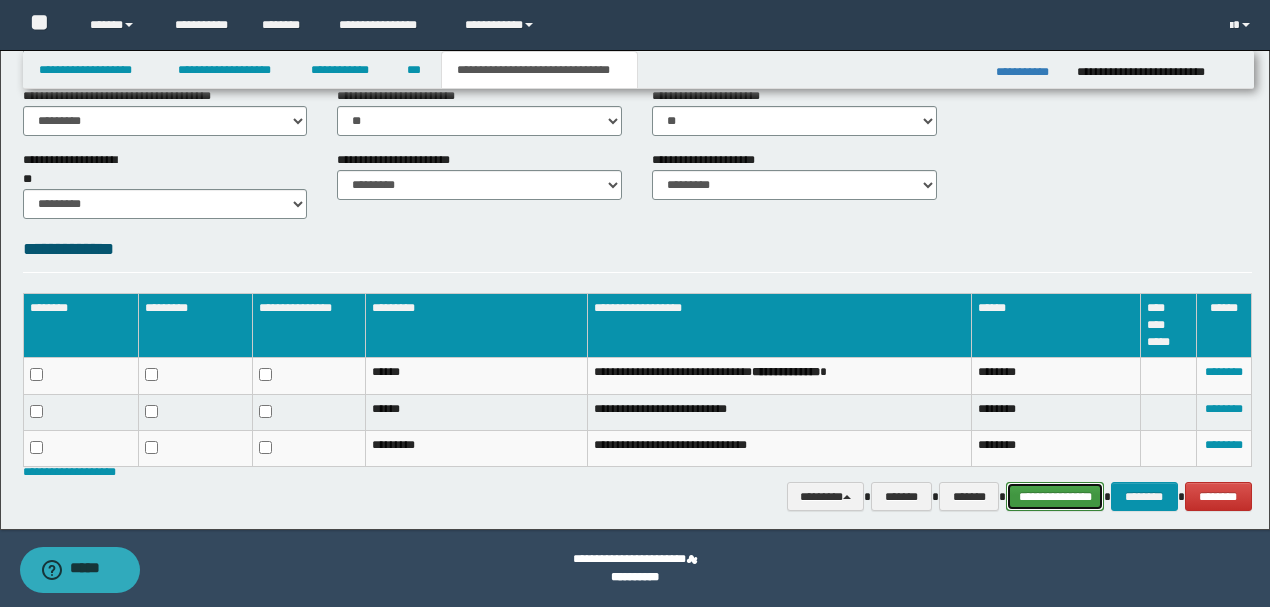 click on "**********" at bounding box center [1055, 496] 